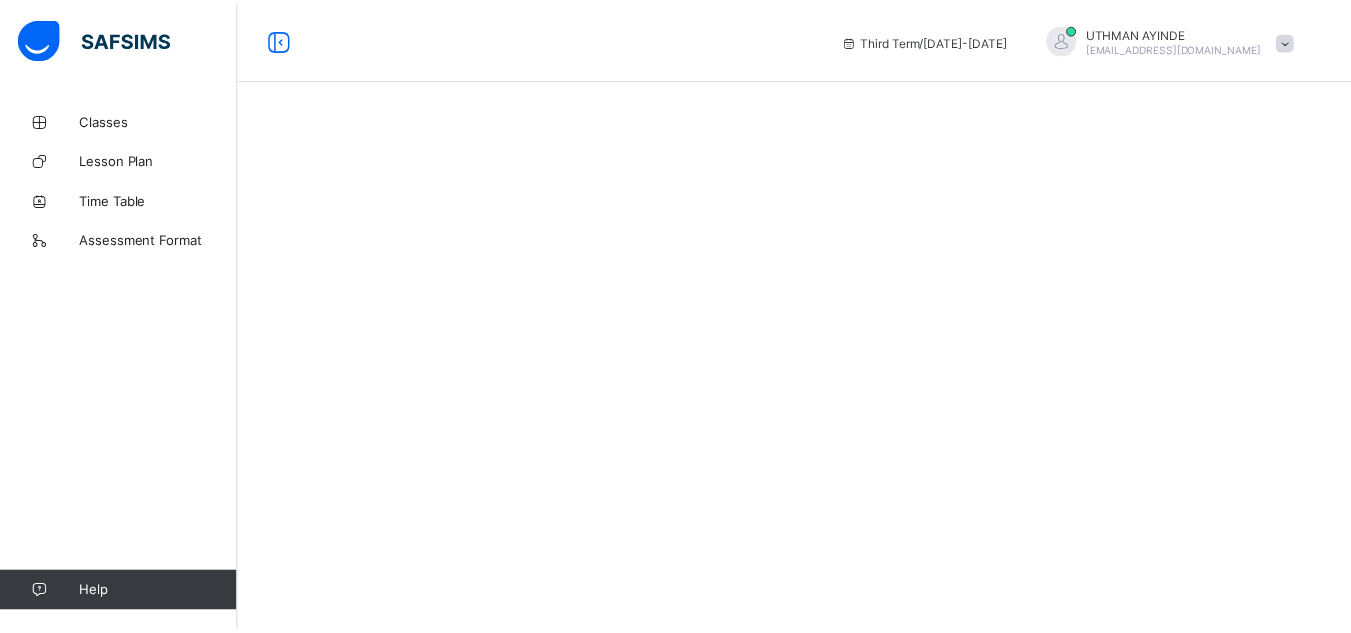 scroll, scrollTop: 0, scrollLeft: 0, axis: both 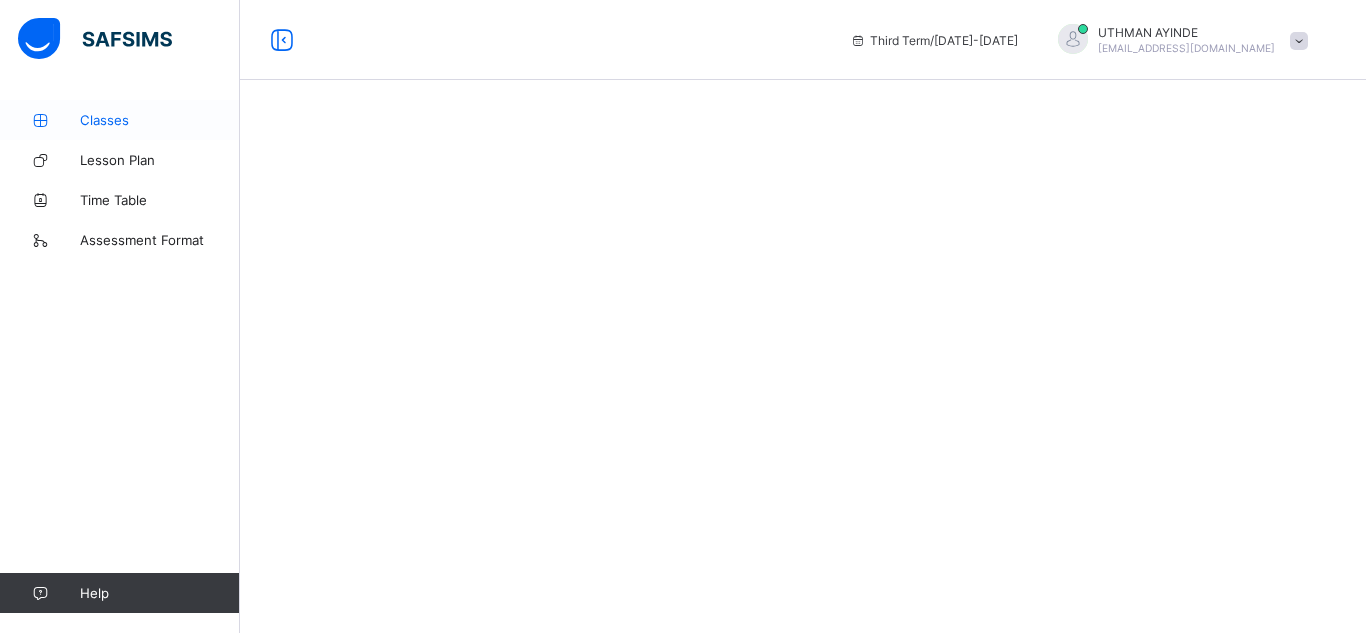 click on "Classes" at bounding box center [160, 120] 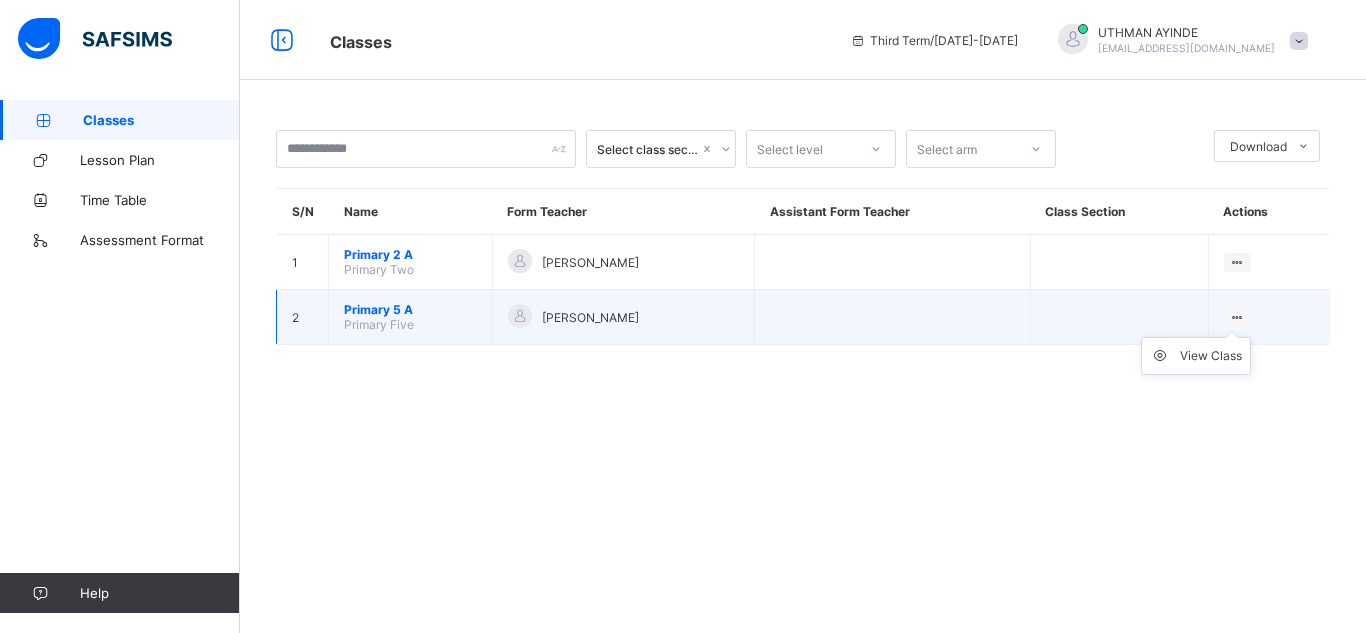 click on "View Class" at bounding box center [1196, 356] 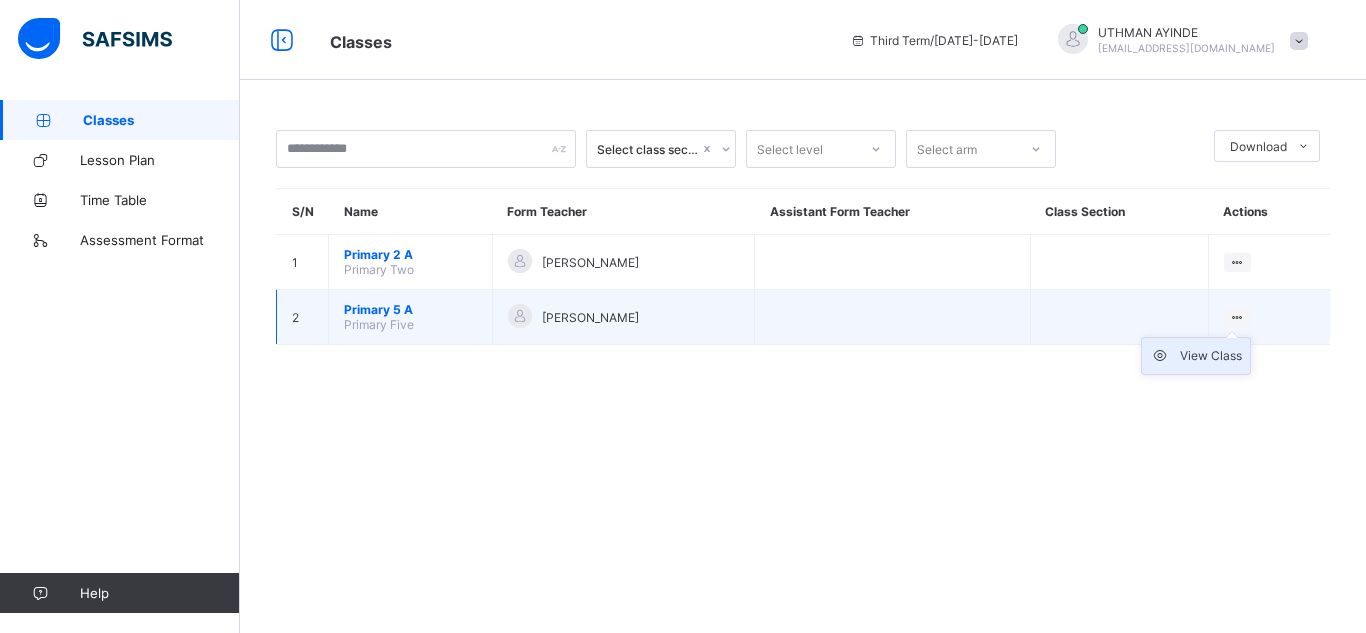 click on "View Class" at bounding box center [1211, 356] 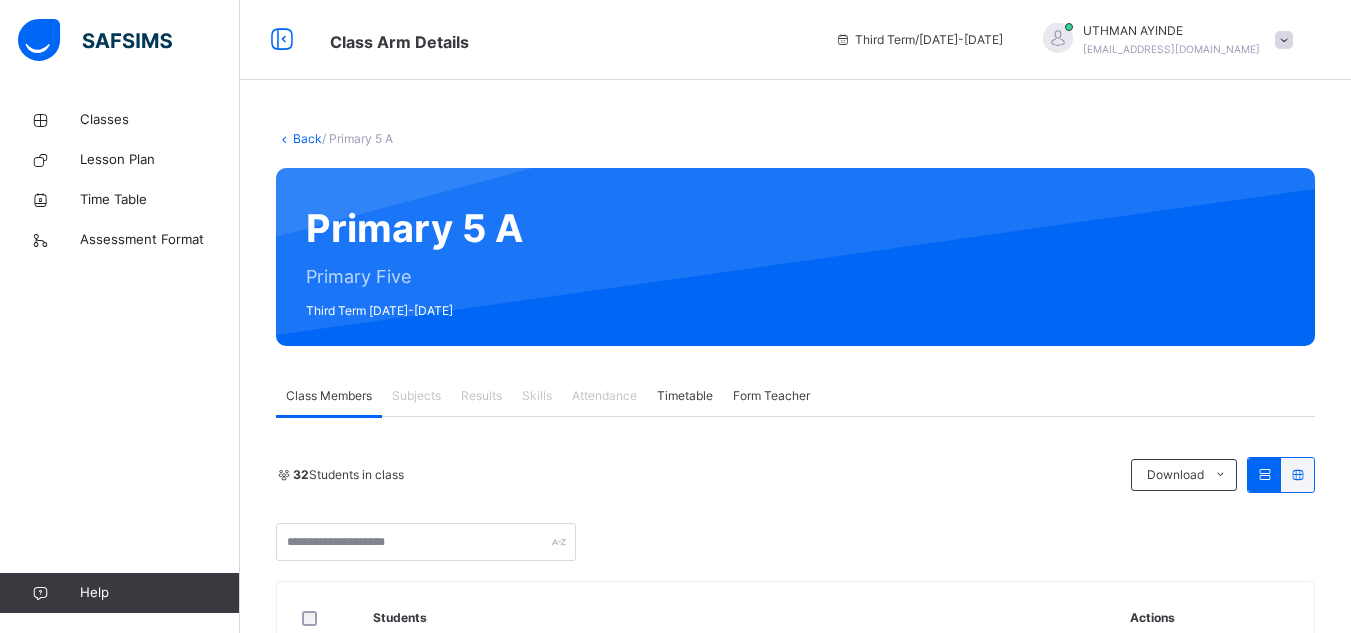 click on "Subjects" at bounding box center [416, 396] 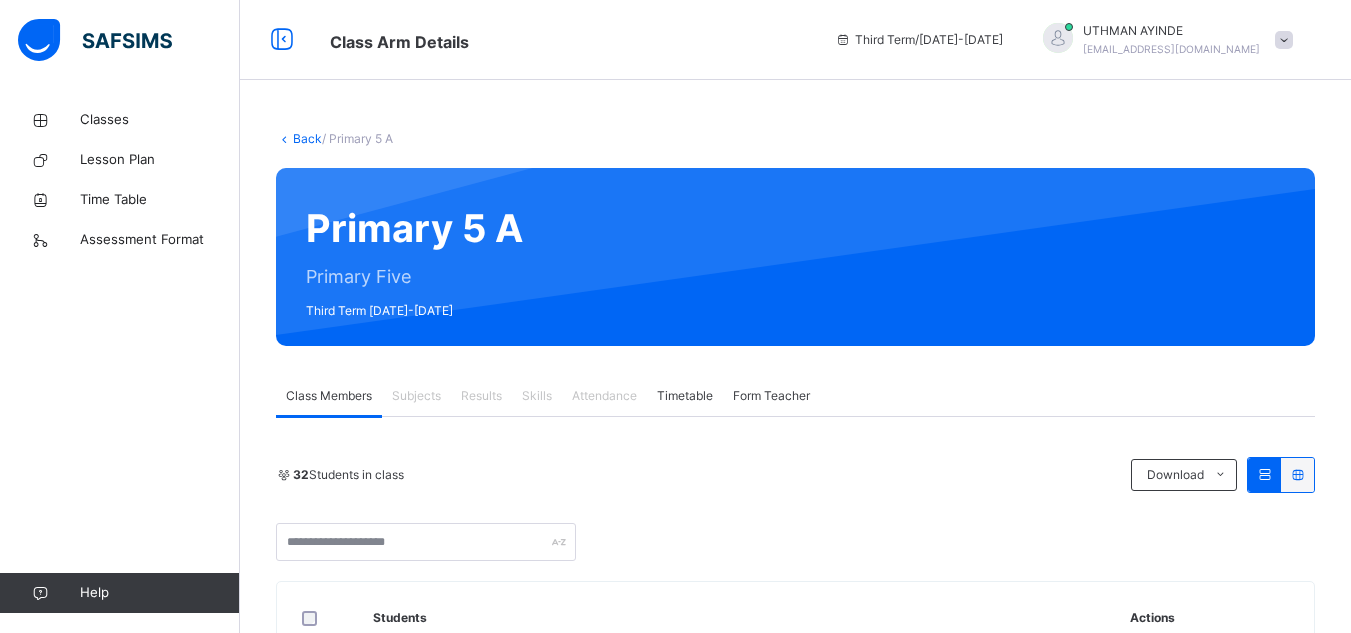 click on "Subjects" at bounding box center [416, 396] 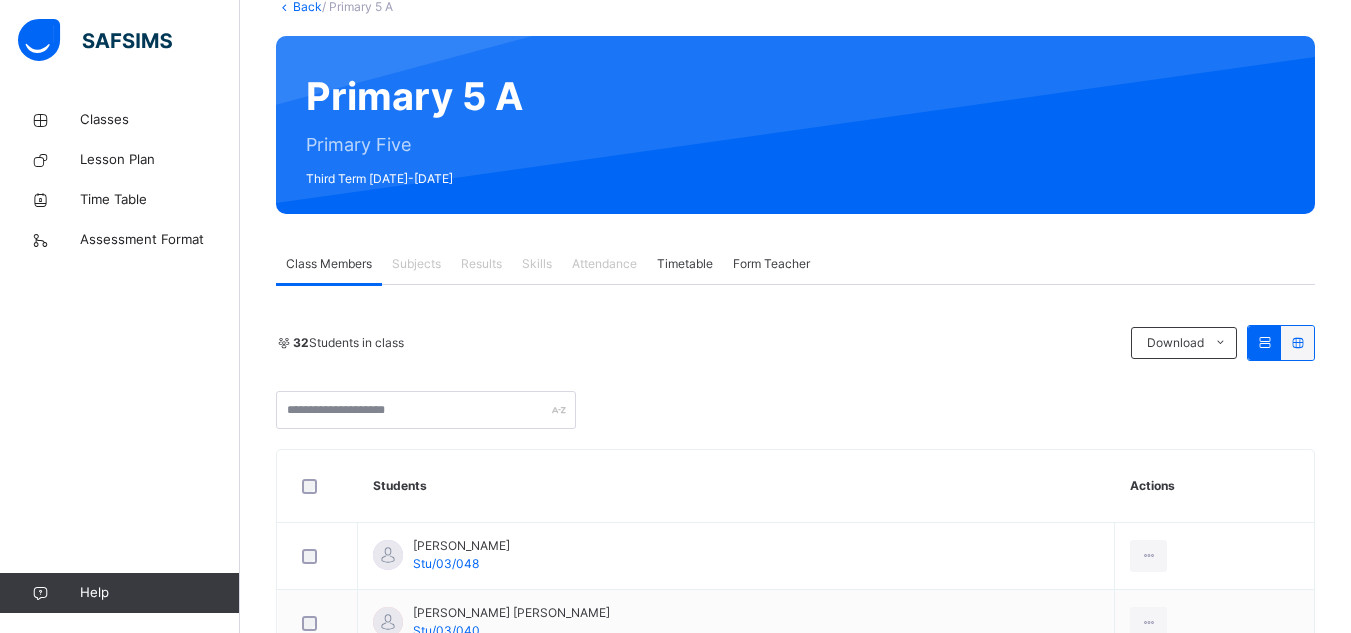 scroll, scrollTop: 160, scrollLeft: 0, axis: vertical 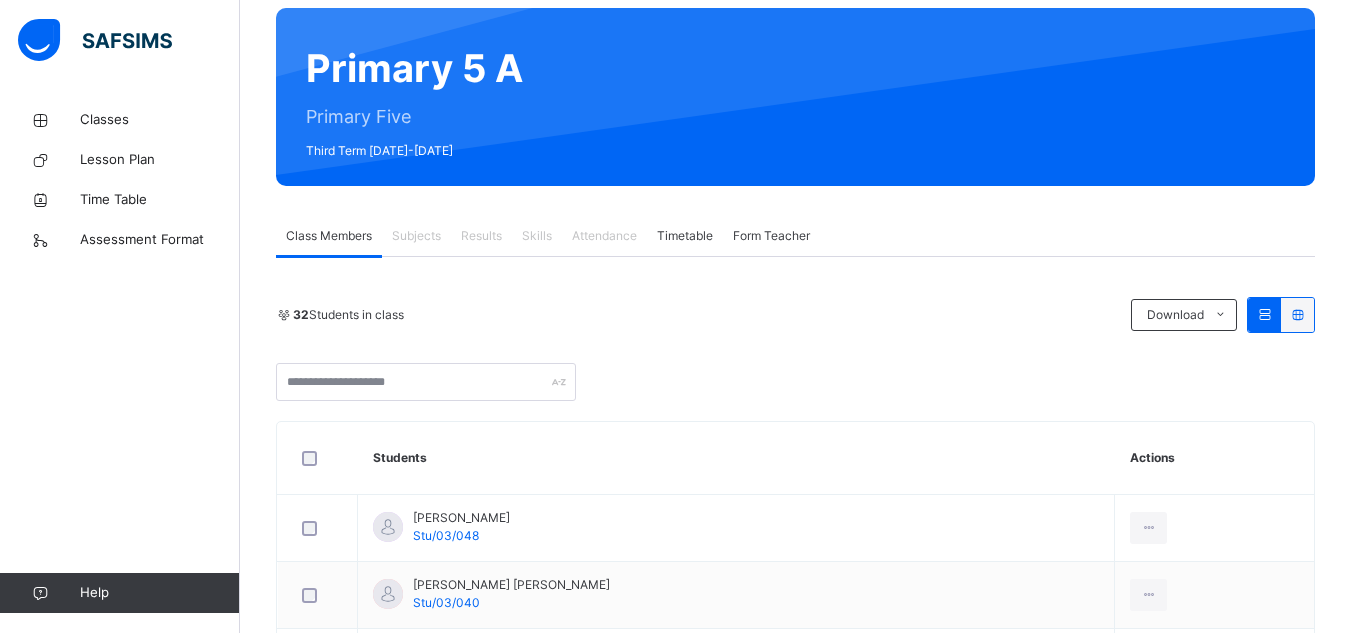 click on "Subjects" at bounding box center [416, 236] 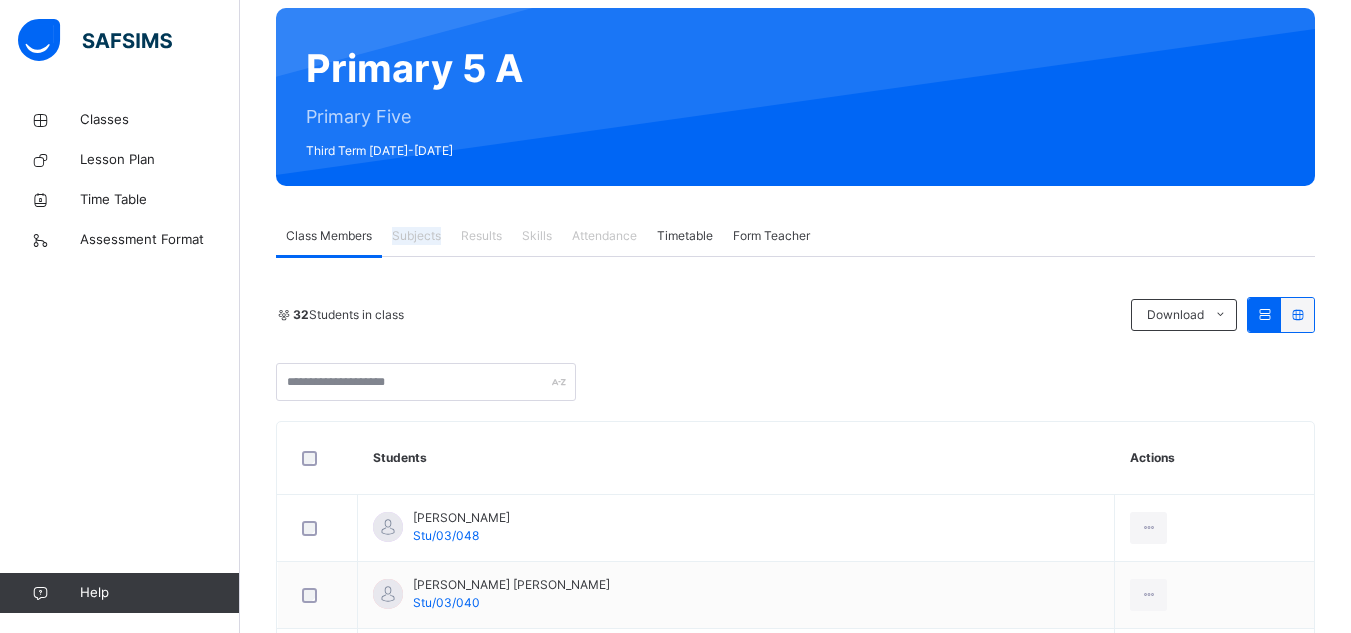 click on "Subjects" at bounding box center (416, 236) 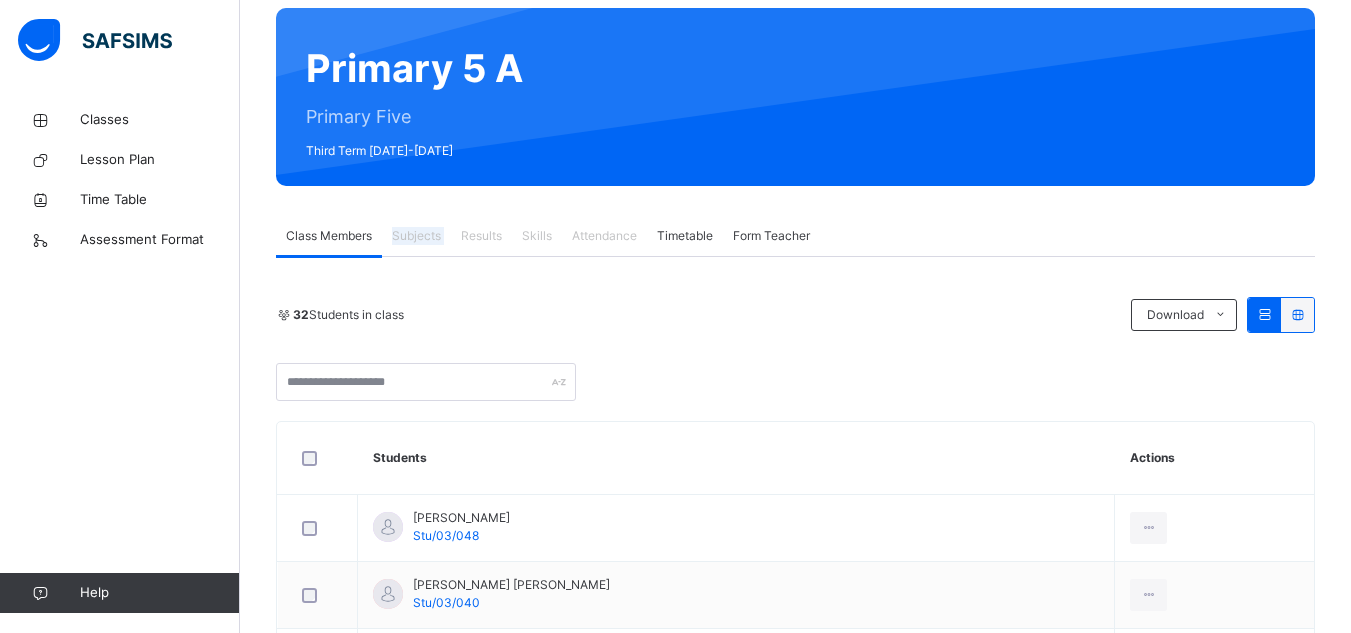click on "Subjects" at bounding box center [416, 236] 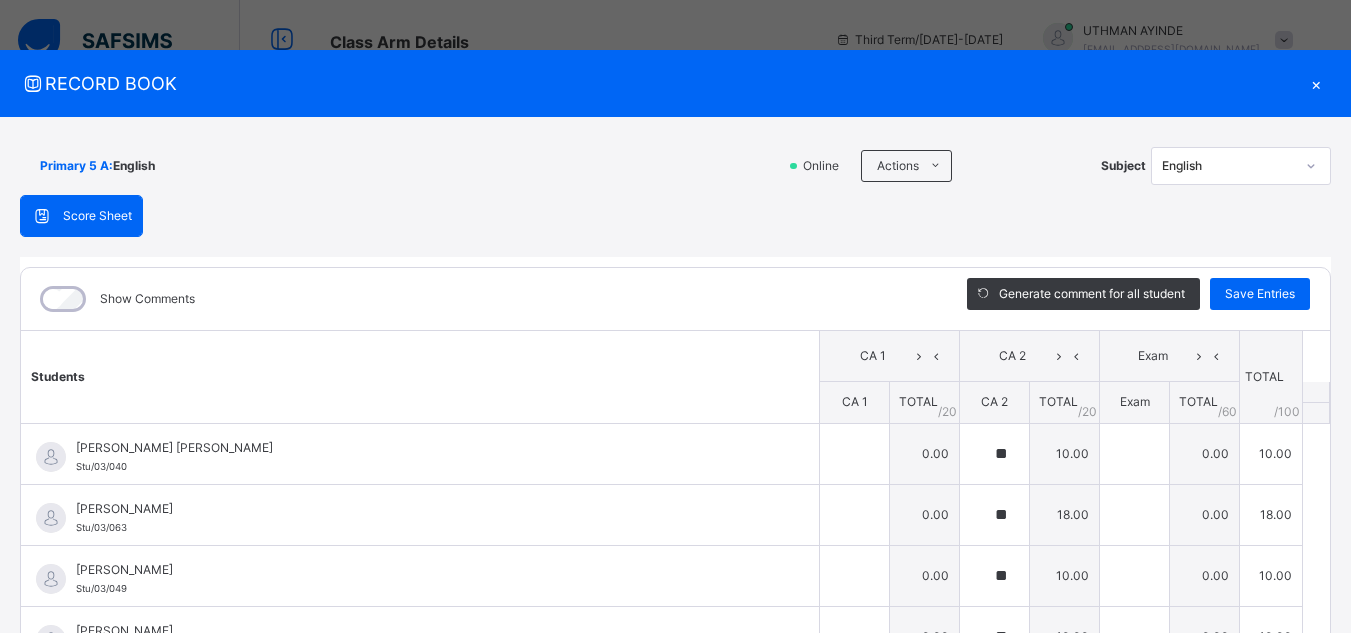 scroll, scrollTop: 440, scrollLeft: 0, axis: vertical 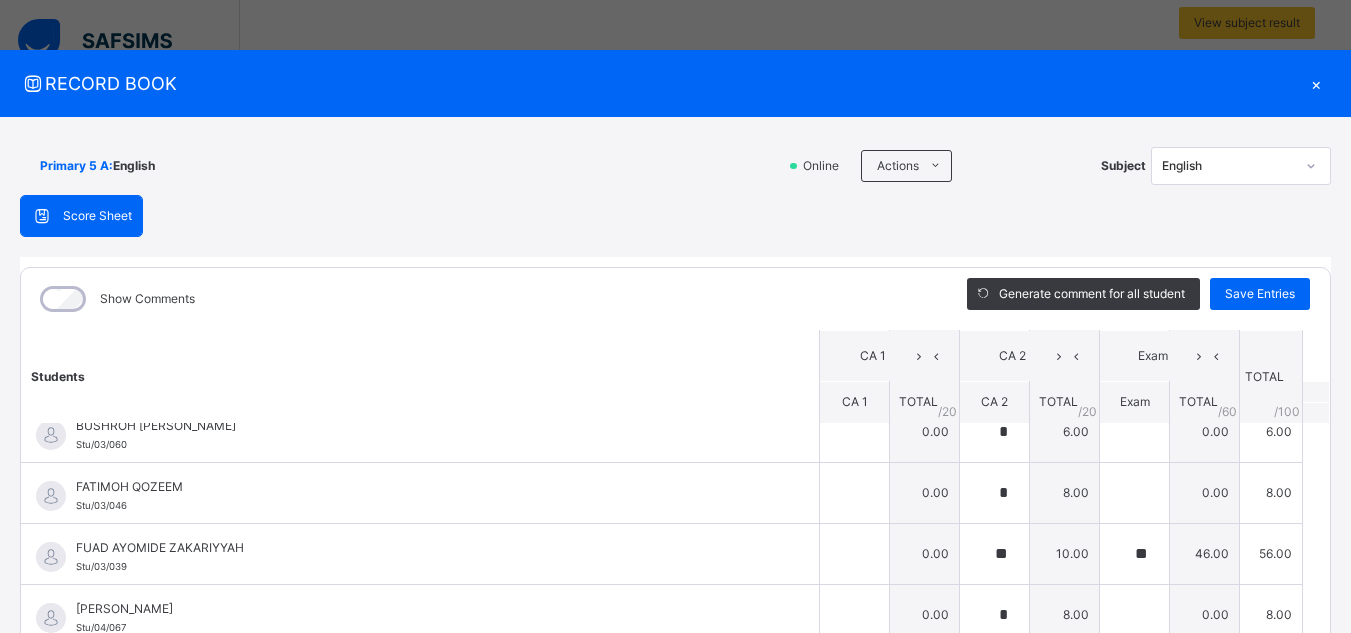 type on "**" 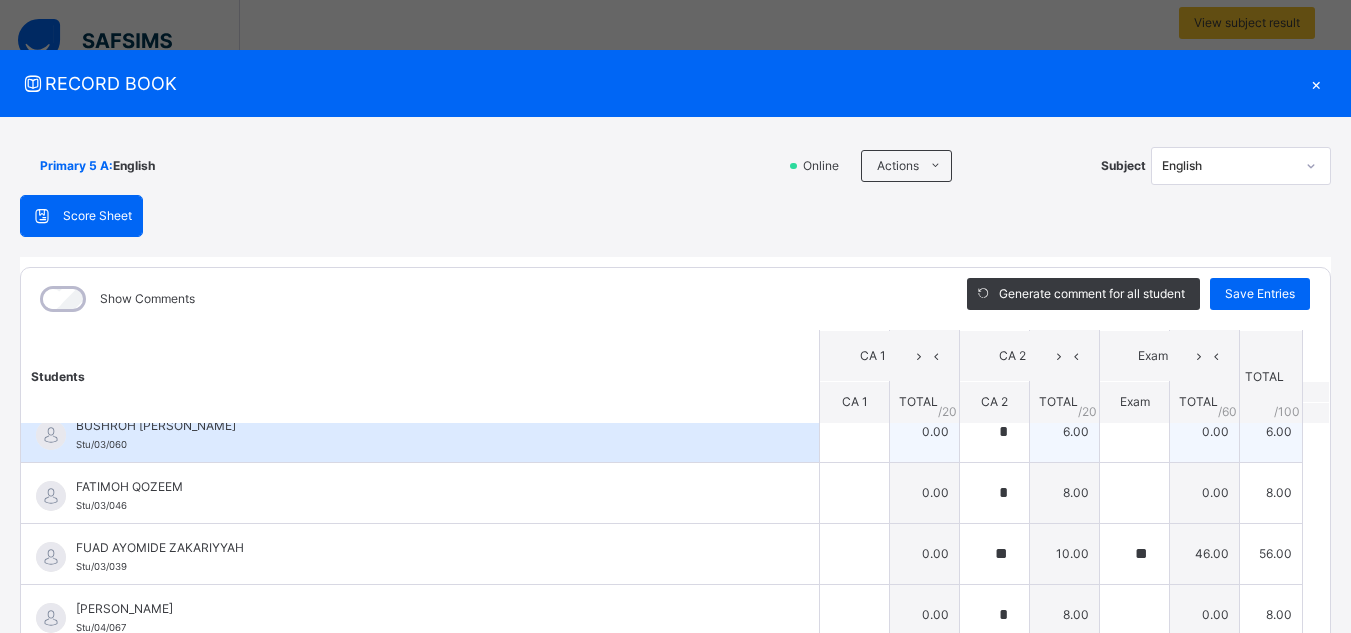 click on "BUSHROH [PERSON_NAME] Stu/03/060" at bounding box center (425, 435) 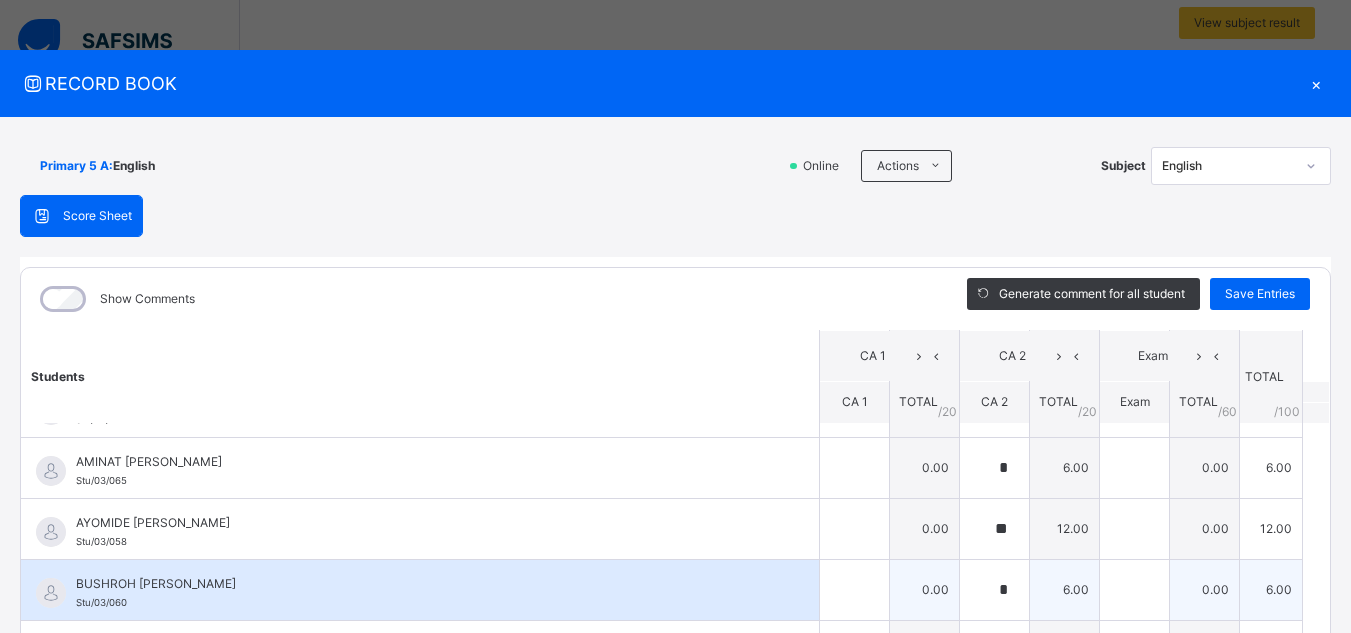 scroll, scrollTop: 472, scrollLeft: 0, axis: vertical 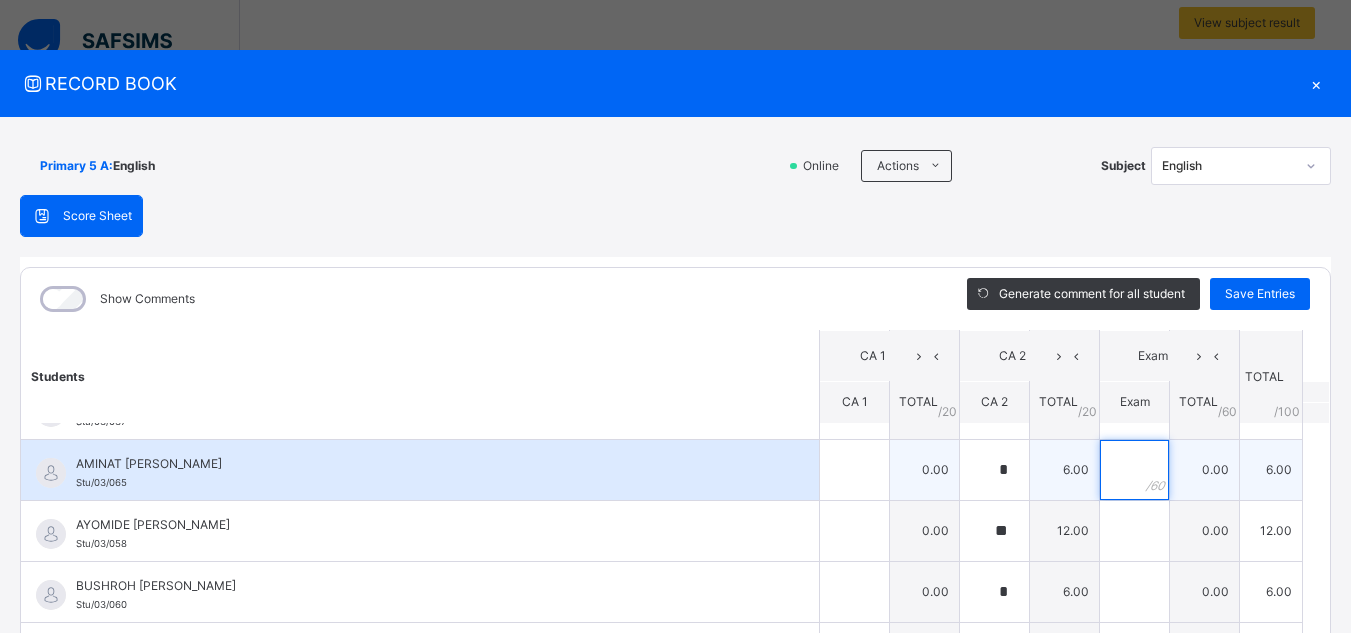 click at bounding box center [1134, 470] 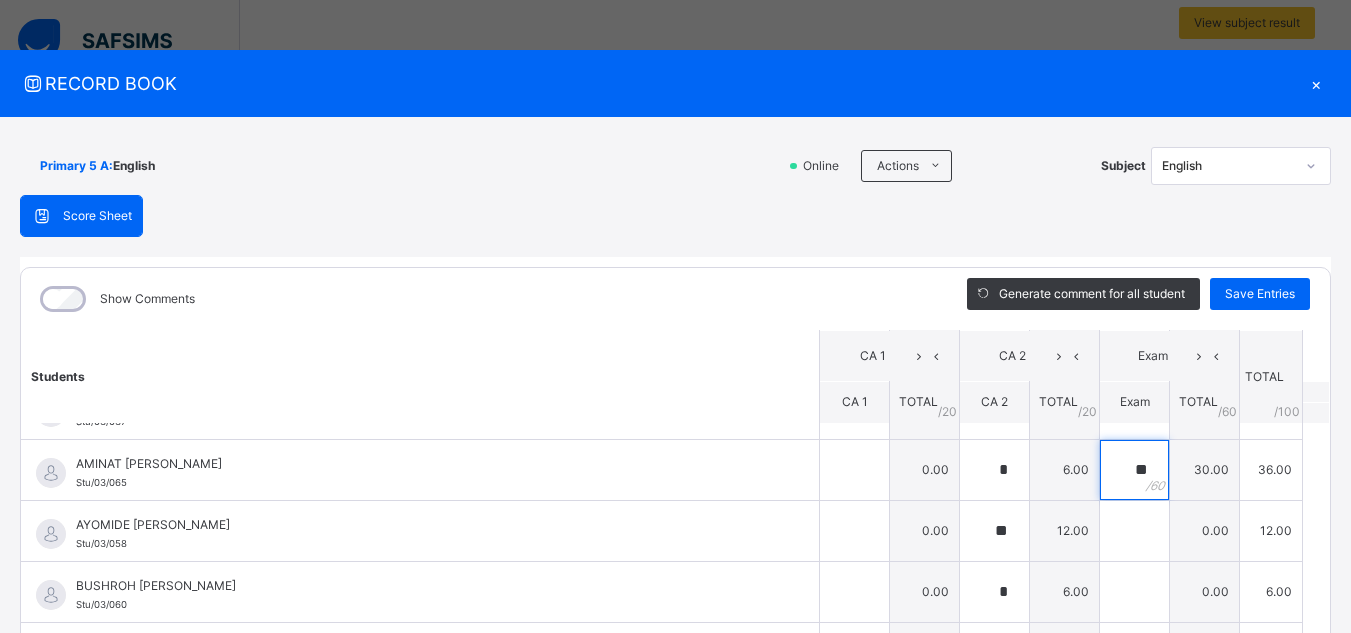 type on "**" 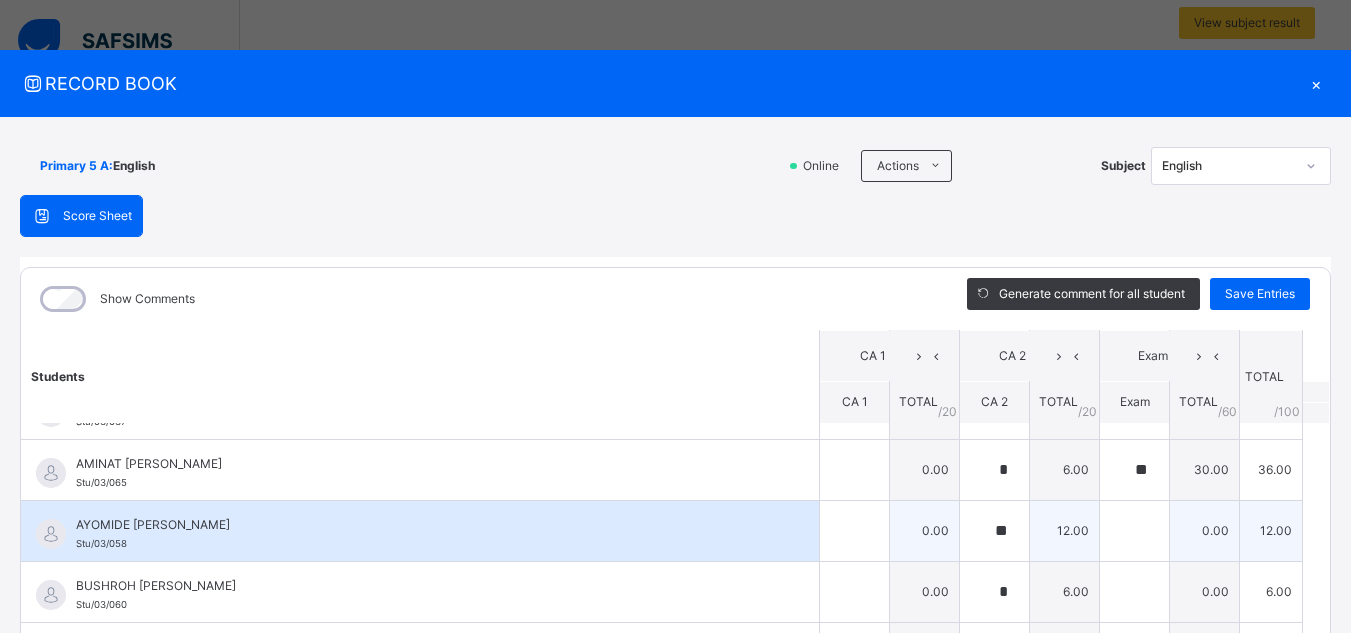 click on "AYOMIDE [PERSON_NAME]" at bounding box center (425, 525) 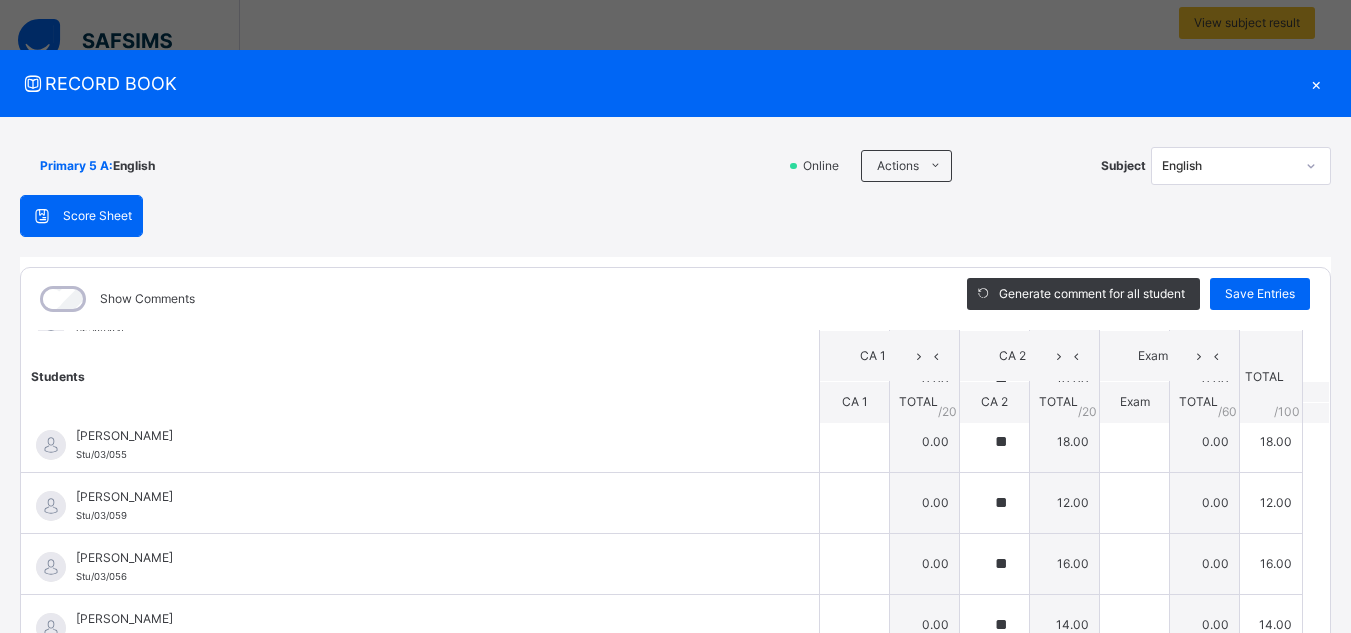scroll, scrollTop: 1180, scrollLeft: 0, axis: vertical 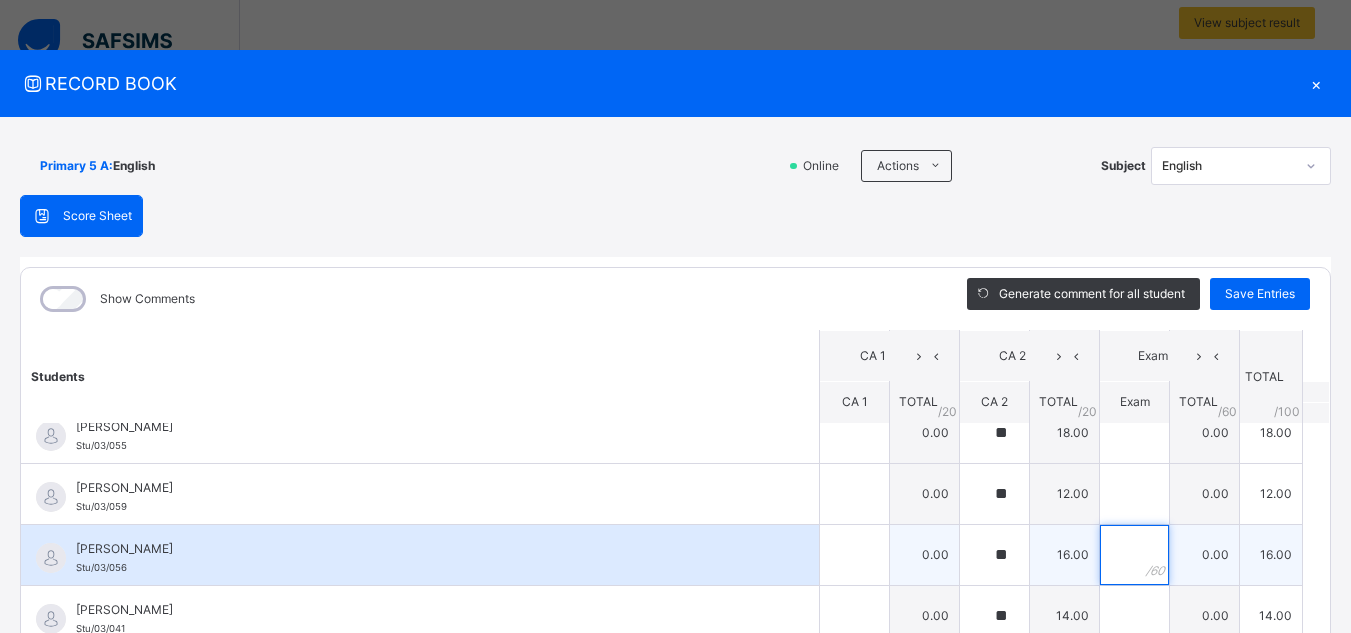 click at bounding box center [1134, 555] 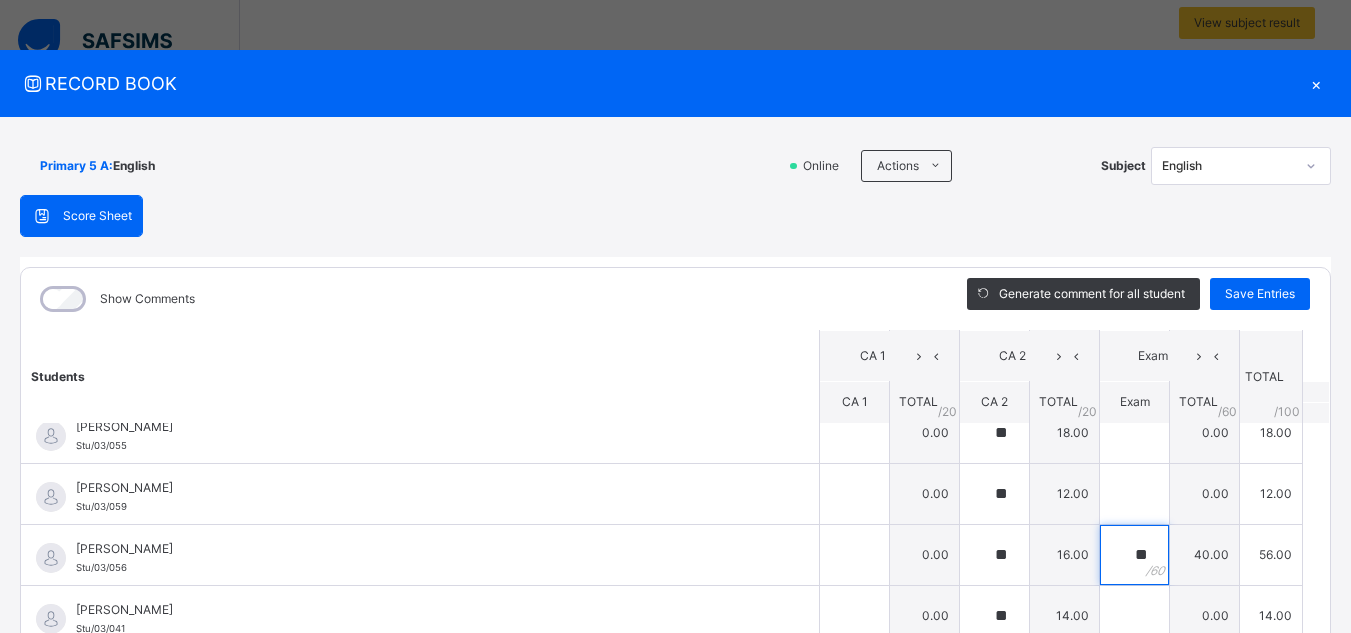 type on "**" 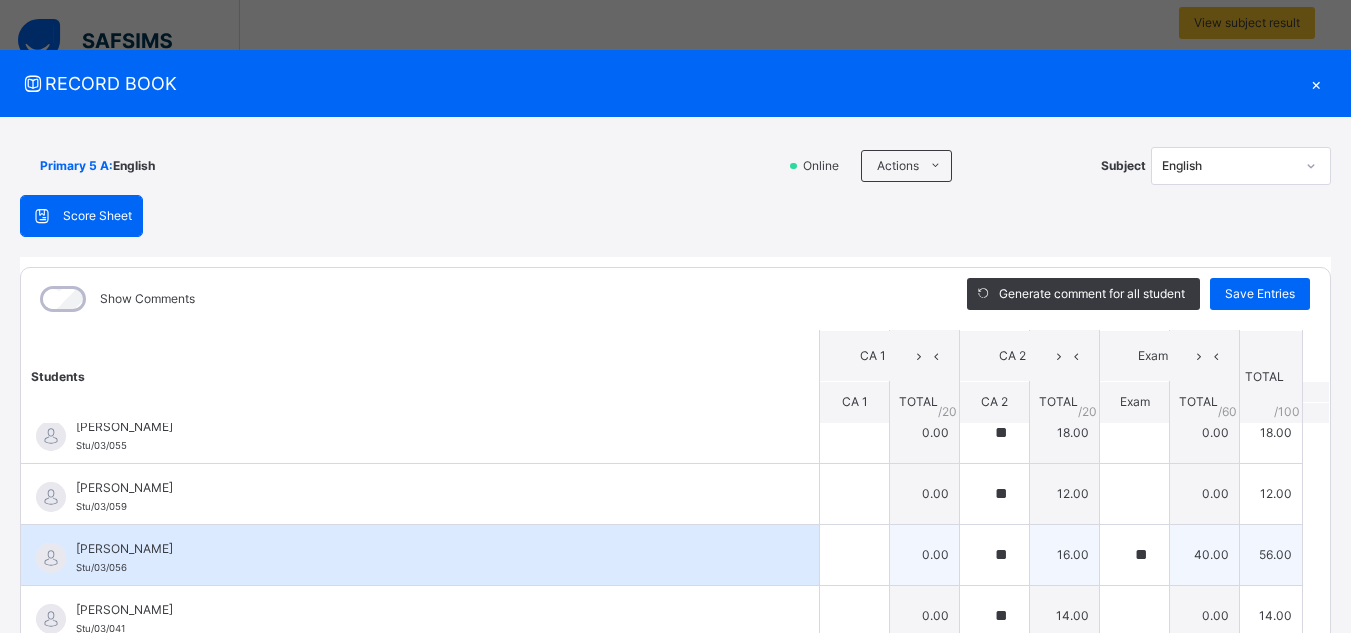 click on "MUTMAINAT  [PERSON_NAME]/03/056" at bounding box center [425, 558] 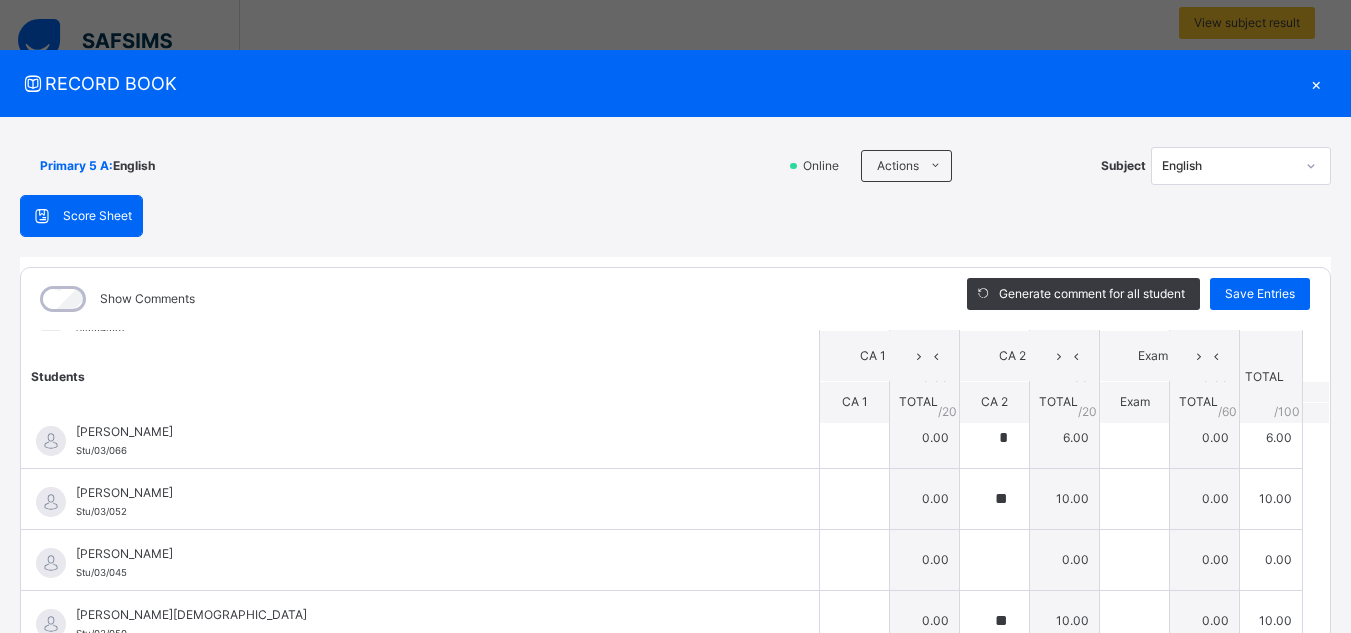 scroll, scrollTop: 900, scrollLeft: 0, axis: vertical 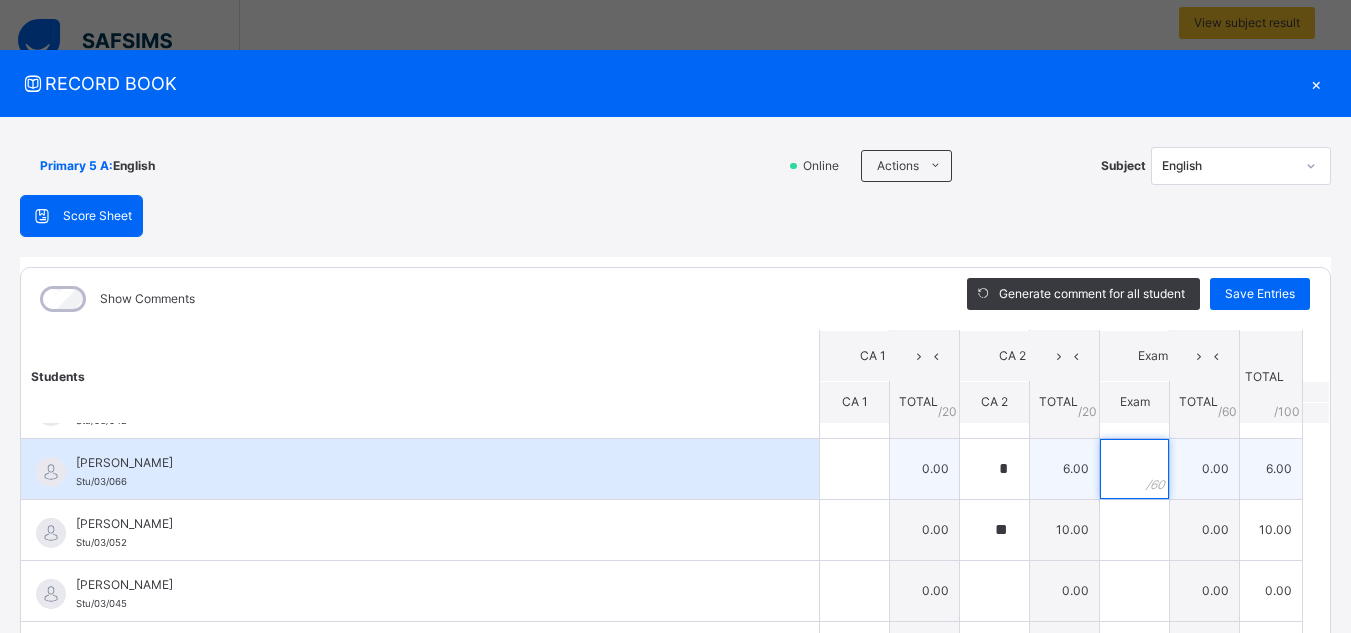 click at bounding box center (1134, 469) 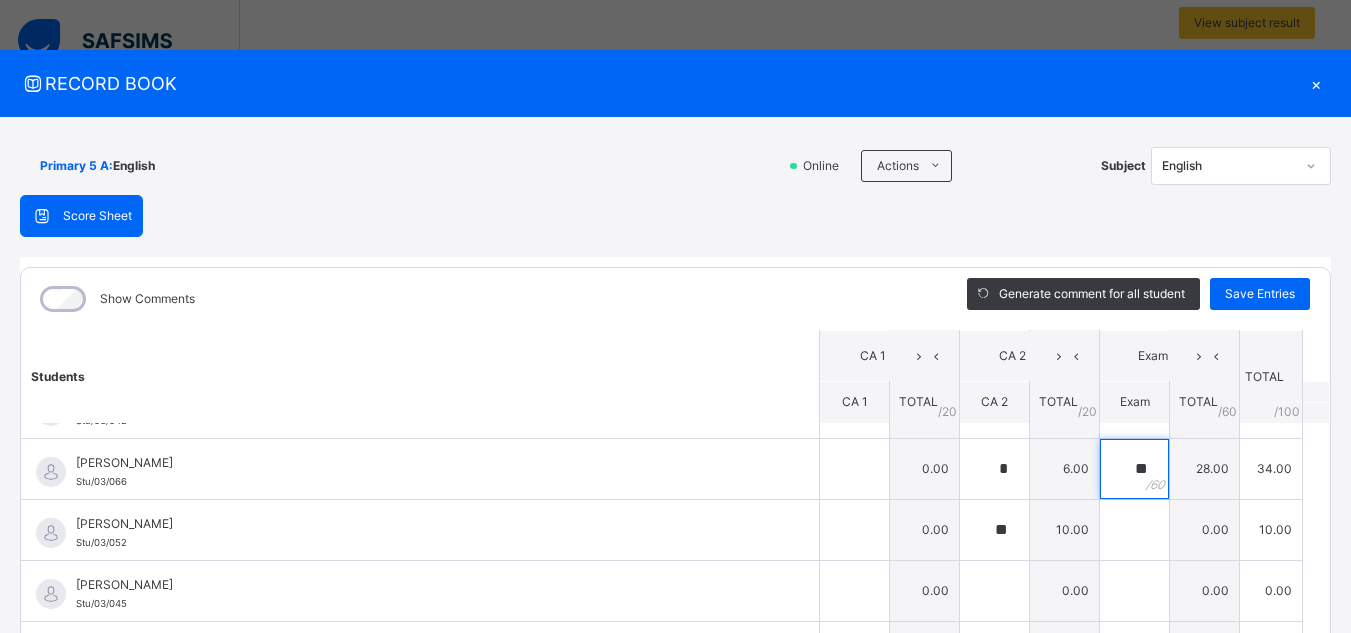 type on "**" 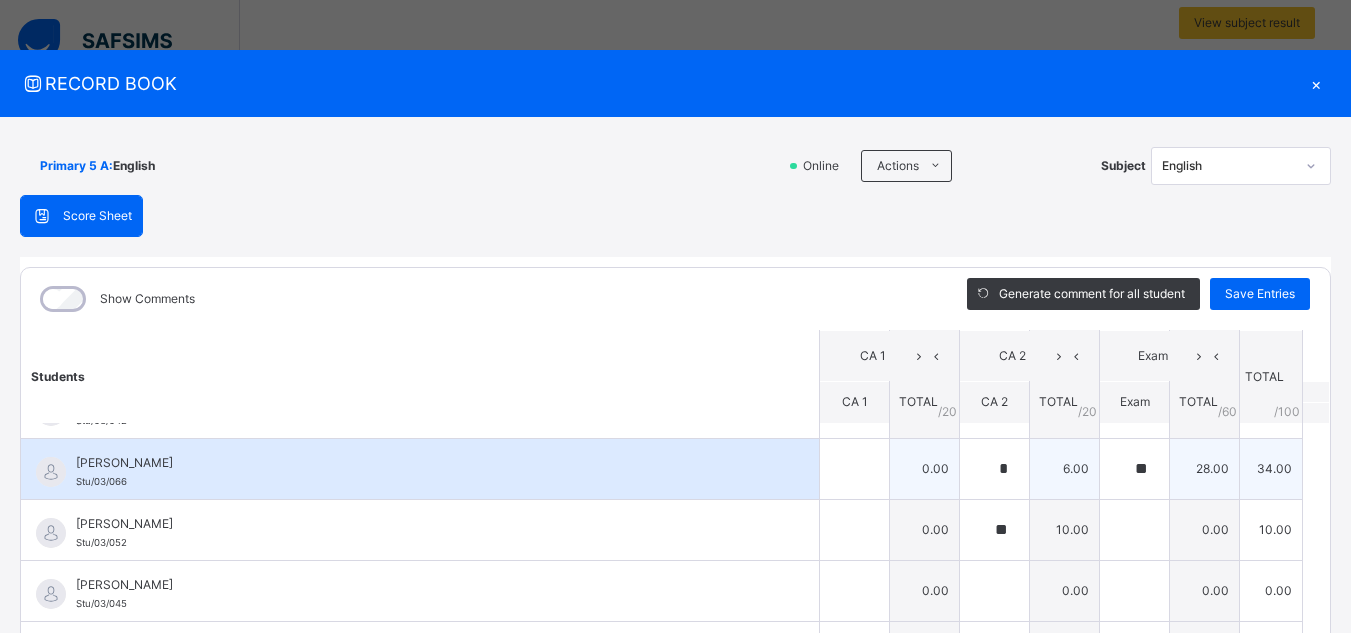 click on "[PERSON_NAME] [PERSON_NAME]/03/066" at bounding box center (425, 472) 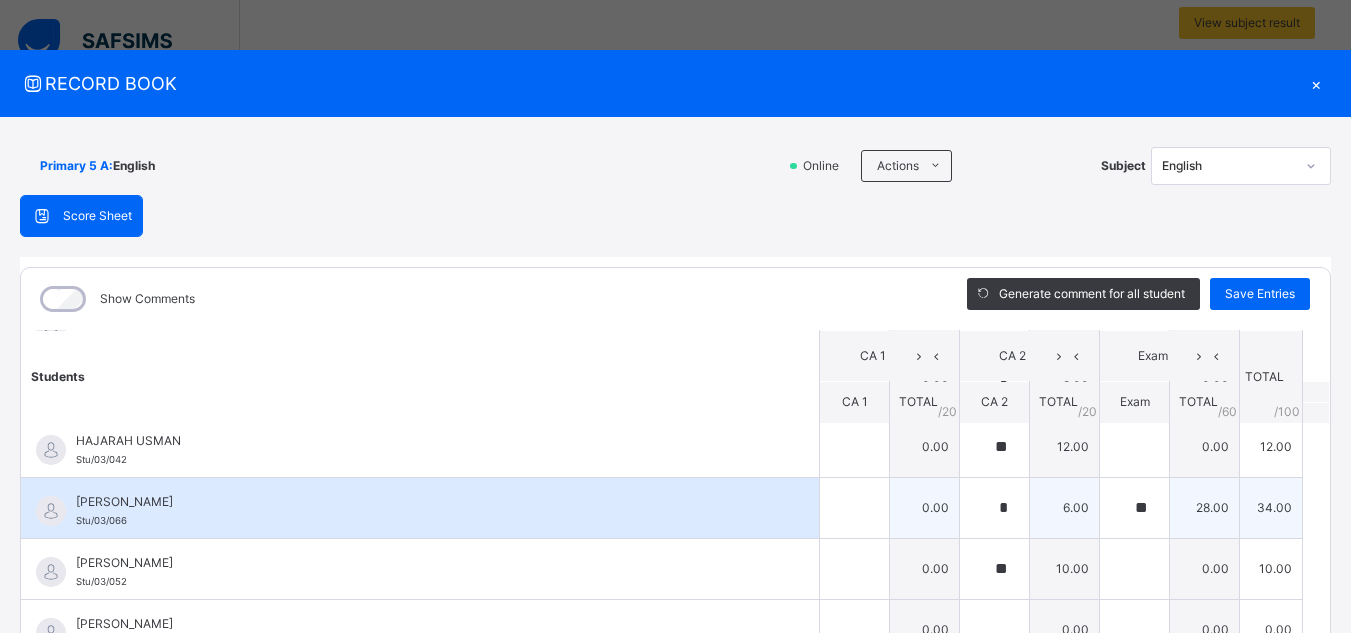 scroll, scrollTop: 860, scrollLeft: 0, axis: vertical 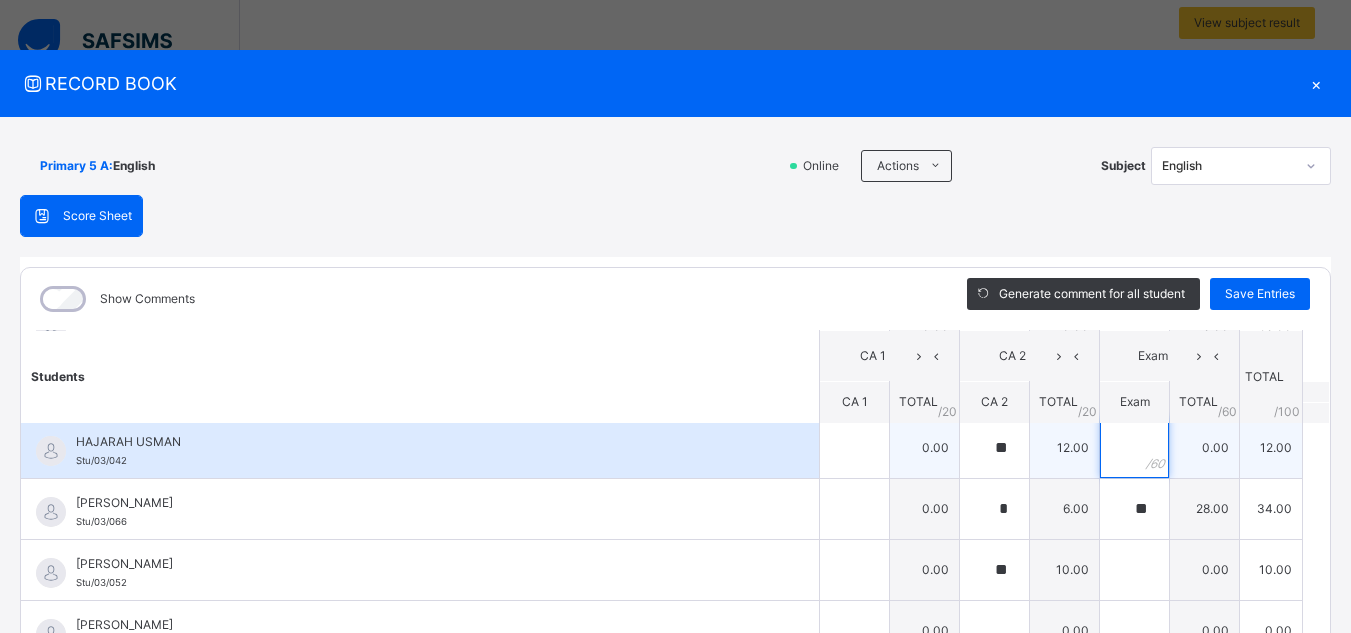 click at bounding box center [1134, 448] 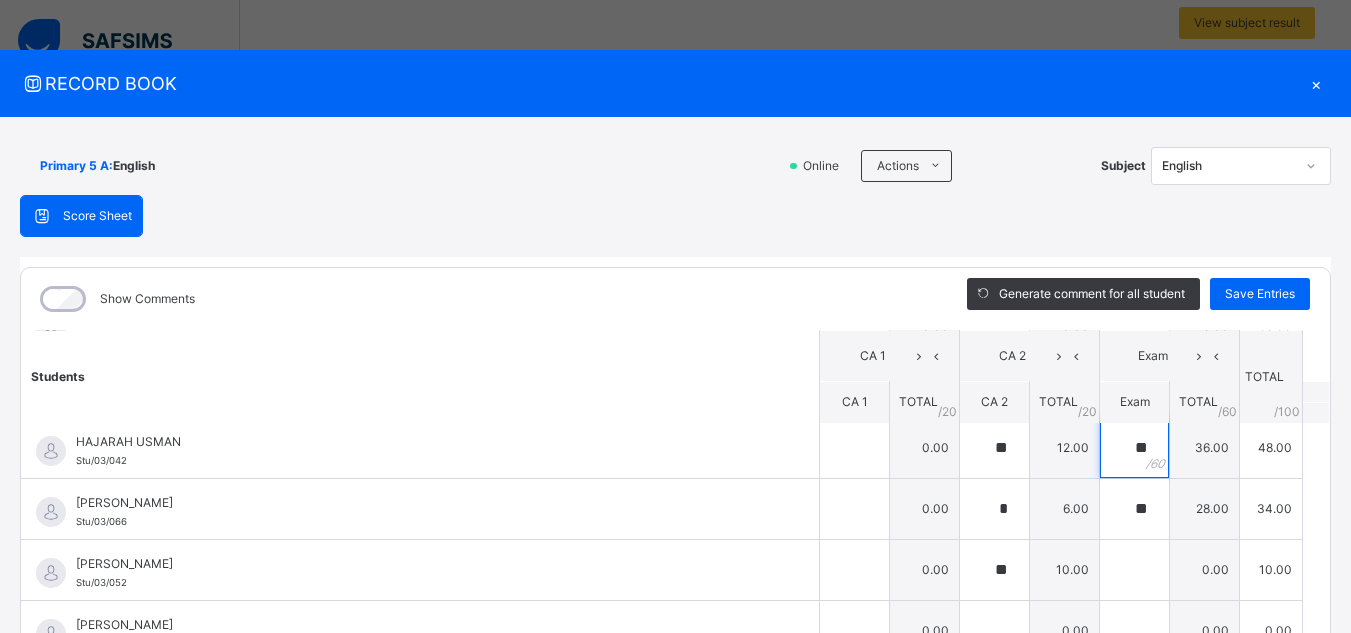 type on "**" 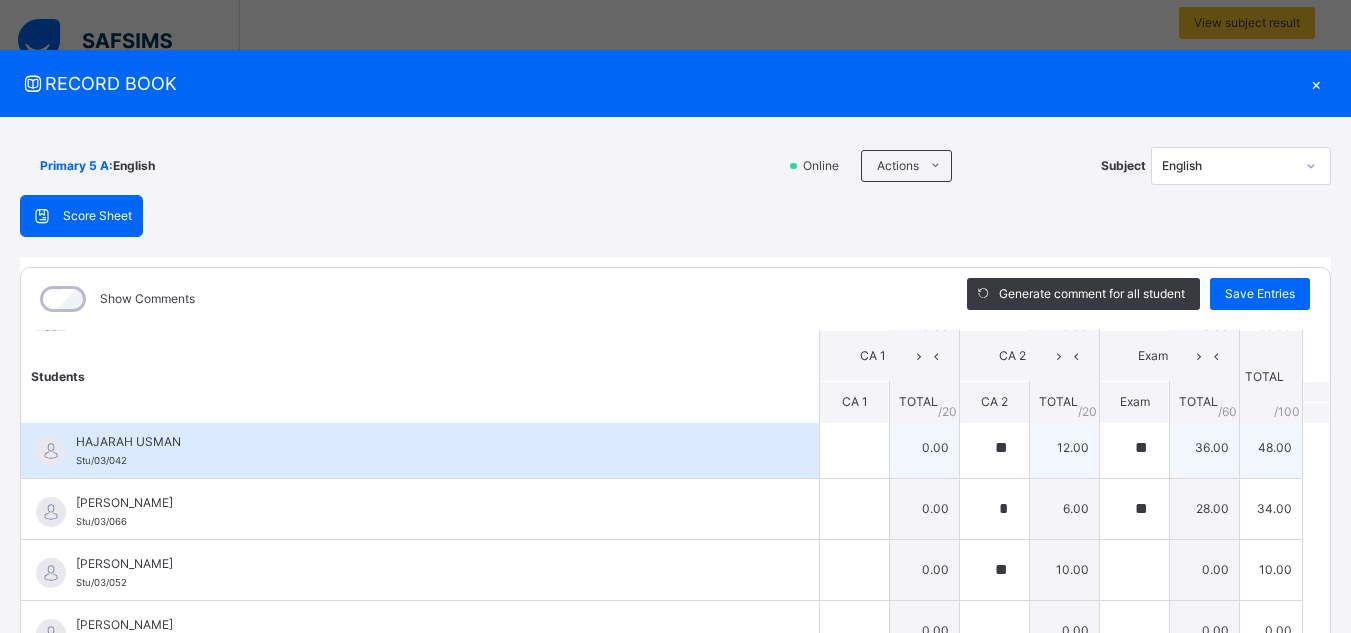 click on "HAJARAH  USMAN Stu/03/042" at bounding box center (420, 448) 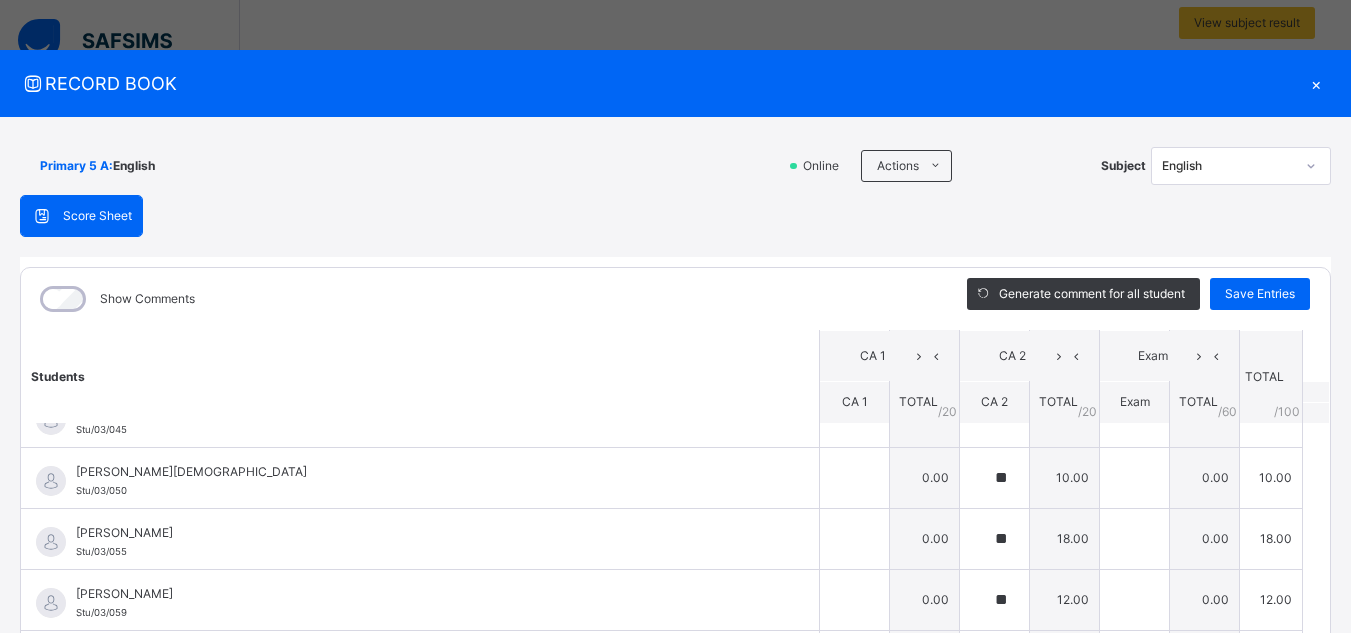 scroll, scrollTop: 1180, scrollLeft: 0, axis: vertical 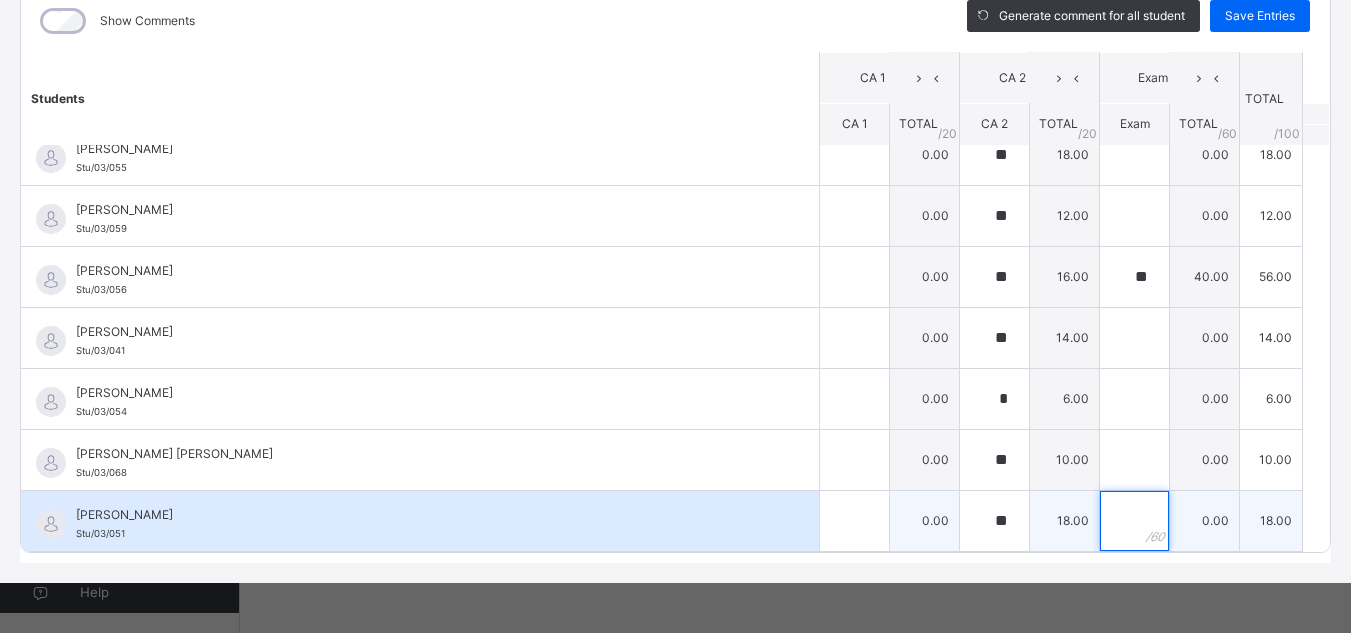 click at bounding box center (1134, 521) 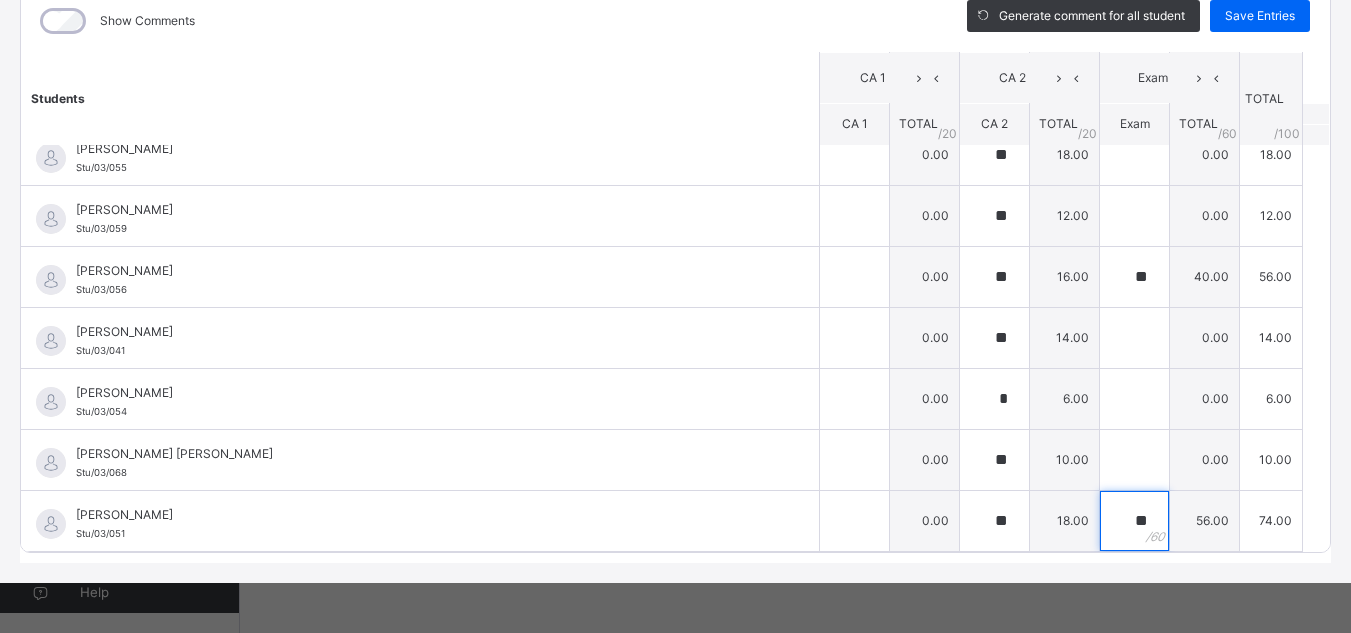 type on "**" 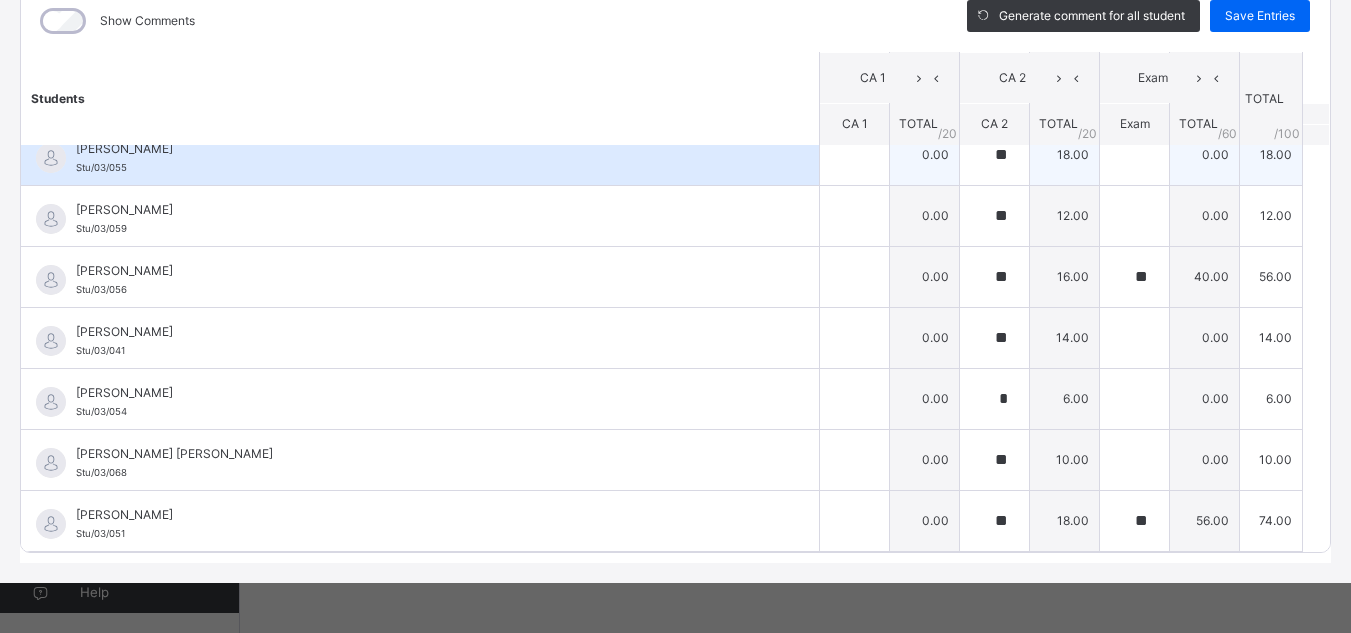 click on "[PERSON_NAME]" at bounding box center (425, 149) 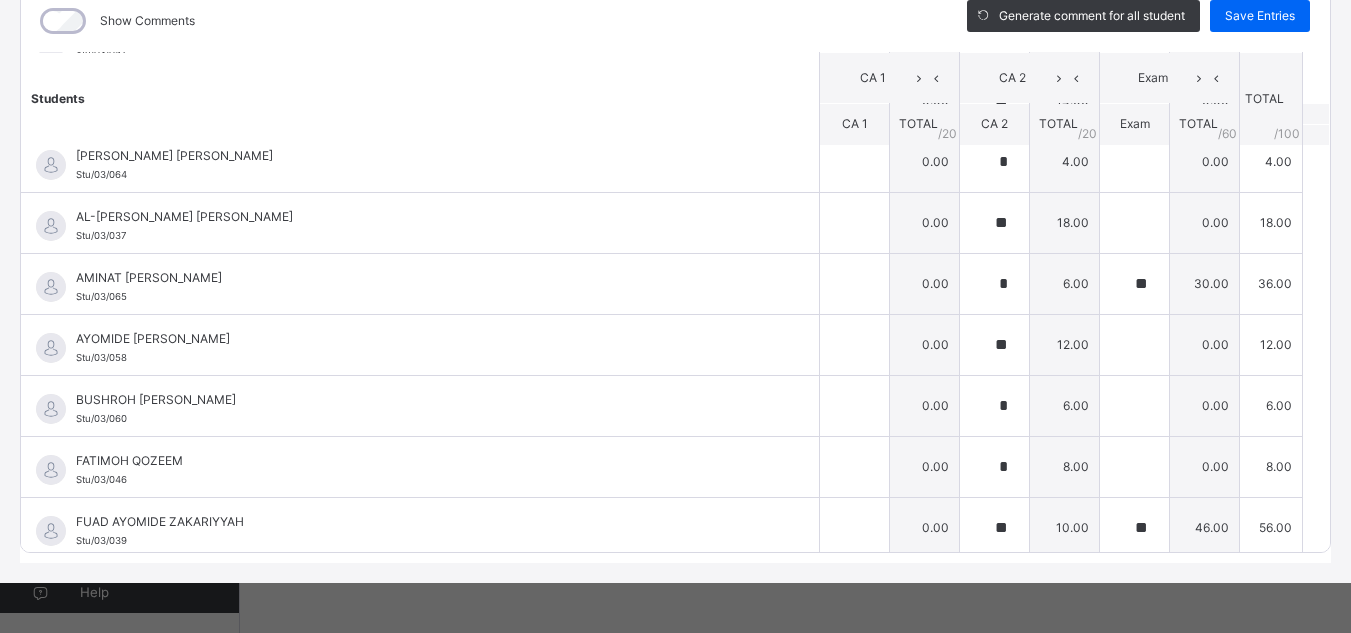 scroll, scrollTop: 340, scrollLeft: 0, axis: vertical 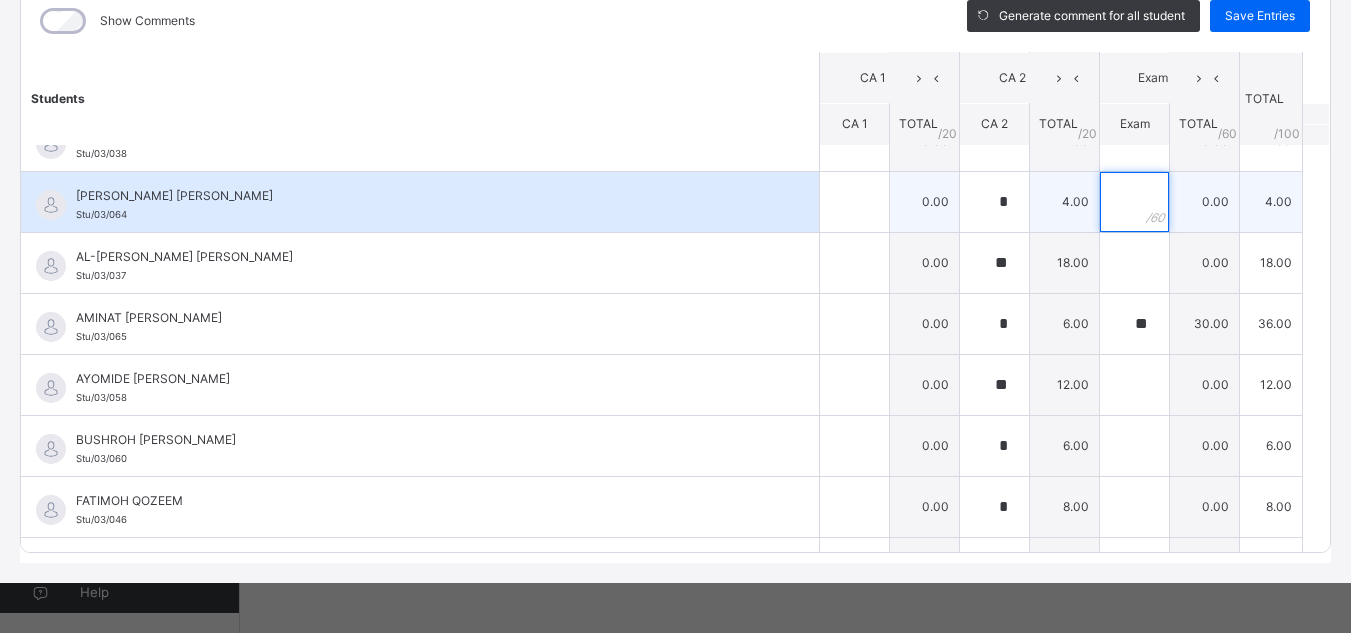 click at bounding box center [1134, 202] 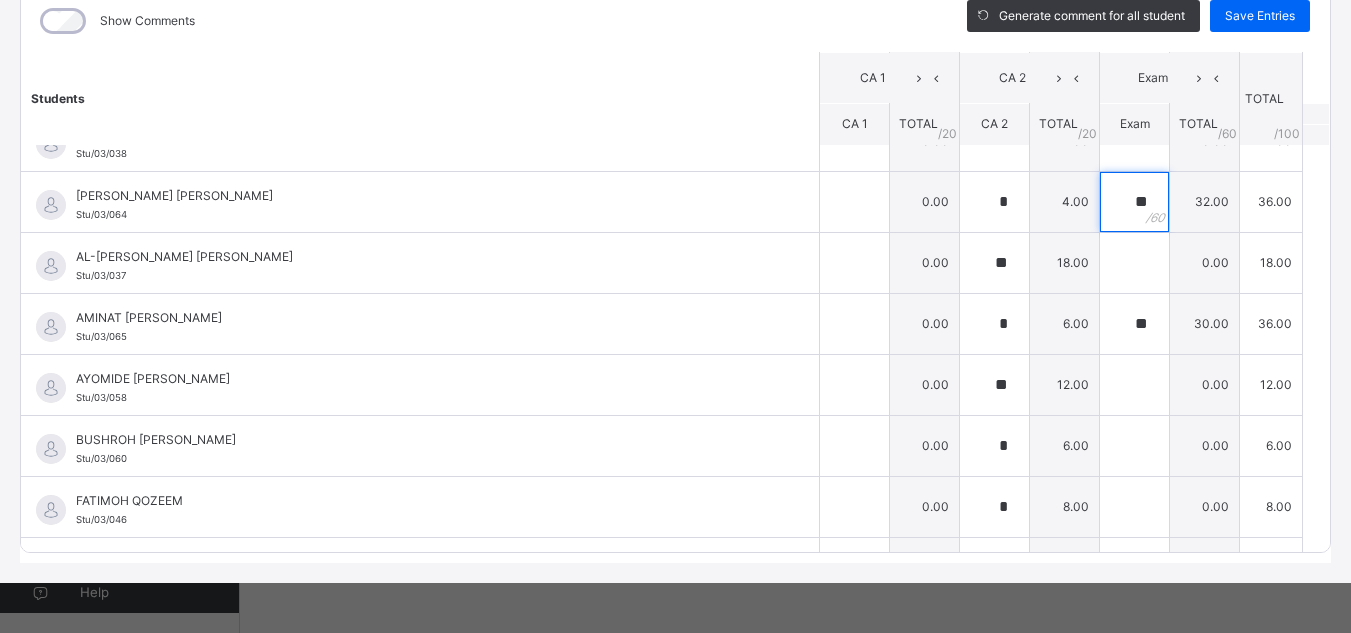 type on "**" 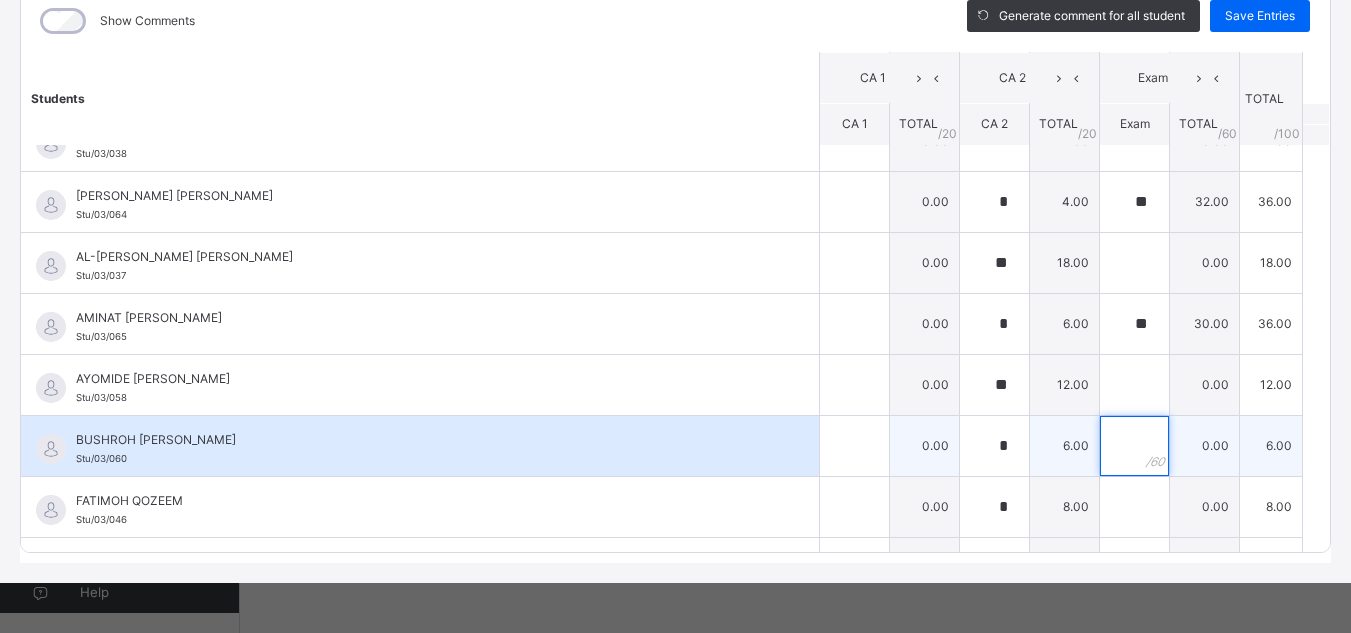 click at bounding box center [1134, 446] 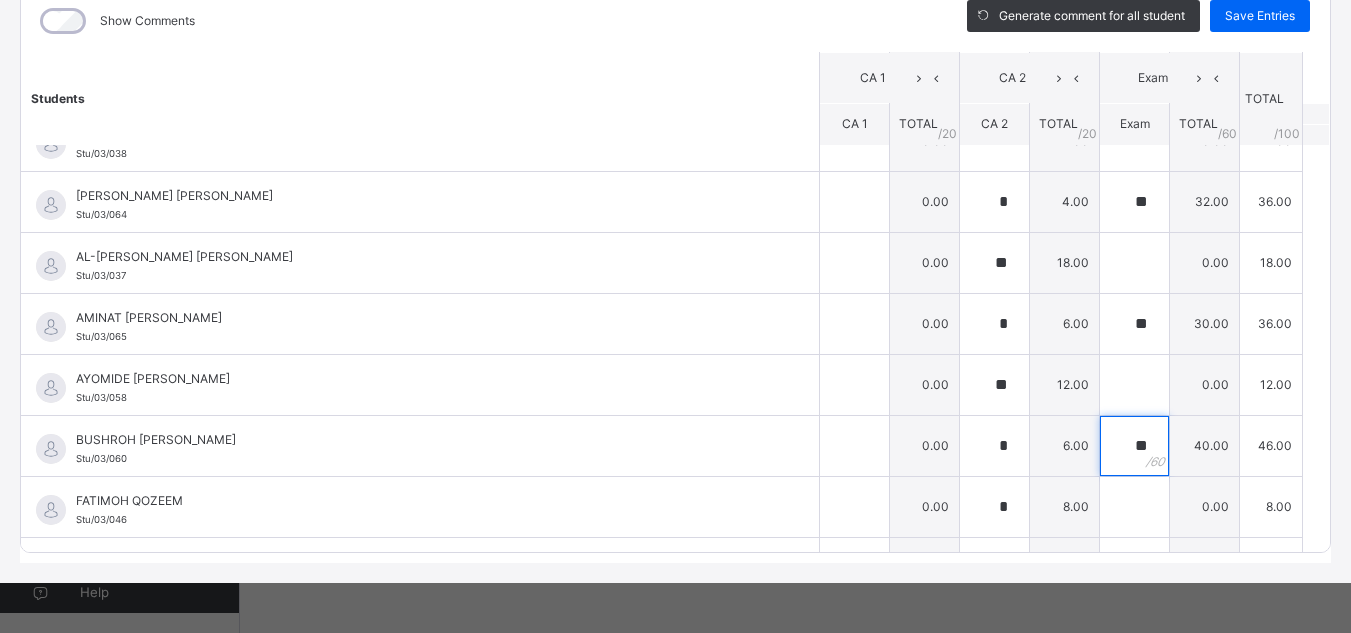 type on "**" 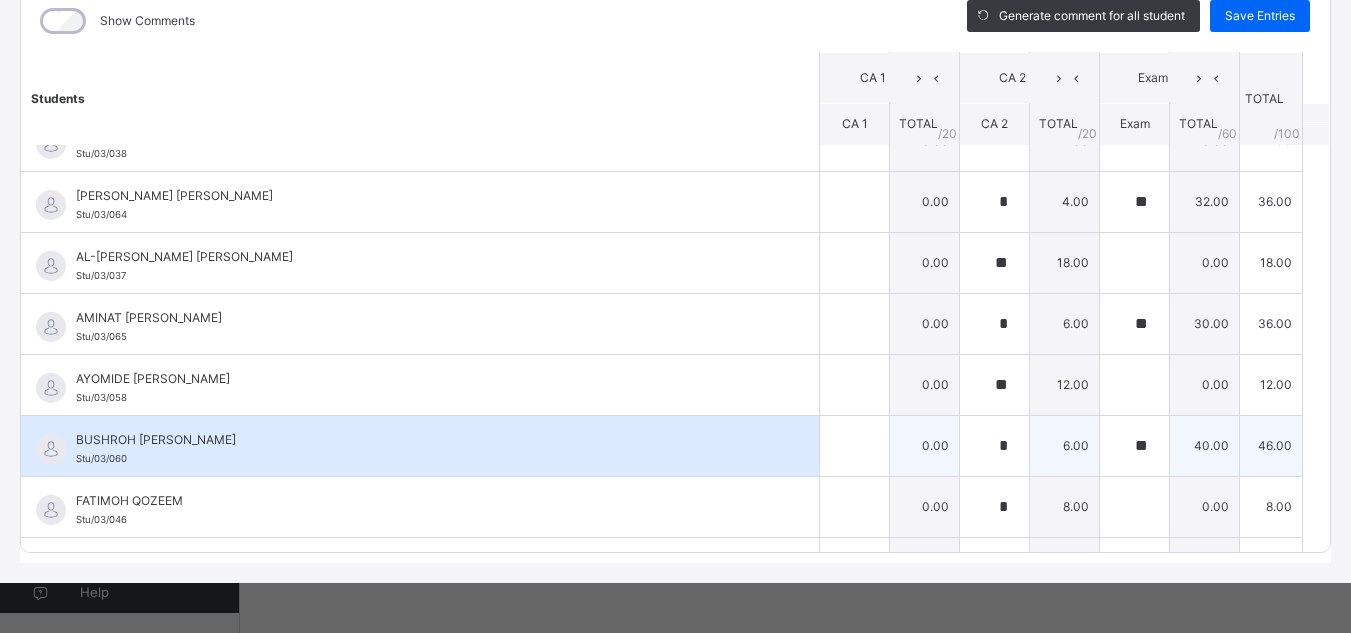 click on "BUSHROH [PERSON_NAME]" at bounding box center [425, 440] 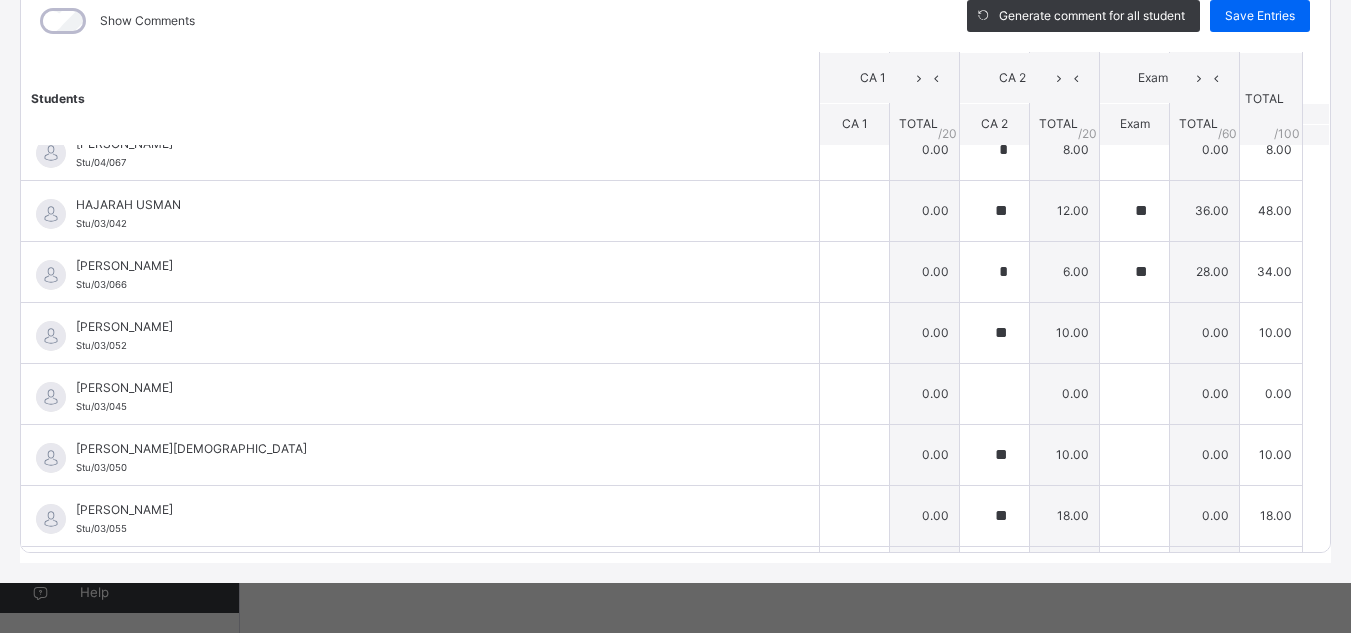 scroll, scrollTop: 820, scrollLeft: 0, axis: vertical 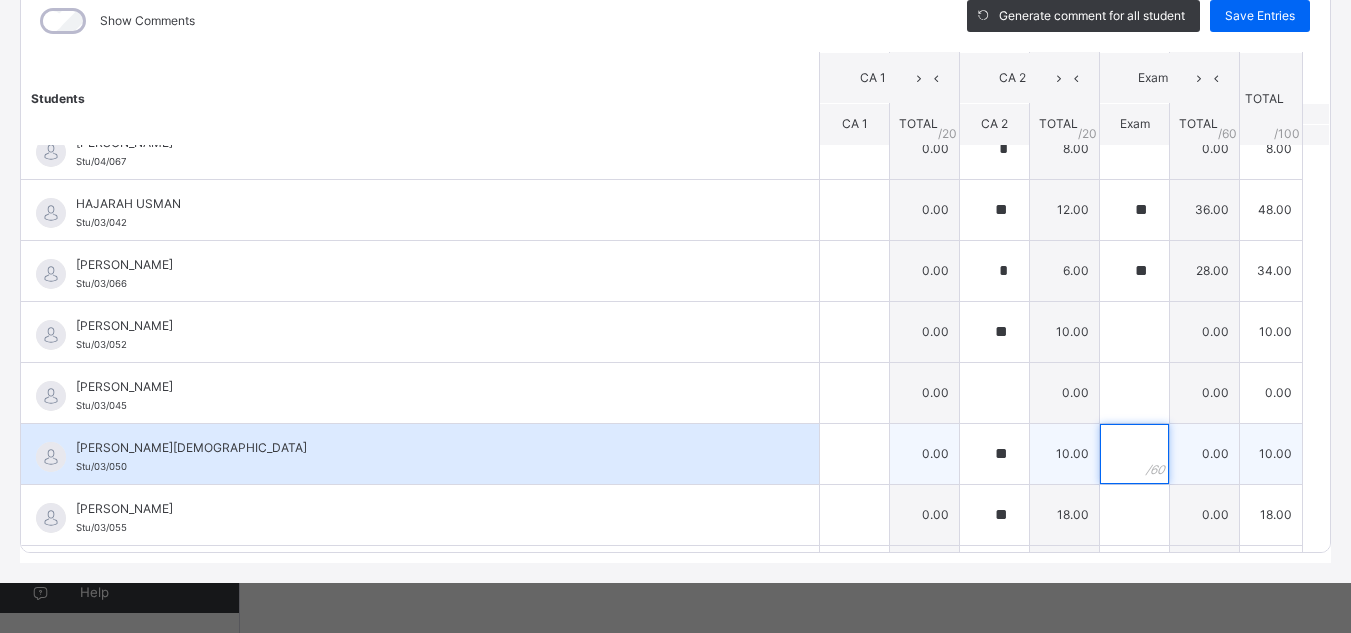 click at bounding box center [1134, 454] 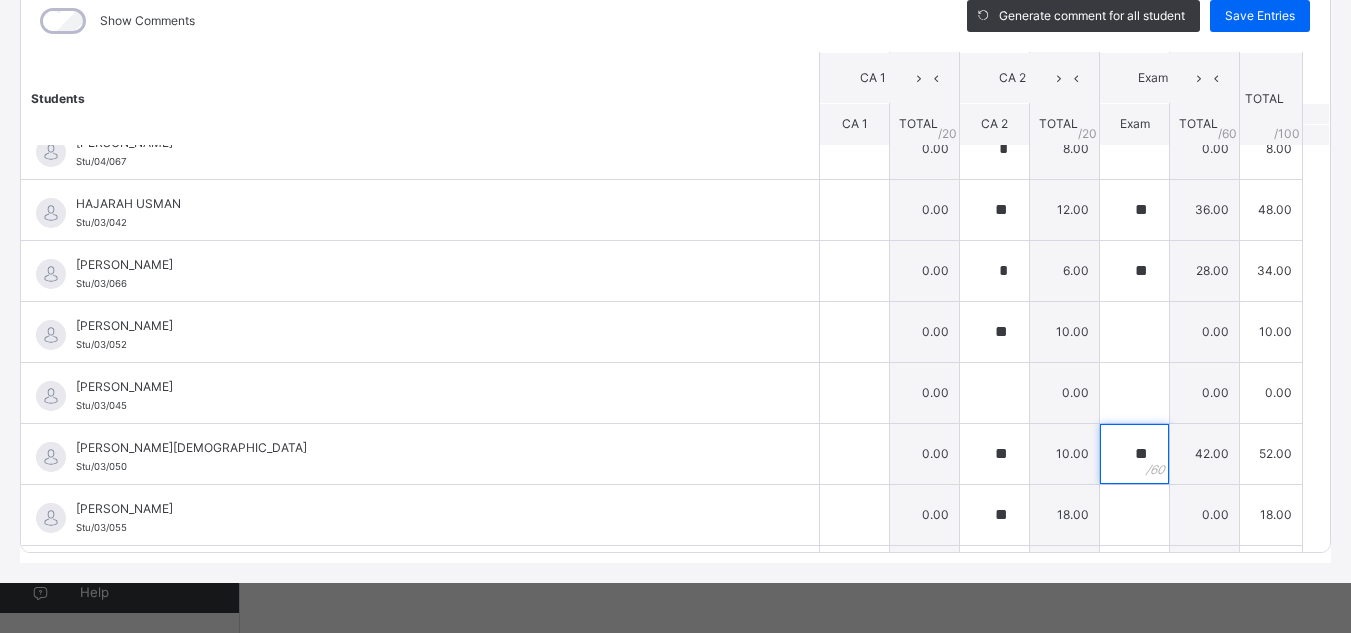 type on "**" 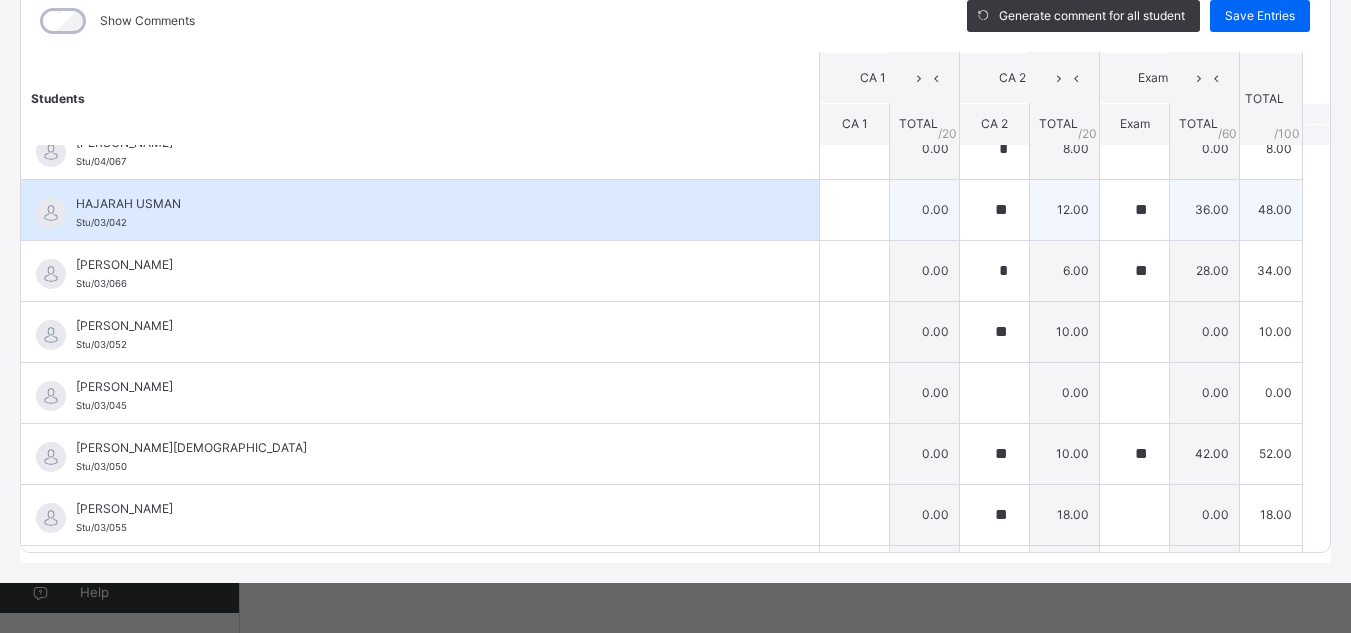 click on "HAJARAH  USMAN Stu/03/042" at bounding box center [420, 210] 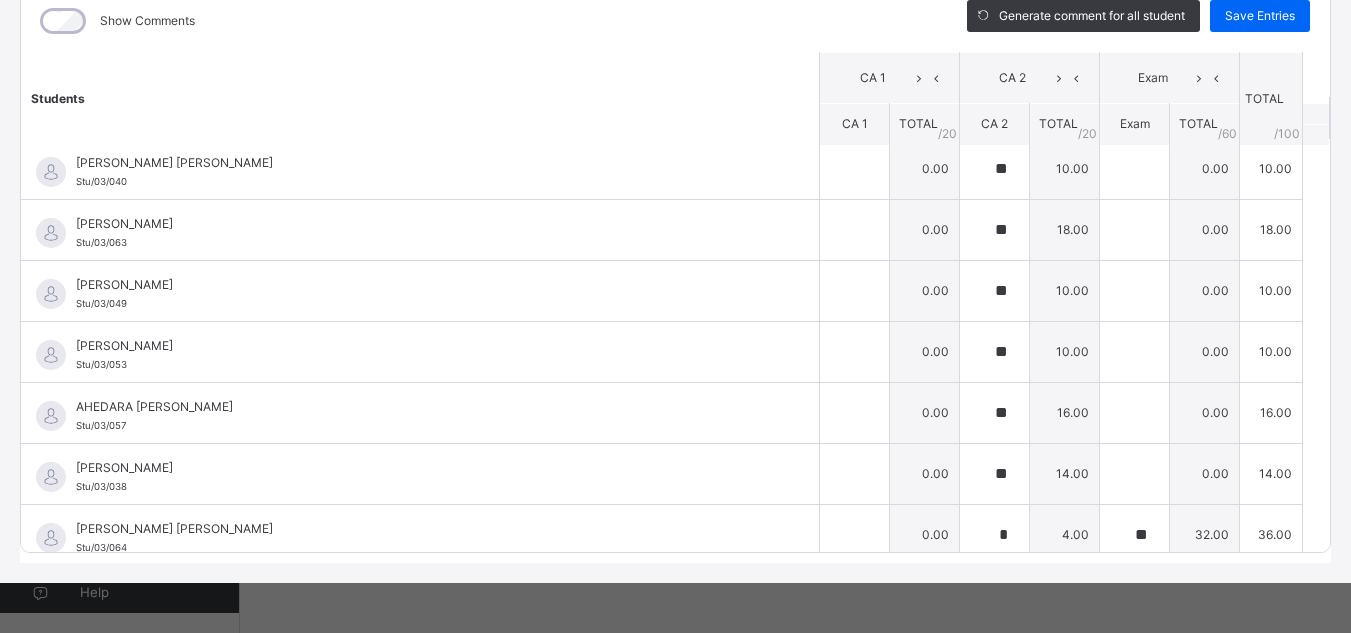 scroll, scrollTop: 0, scrollLeft: 0, axis: both 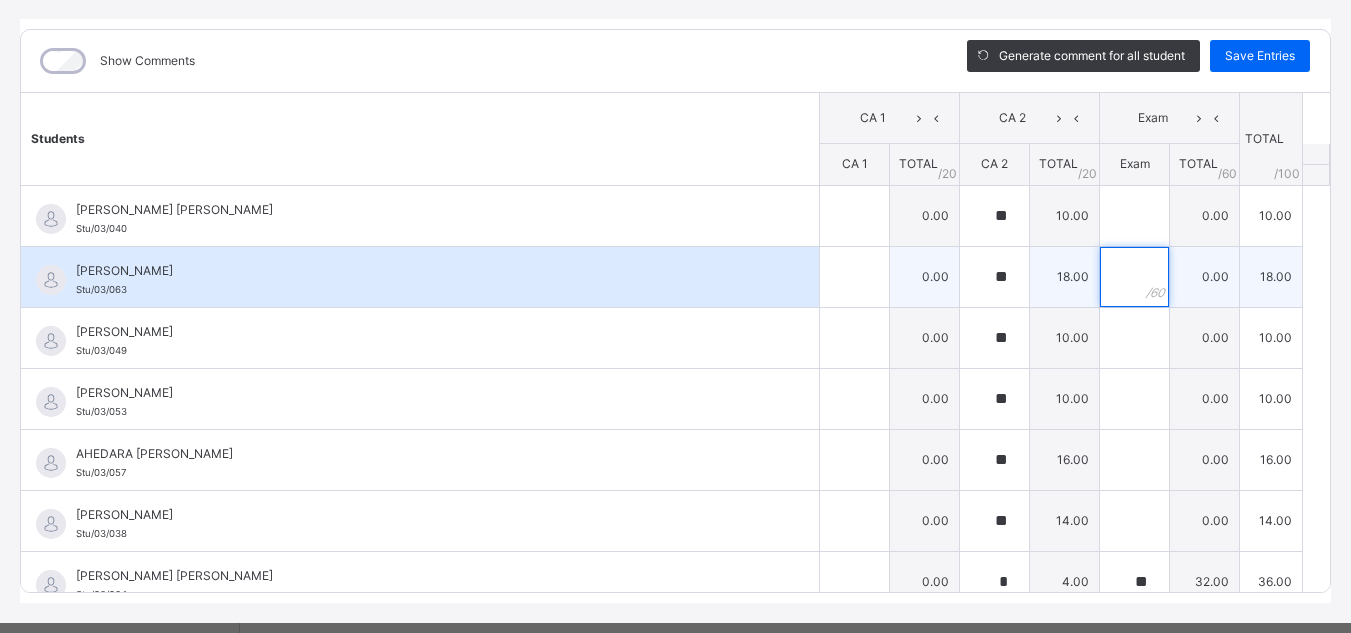 click at bounding box center [1134, 277] 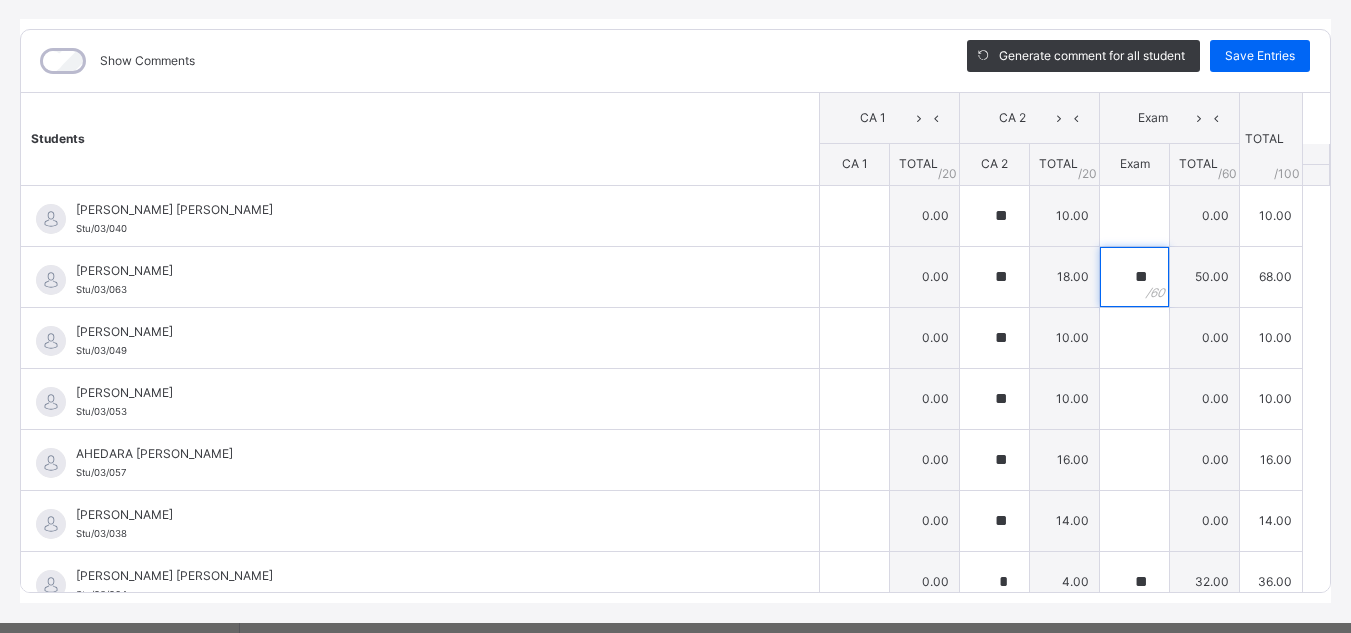 type on "**" 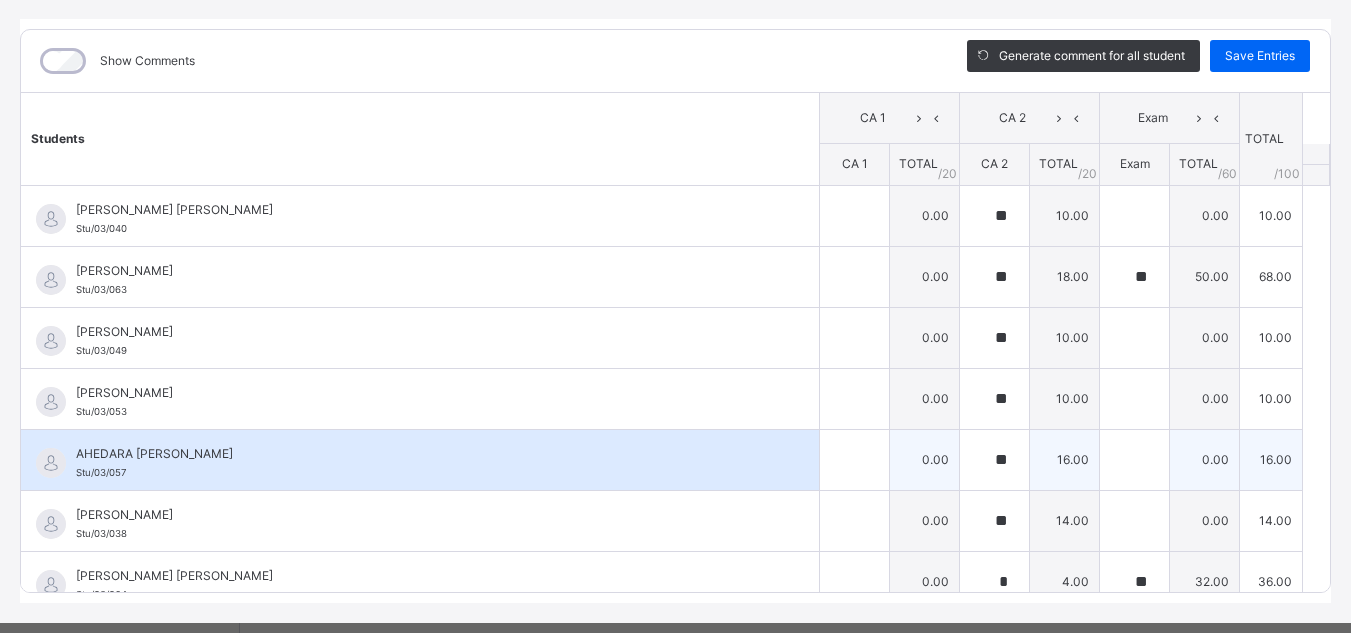 click on "AHEDARA HALIMAT ALIYU Stu/03/057" at bounding box center [425, 463] 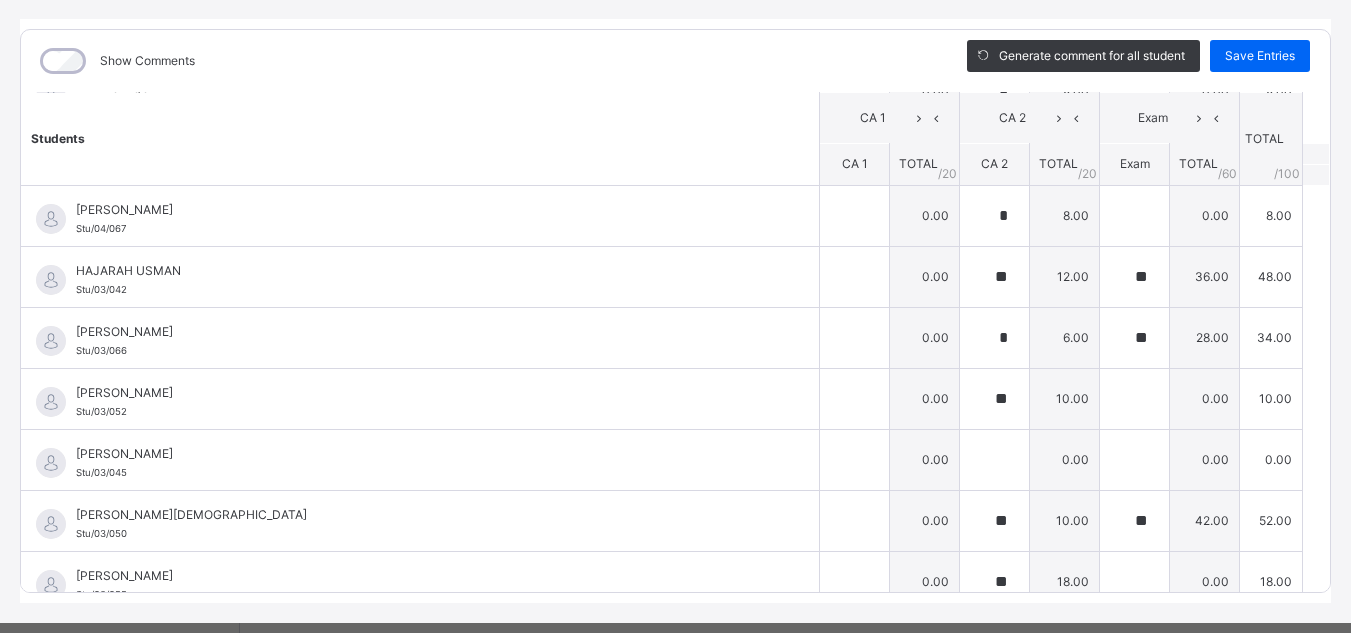 scroll, scrollTop: 840, scrollLeft: 0, axis: vertical 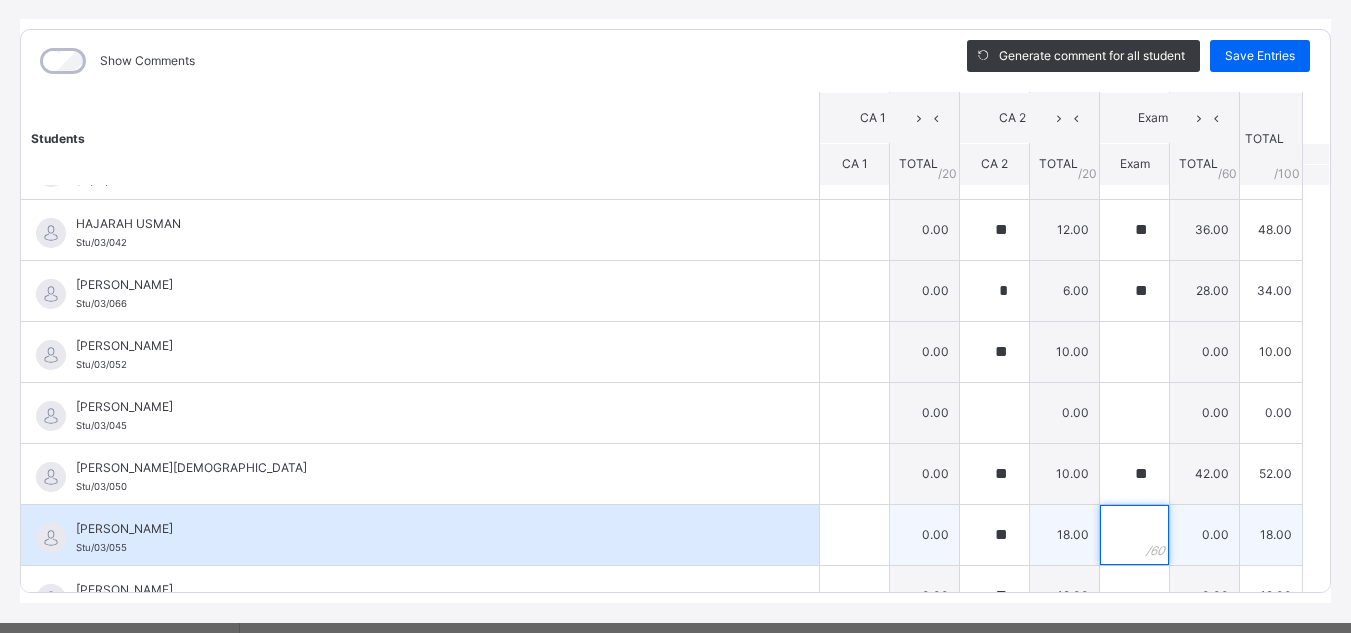 click at bounding box center [1134, 535] 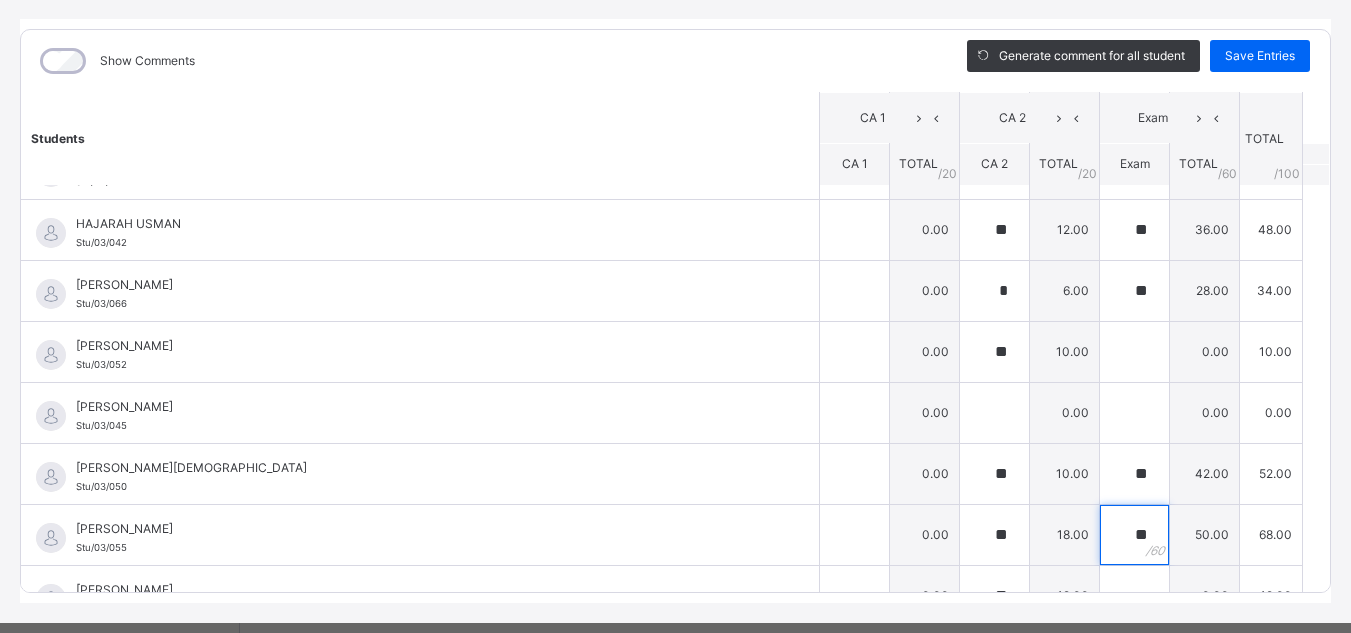 type on "**" 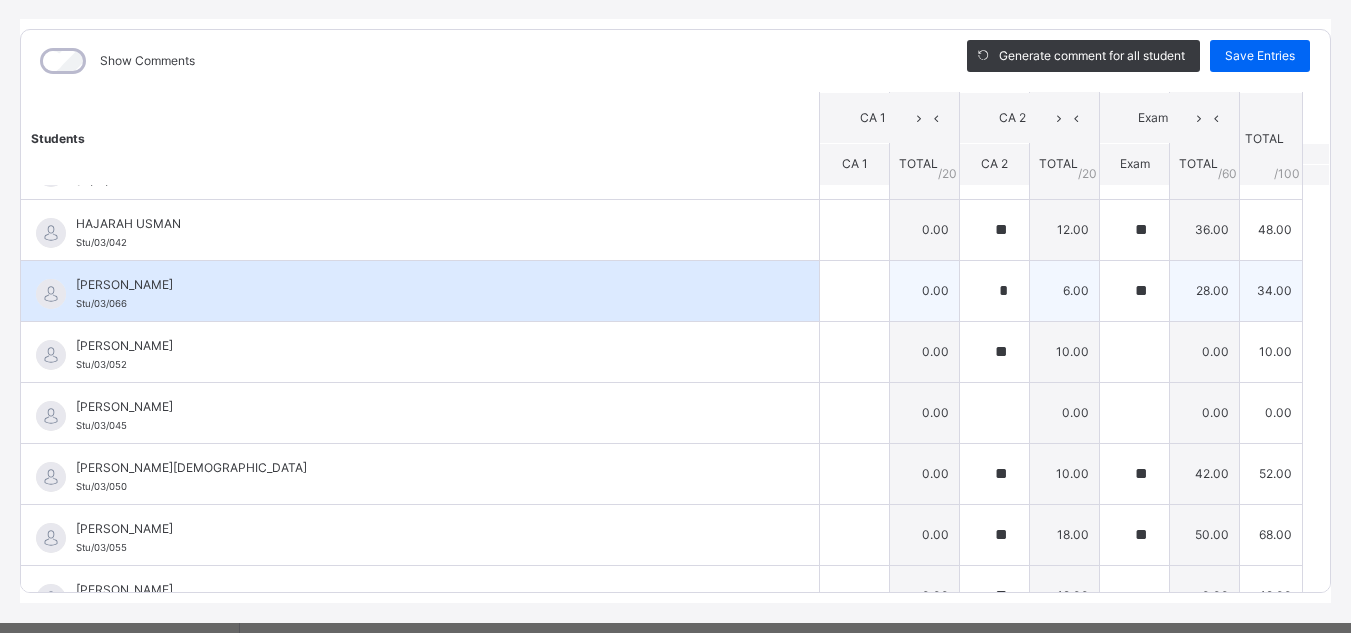 click on "[PERSON_NAME]" at bounding box center [425, 285] 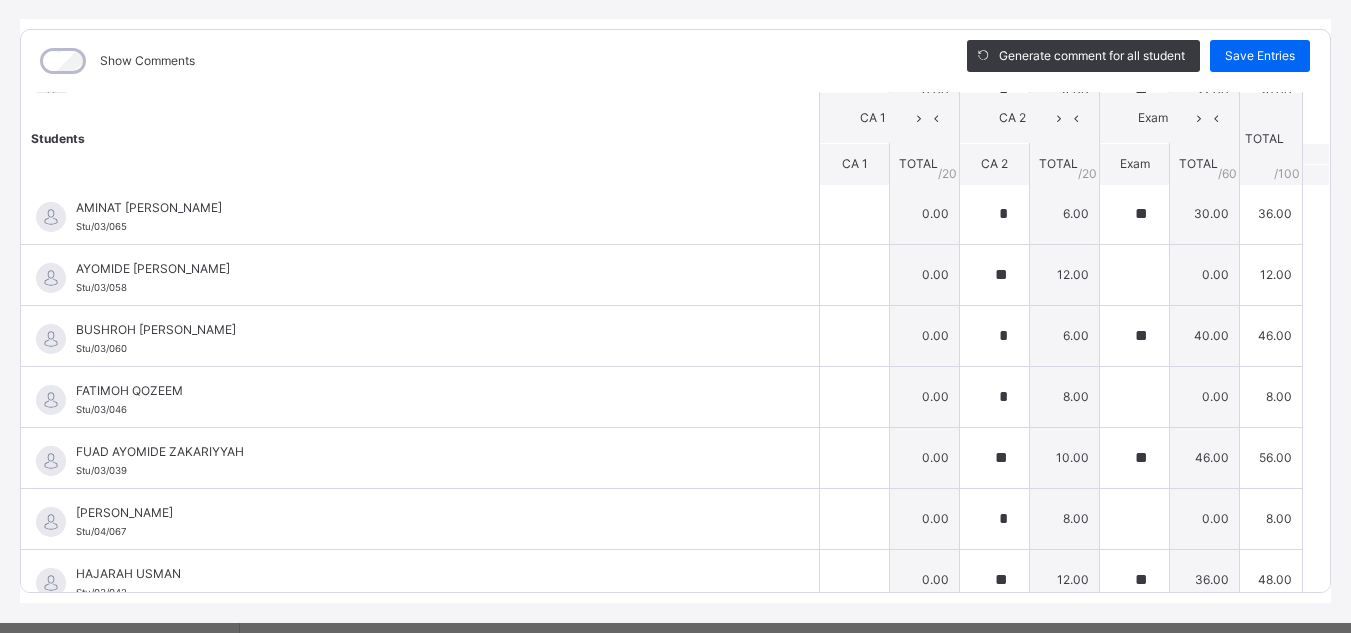 scroll, scrollTop: 480, scrollLeft: 0, axis: vertical 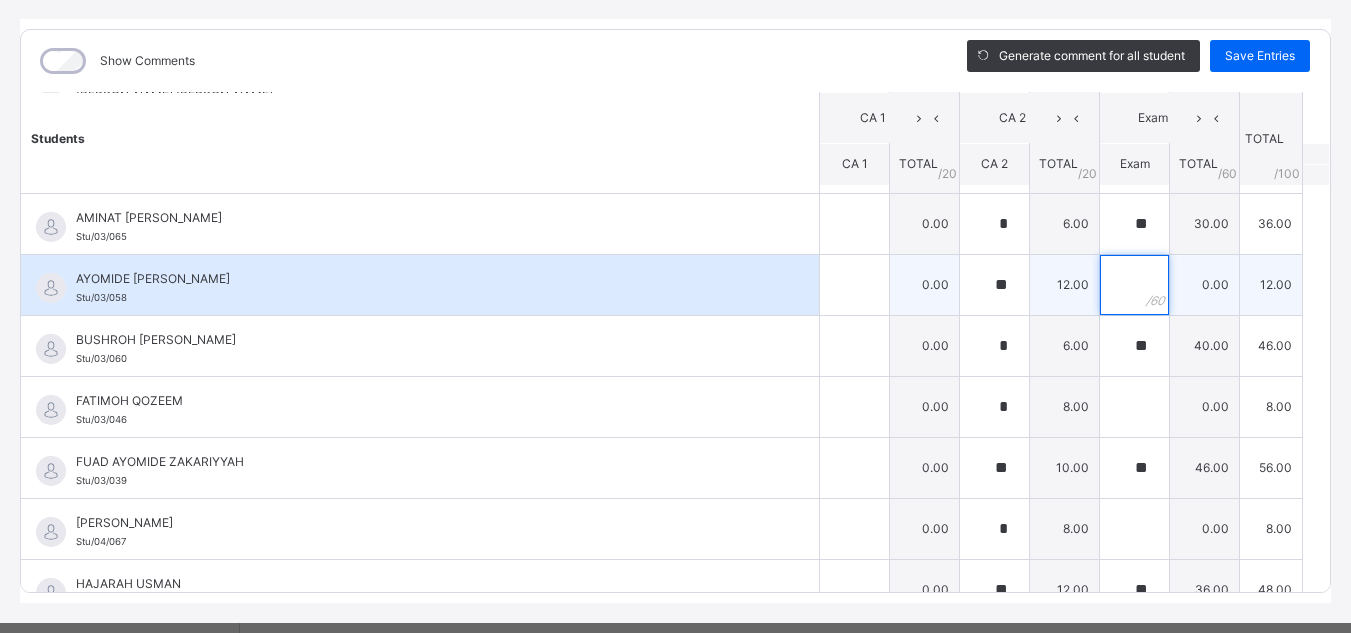 click at bounding box center [1134, 285] 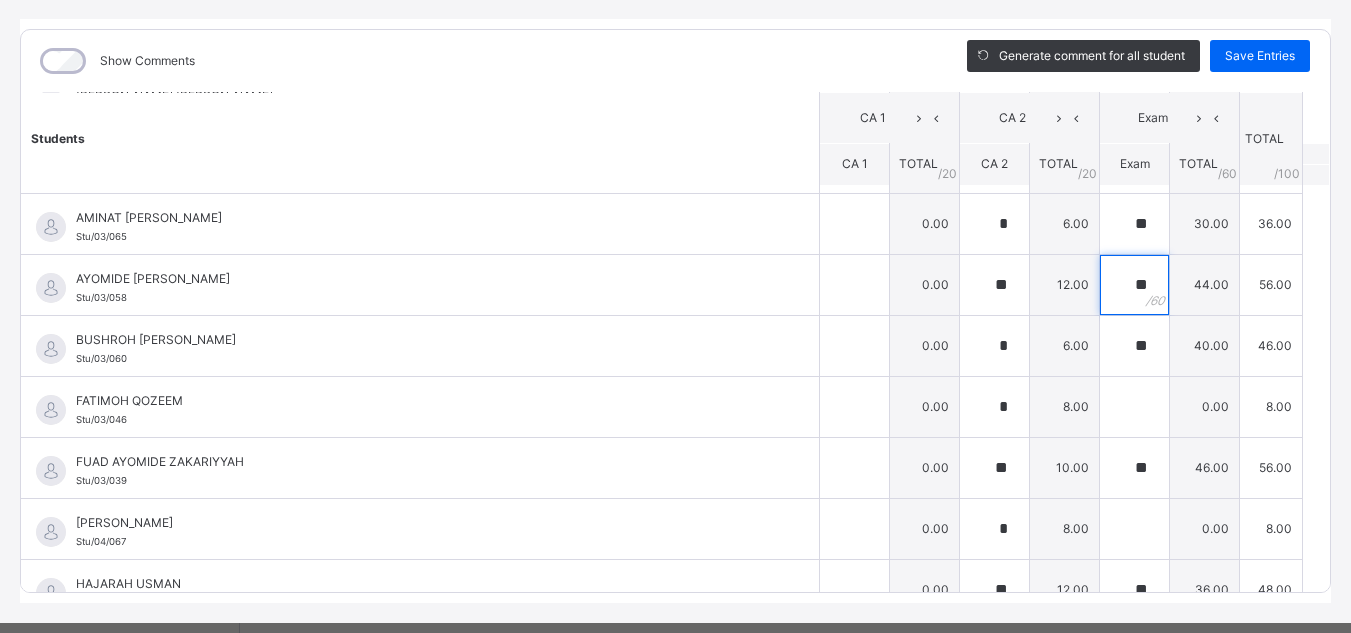 type on "**" 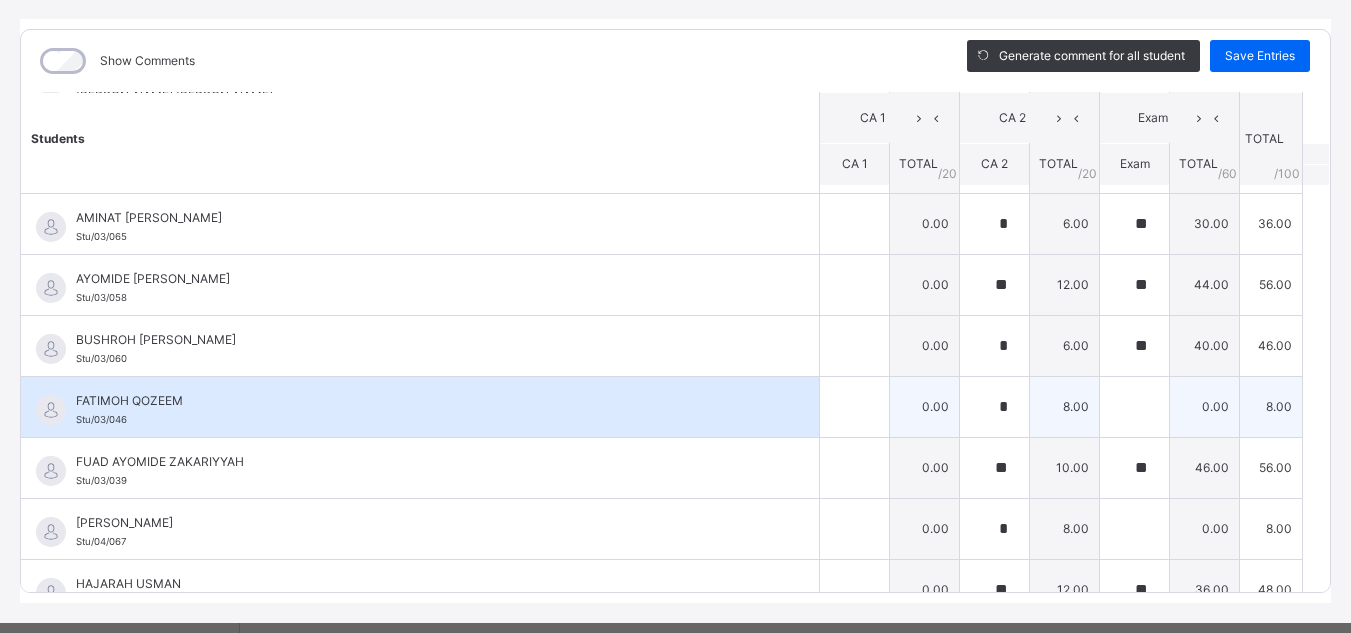 click on "FATIMOH  QOZEEM Stu/03/046" at bounding box center [420, 407] 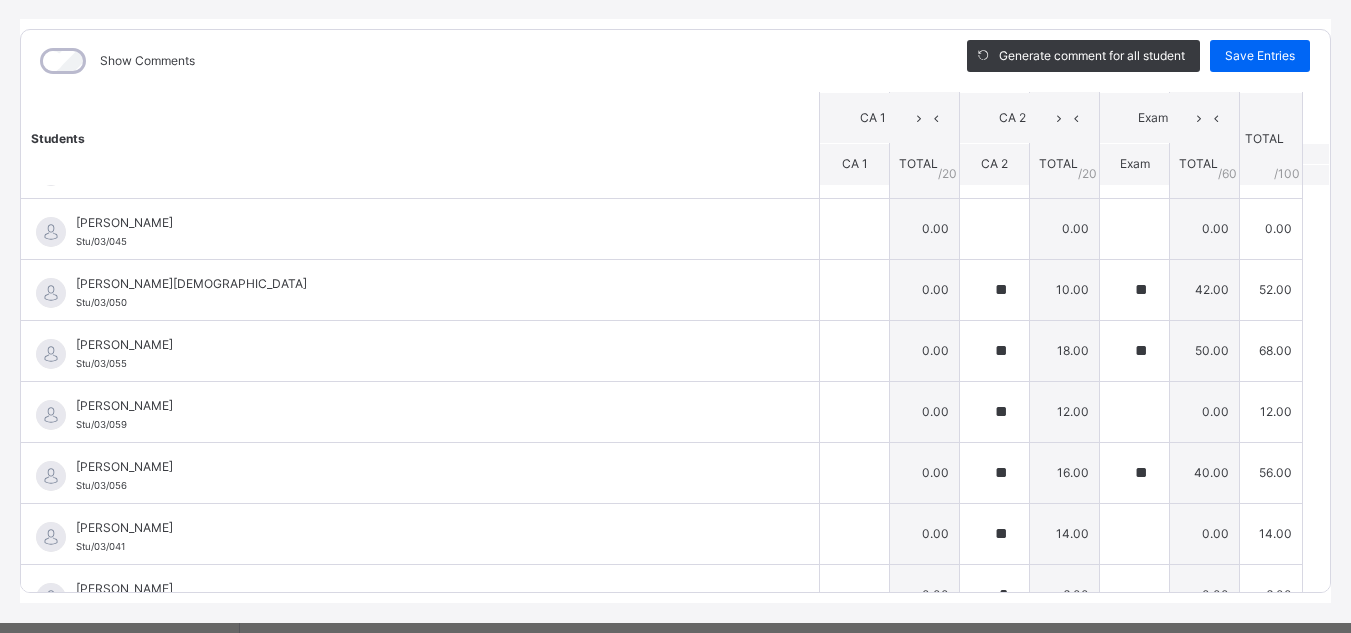 scroll, scrollTop: 1139, scrollLeft: 0, axis: vertical 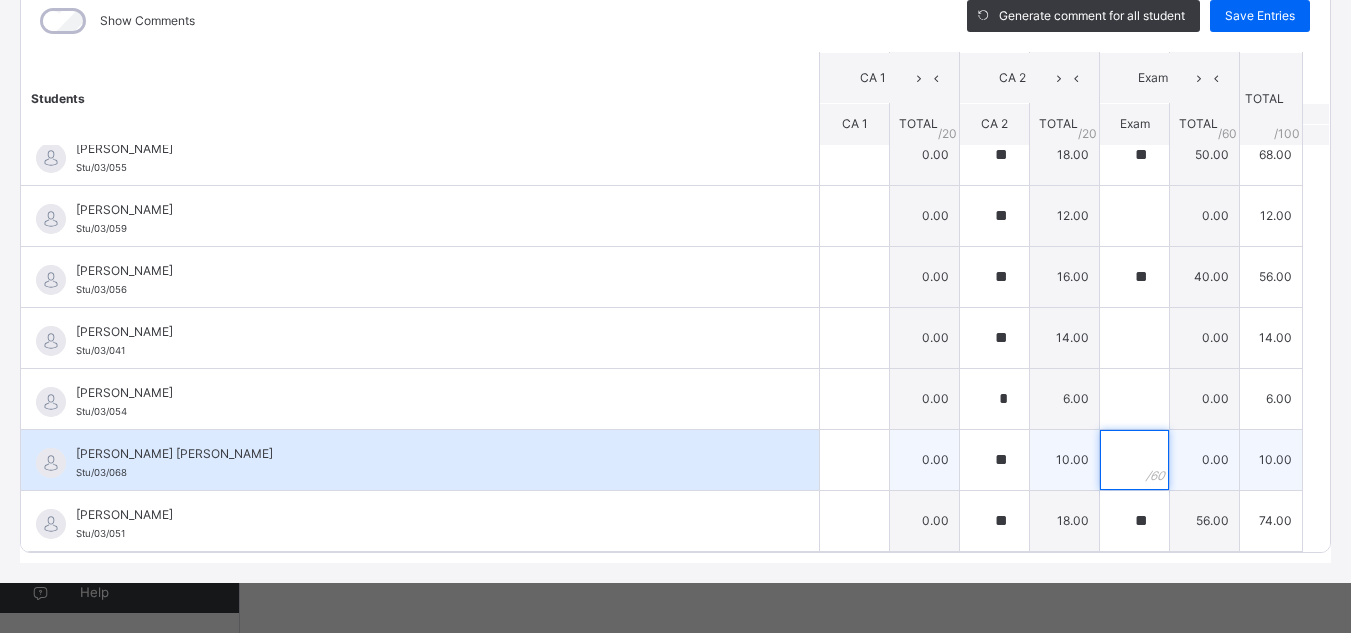 click at bounding box center [1134, 460] 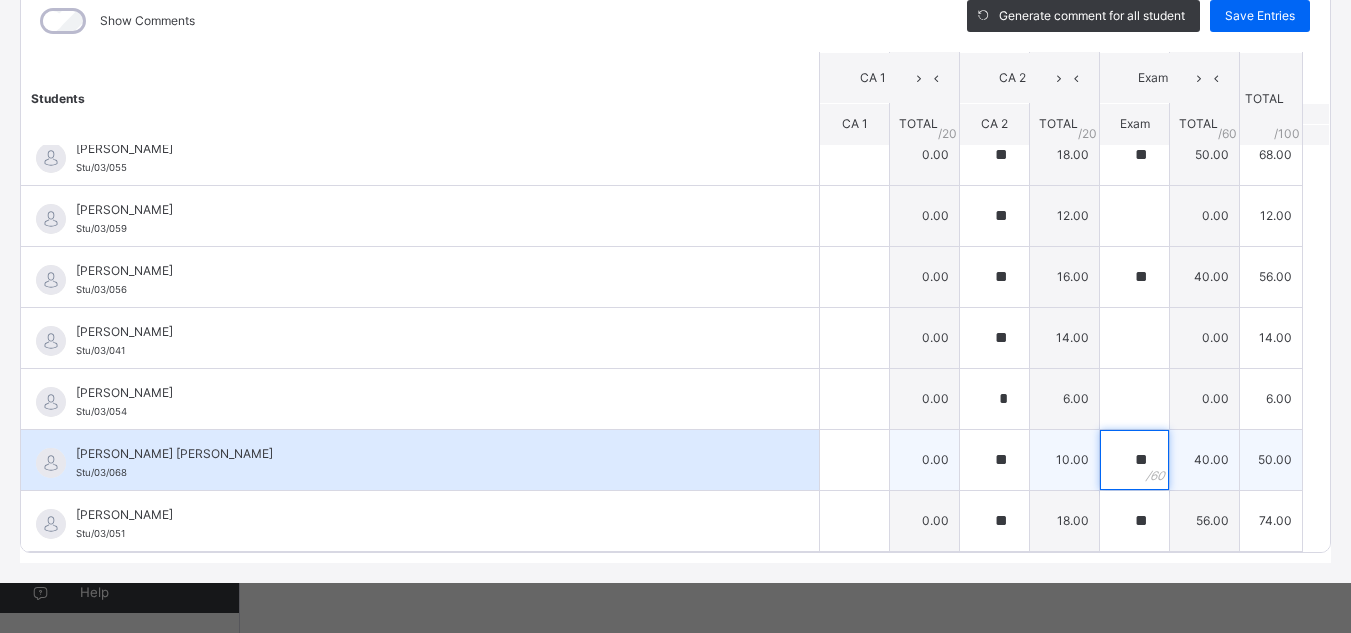 type on "**" 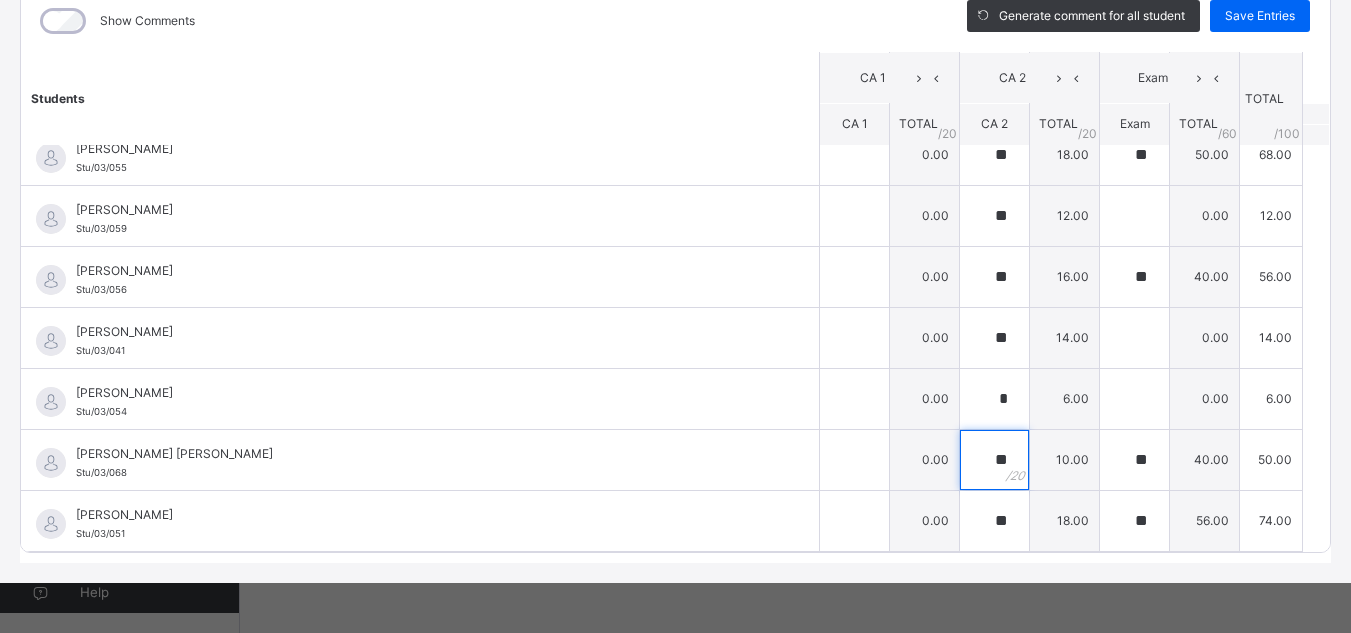 drag, startPoint x: 945, startPoint y: 450, endPoint x: 472, endPoint y: 143, distance: 563.8954 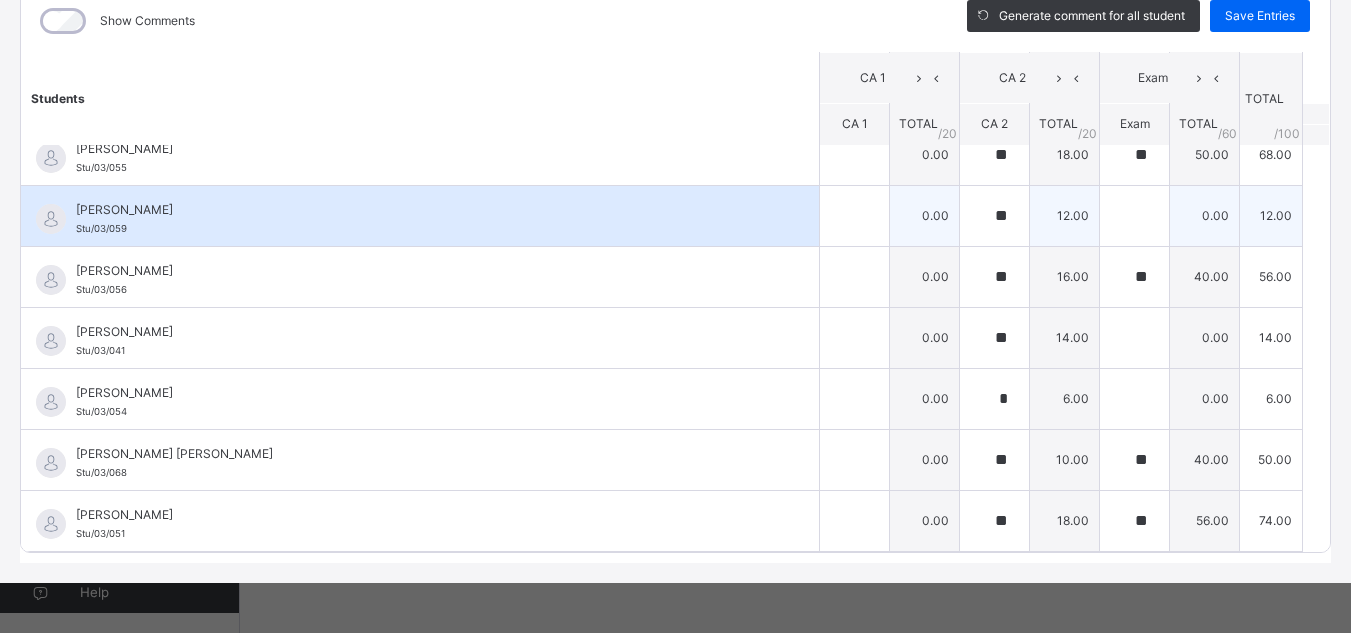 click on "[PERSON_NAME] [PERSON_NAME]/03/059" at bounding box center (420, 216) 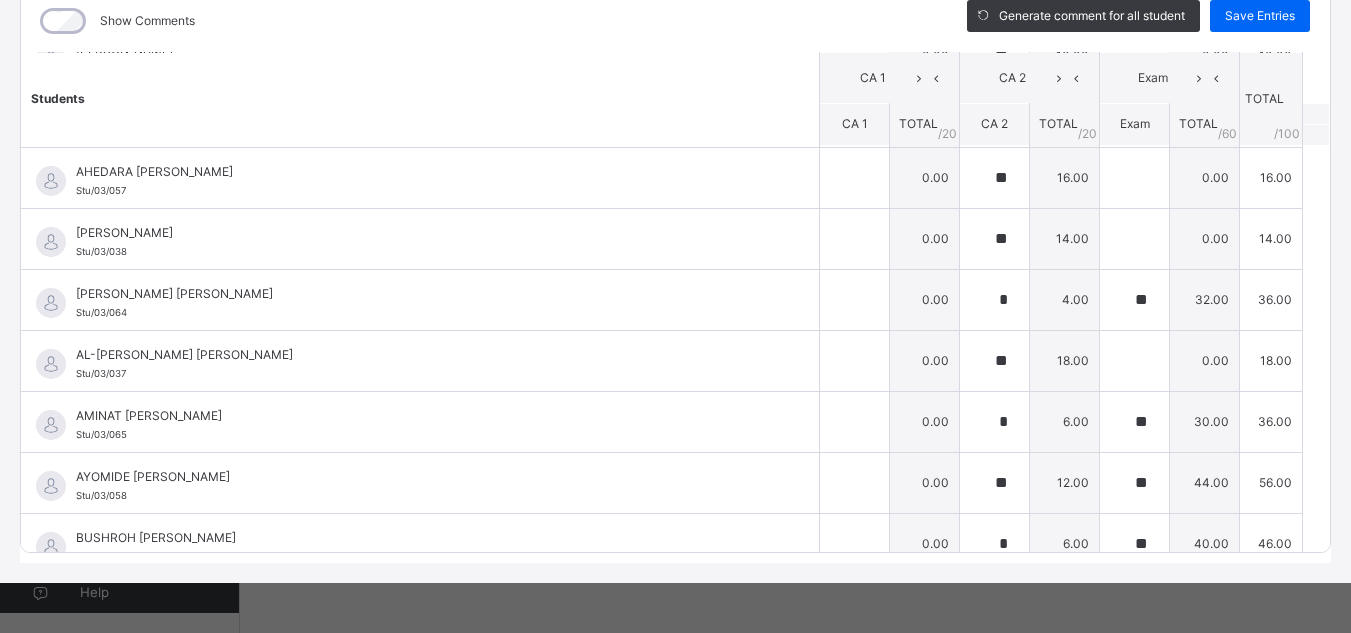 scroll, scrollTop: 220, scrollLeft: 0, axis: vertical 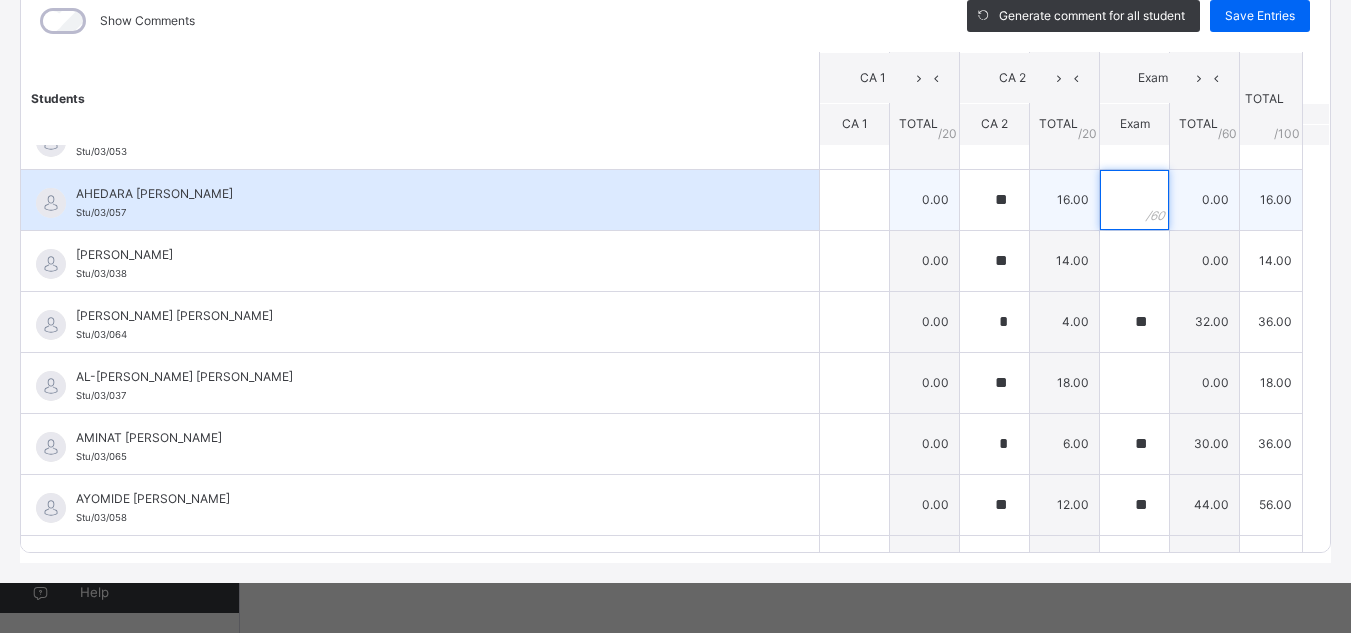 click at bounding box center (1134, 200) 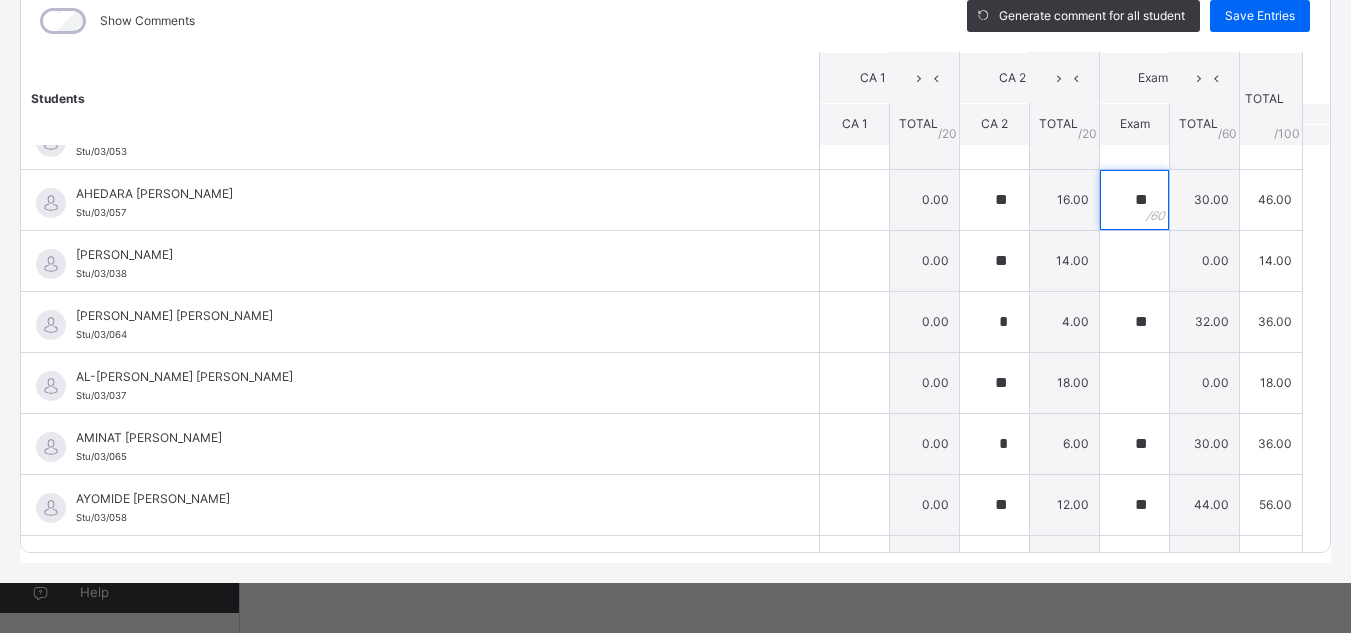 type on "**" 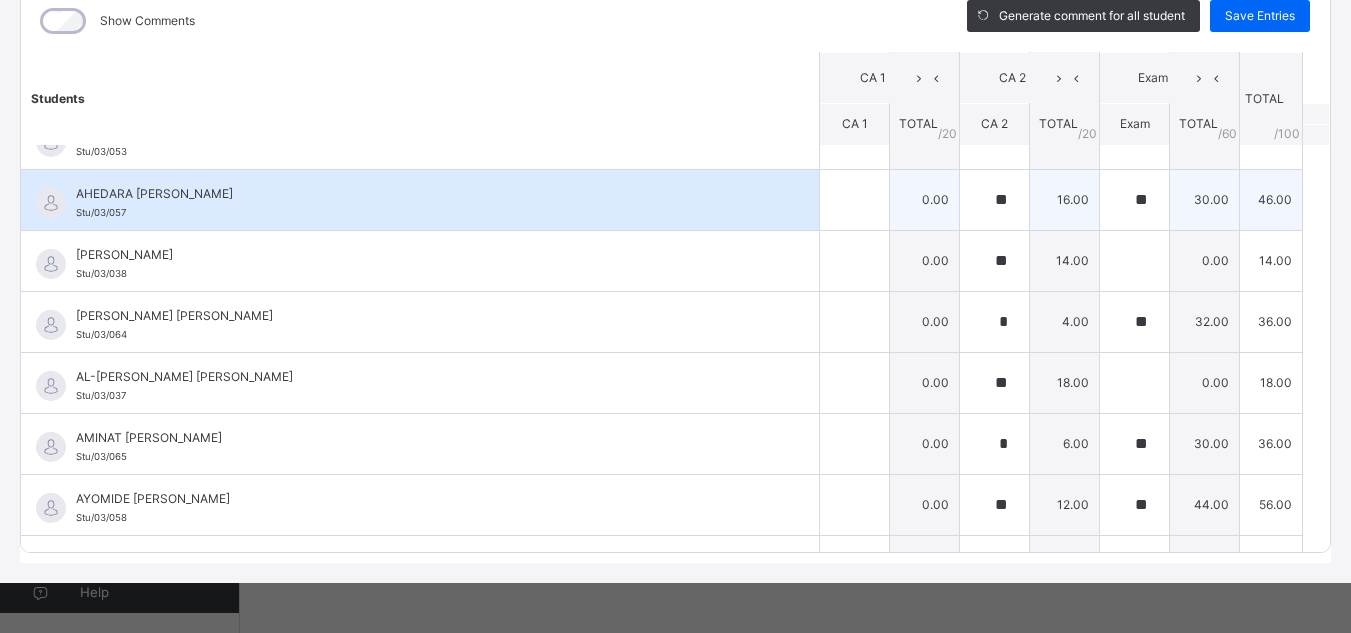 click on "AHEDARA HALIMAT ALIYU Stu/03/057" at bounding box center (425, 203) 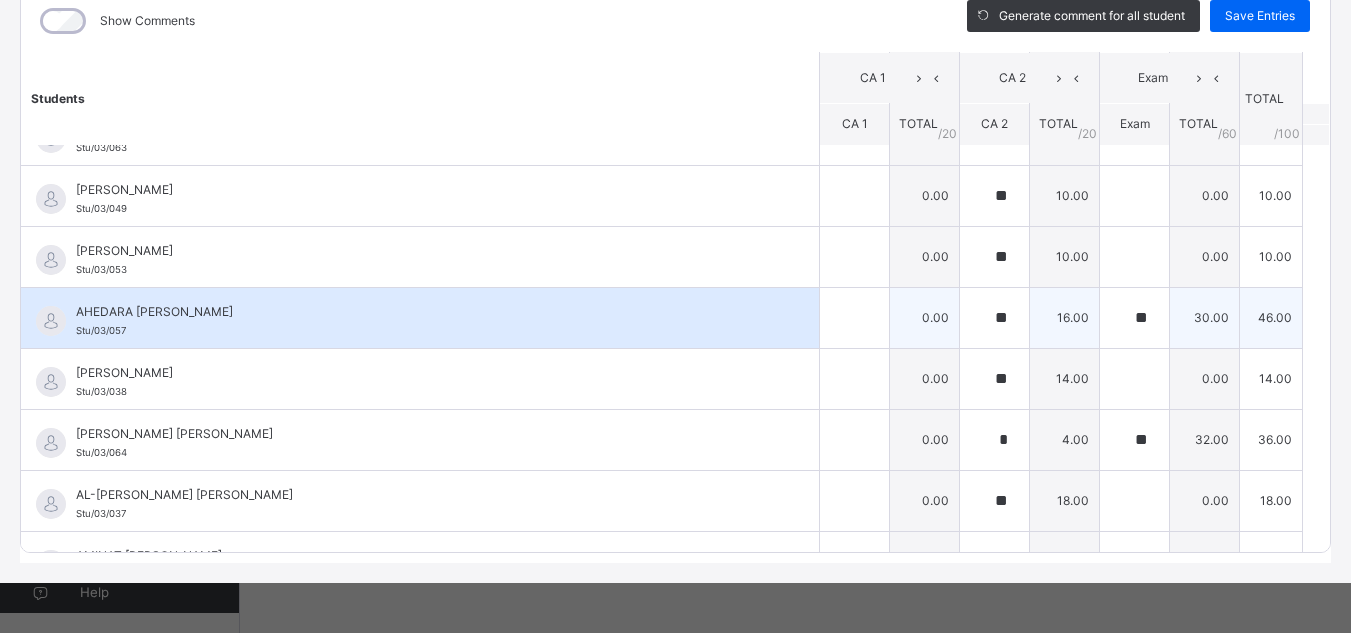 scroll, scrollTop: 100, scrollLeft: 0, axis: vertical 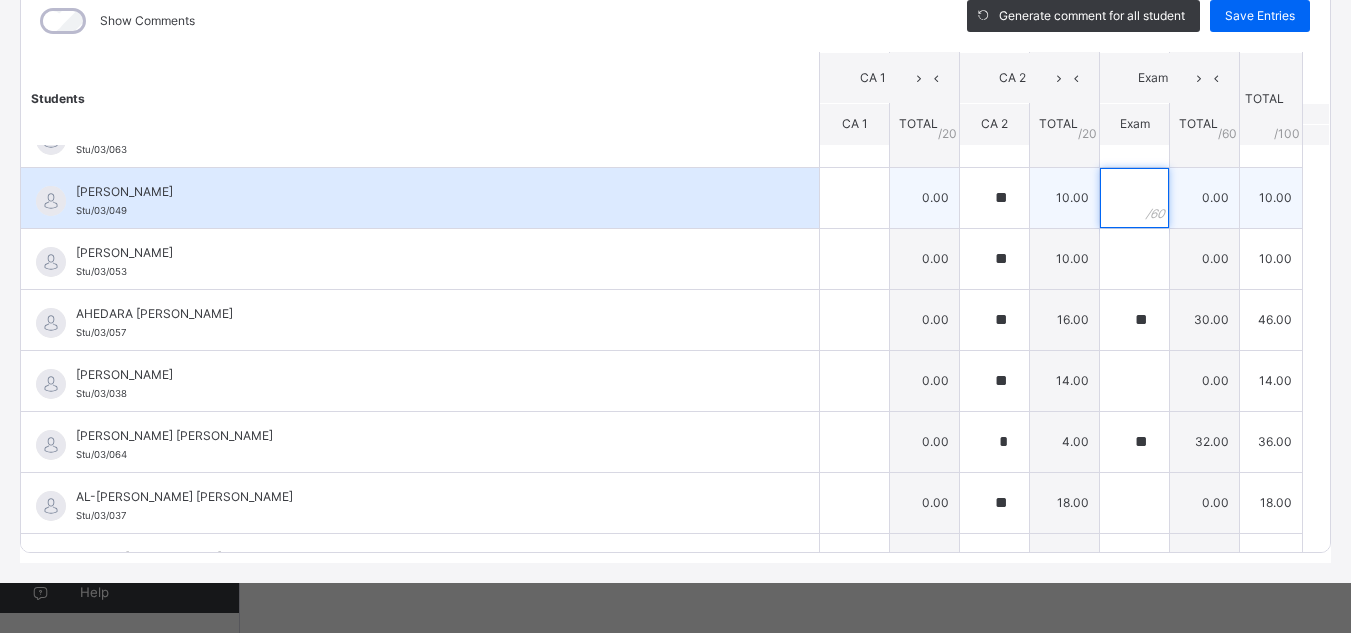 click at bounding box center (1134, 198) 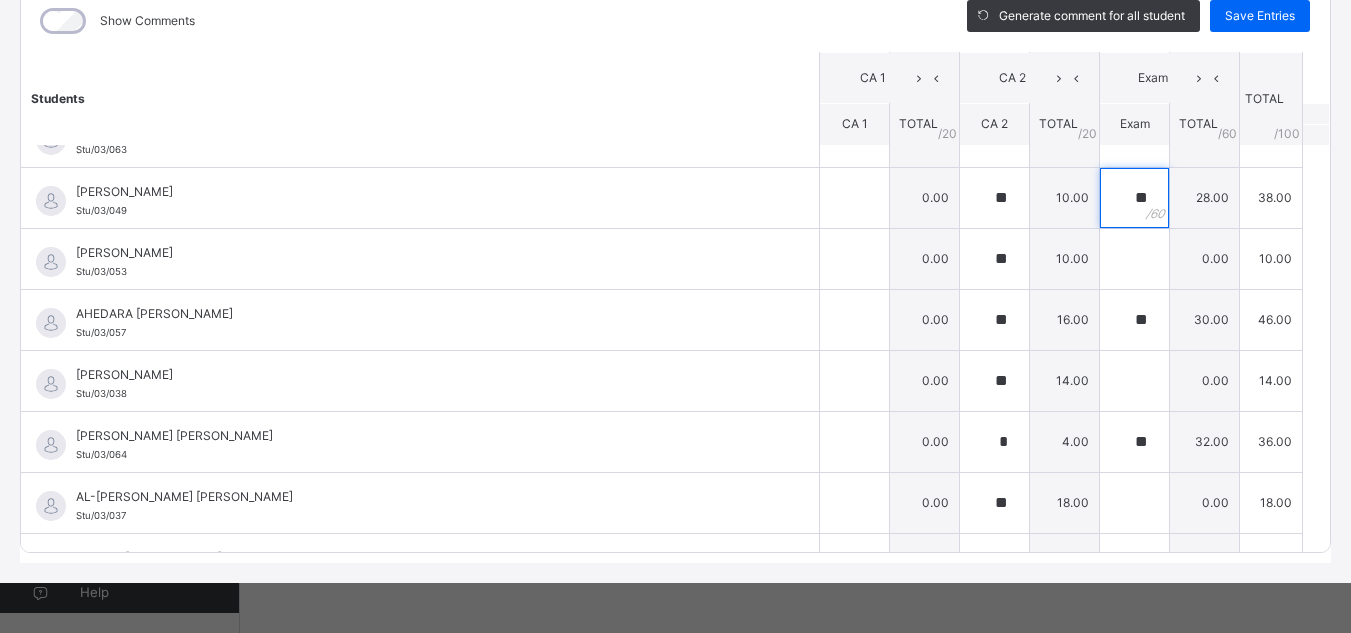 type on "**" 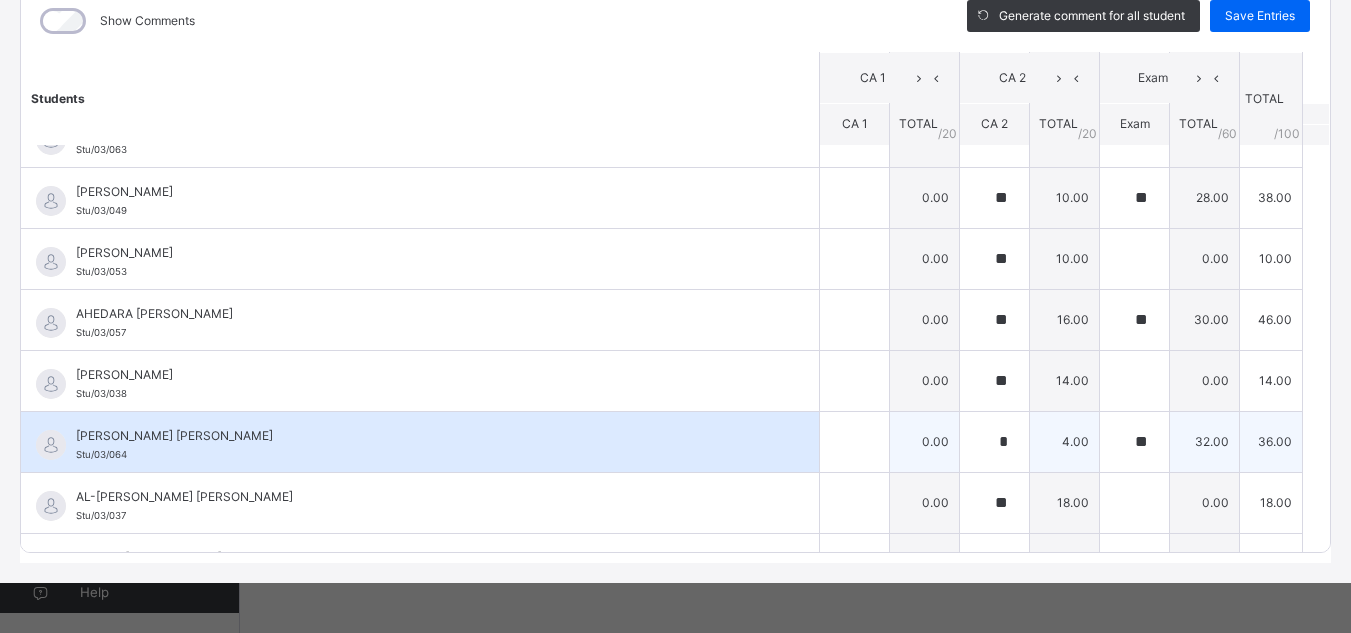 click on "[PERSON_NAME] [PERSON_NAME]/03/064" at bounding box center (420, 442) 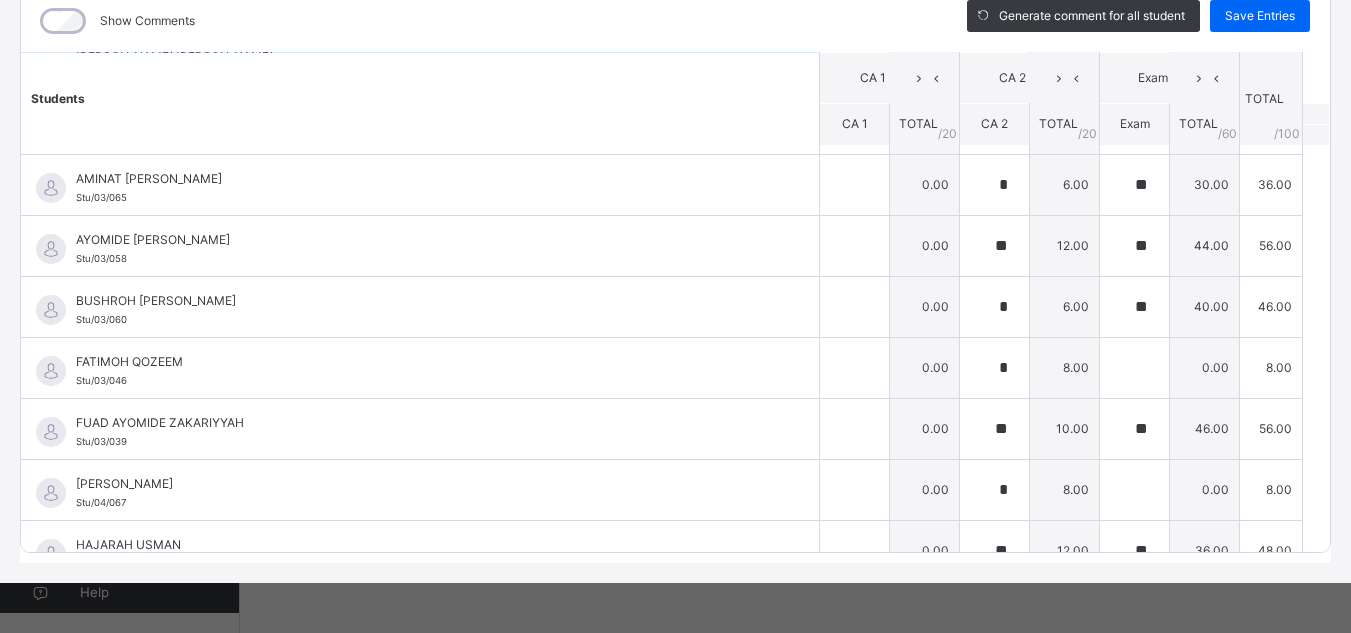 scroll, scrollTop: 500, scrollLeft: 0, axis: vertical 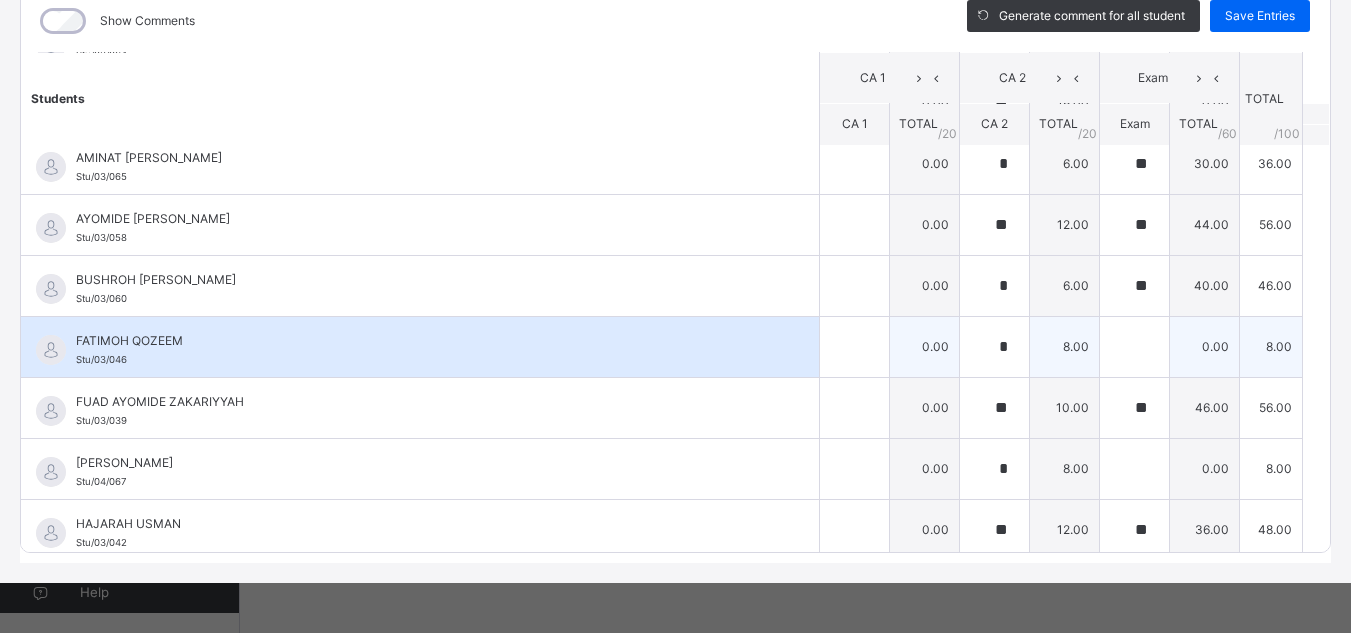click on "FATIMOH  QOZEEM Stu/03/046" at bounding box center (425, 350) 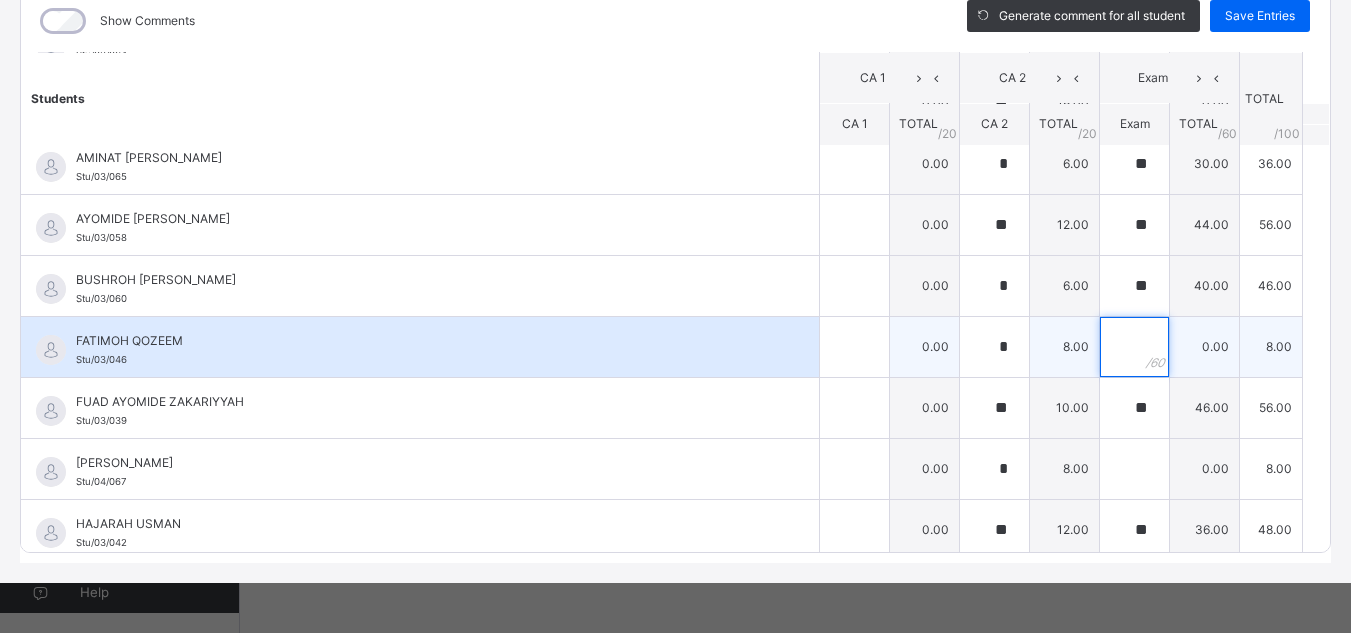 click at bounding box center [1134, 347] 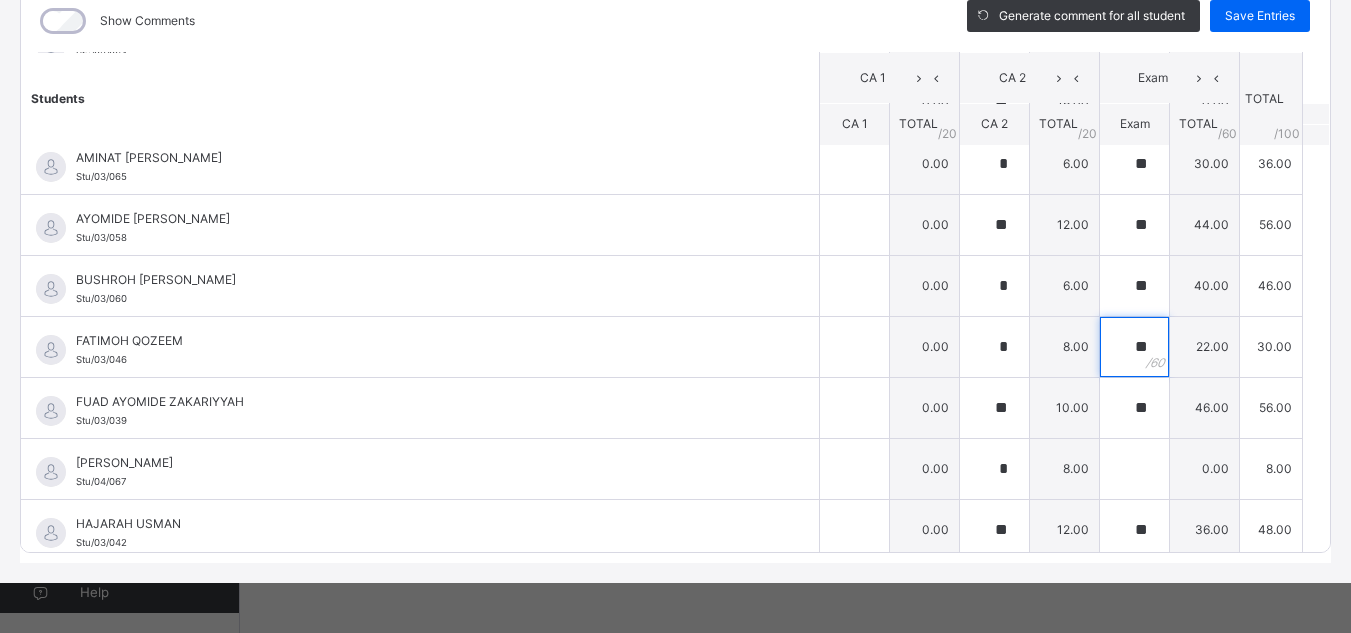 type on "**" 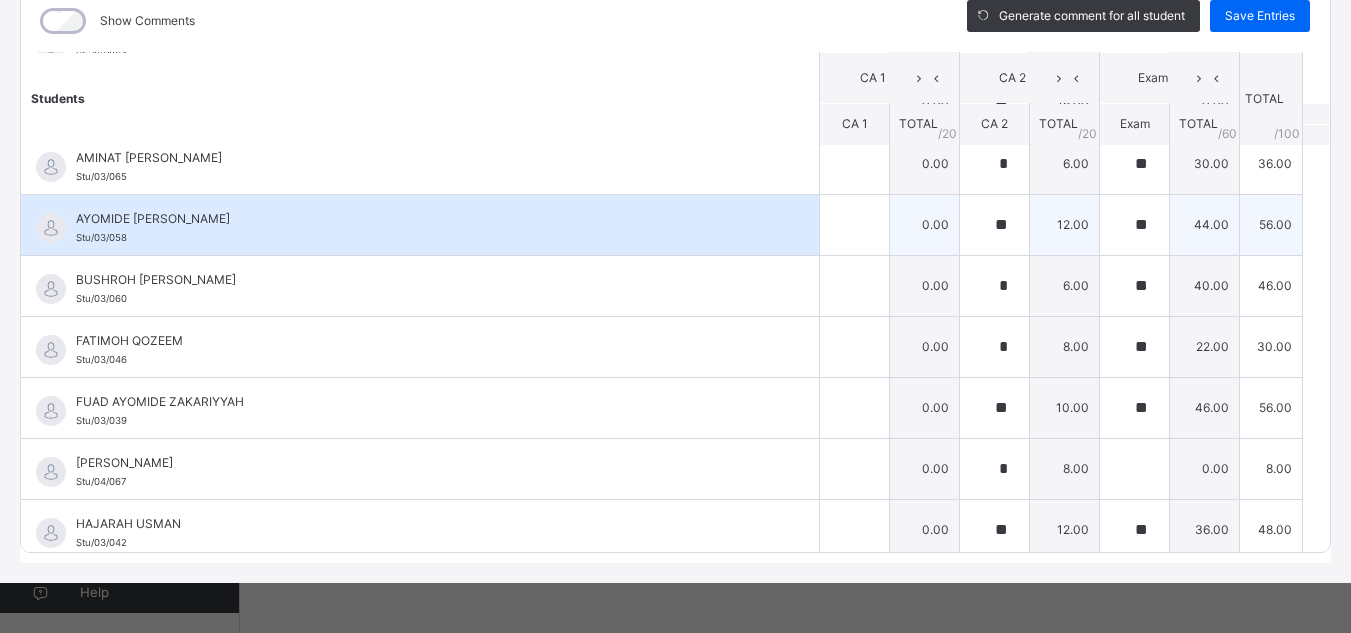 click on "AYOMIDE [PERSON_NAME]" at bounding box center [425, 219] 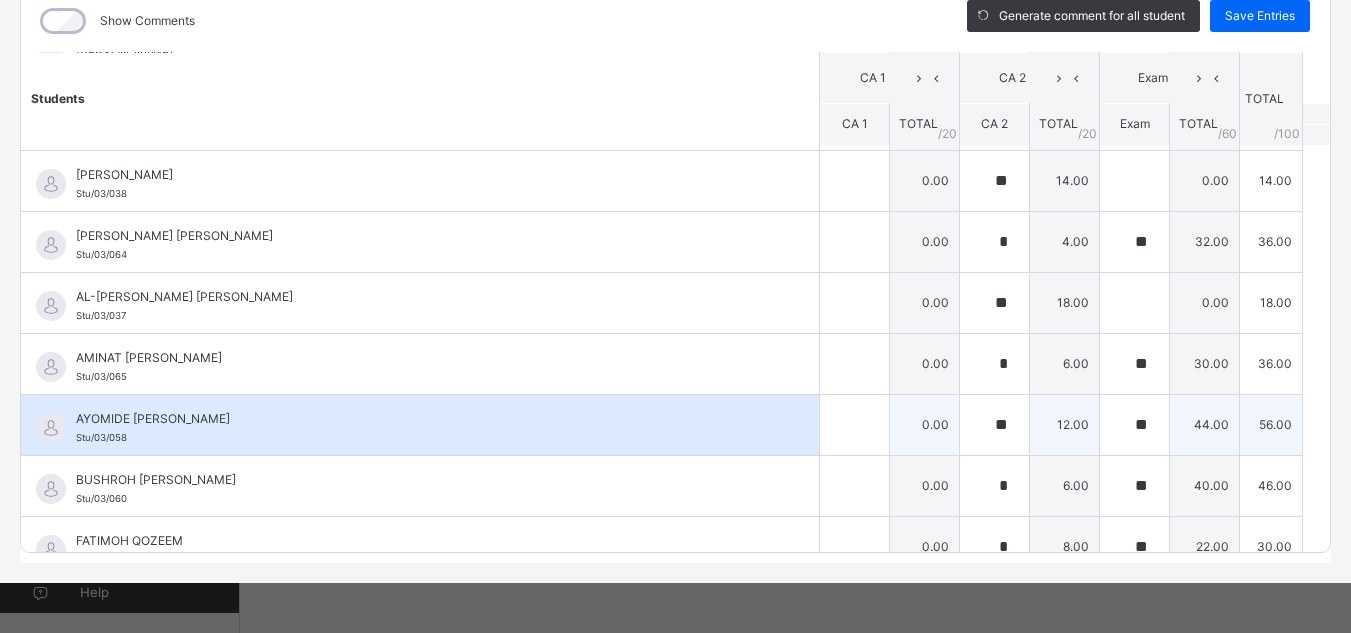 scroll, scrollTop: 260, scrollLeft: 0, axis: vertical 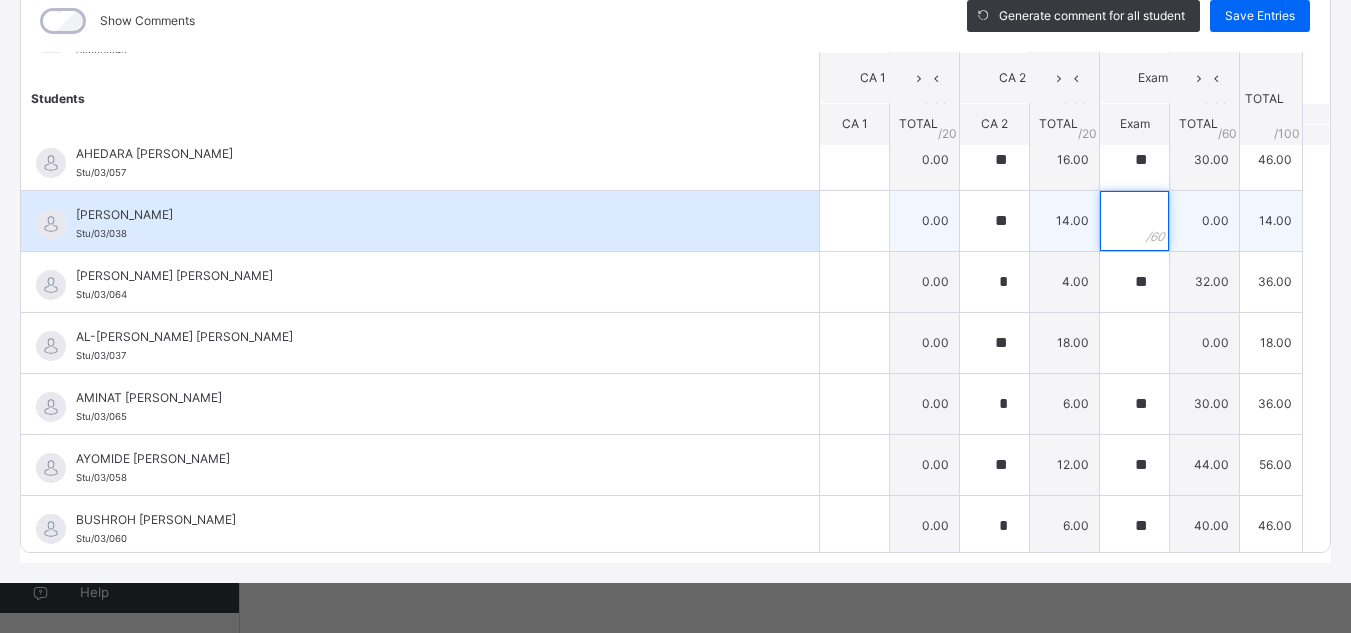 click at bounding box center (1134, 221) 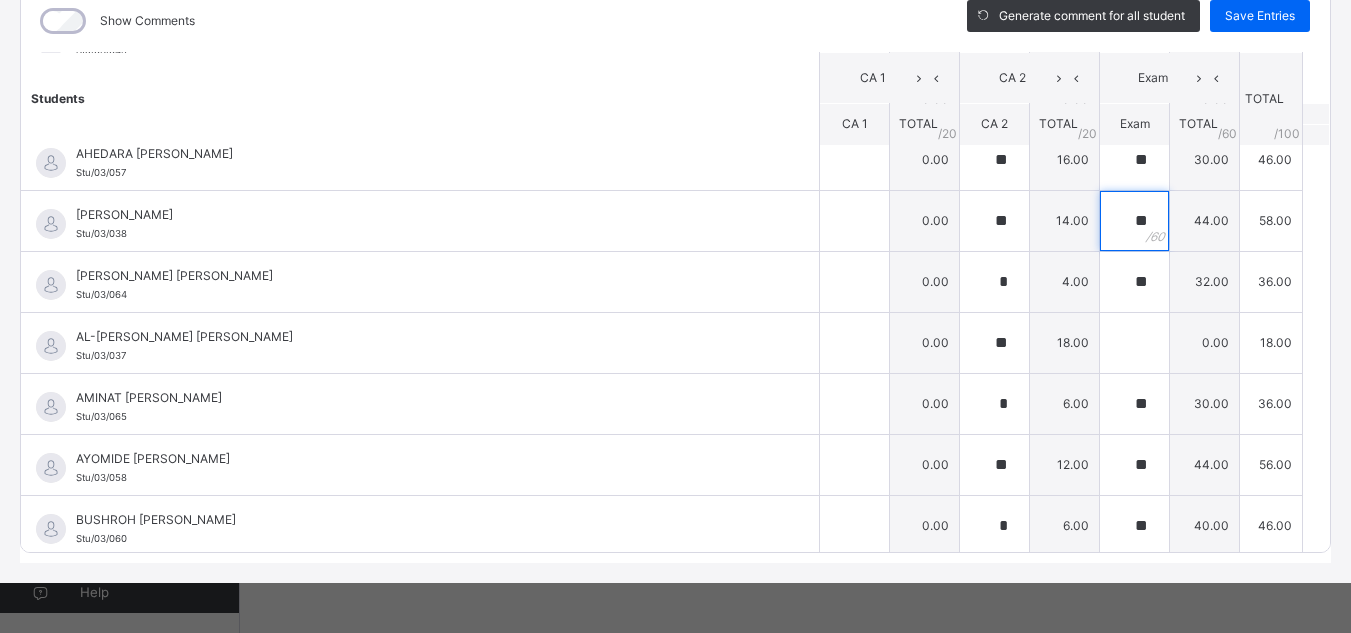 type on "**" 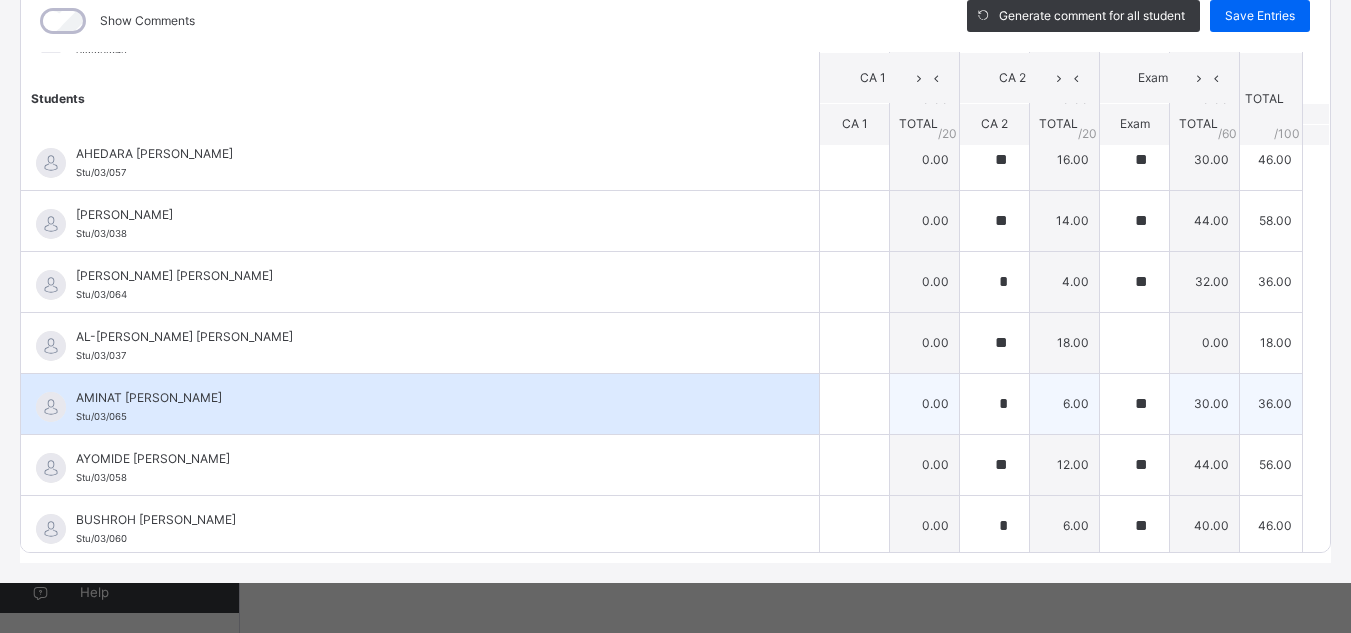 click on "[PERSON_NAME] [PERSON_NAME]/03/065" at bounding box center (425, 407) 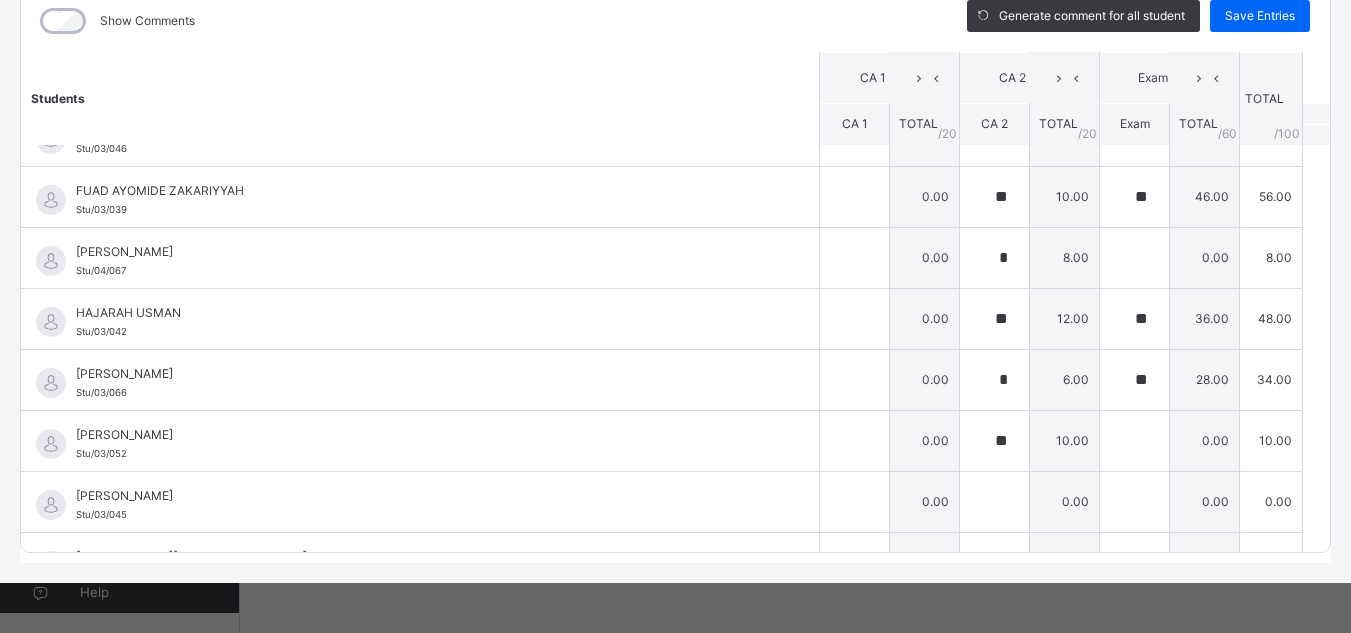 scroll, scrollTop: 740, scrollLeft: 0, axis: vertical 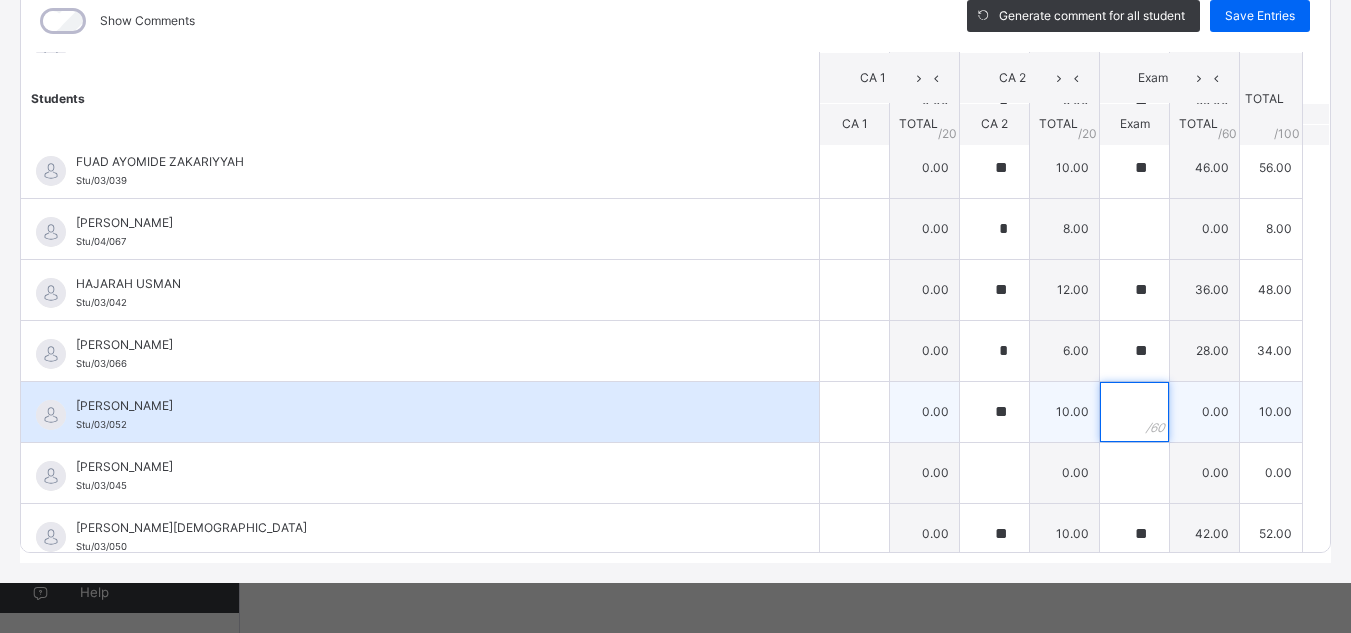 click at bounding box center [1134, 412] 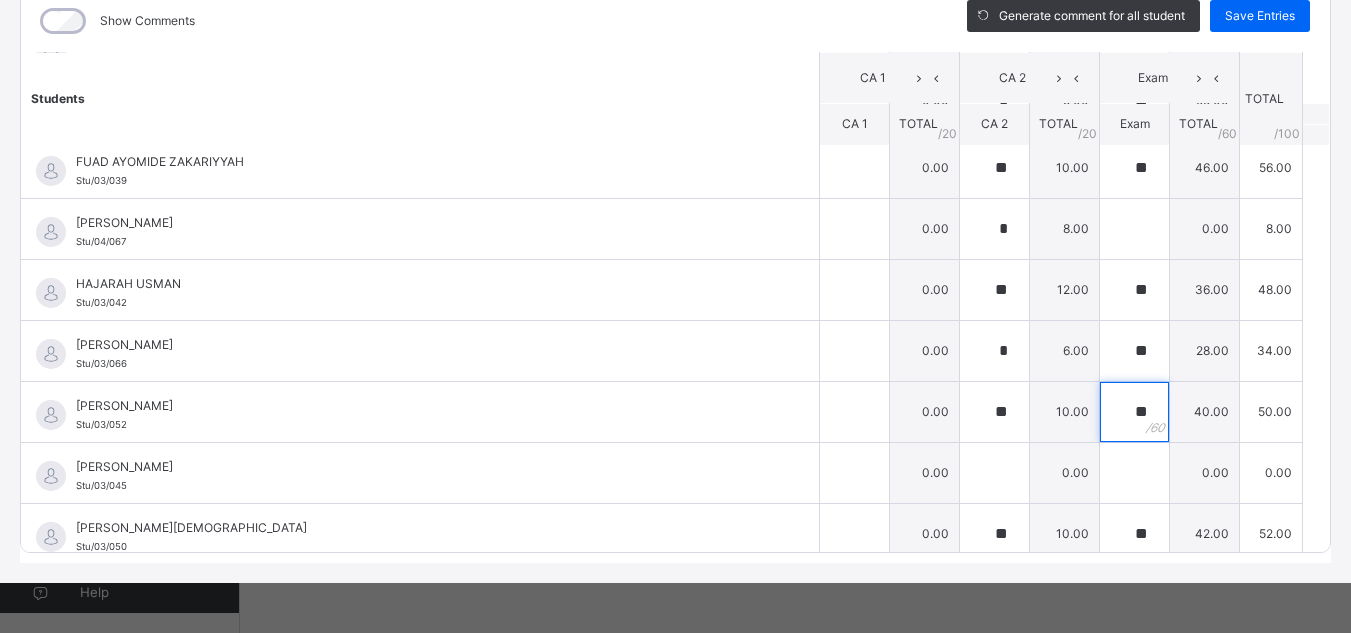 type on "**" 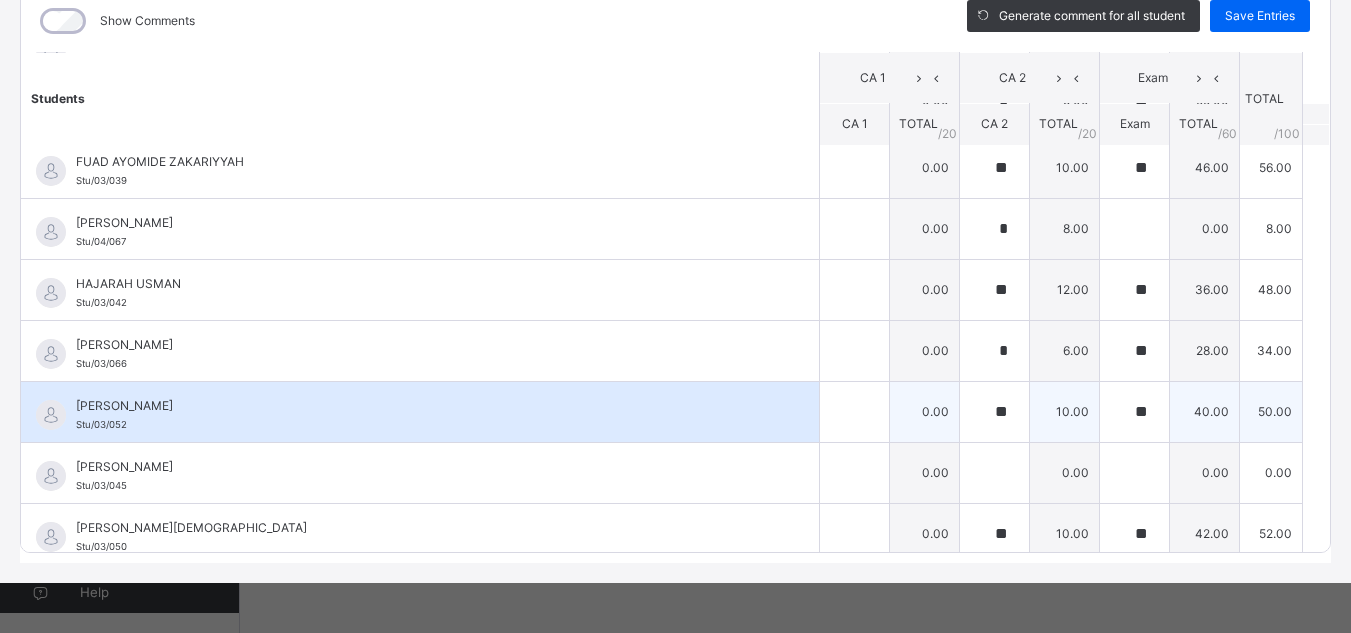 click on "[PERSON_NAME]/03/052" at bounding box center (420, 412) 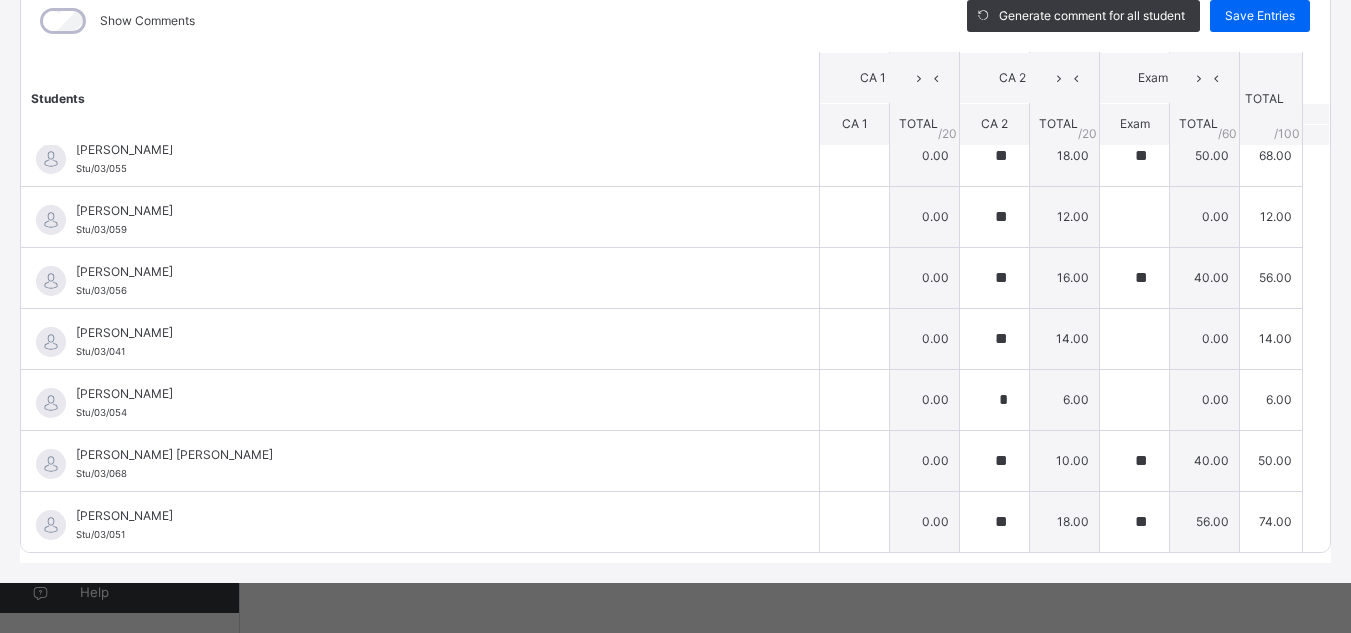 scroll, scrollTop: 1180, scrollLeft: 0, axis: vertical 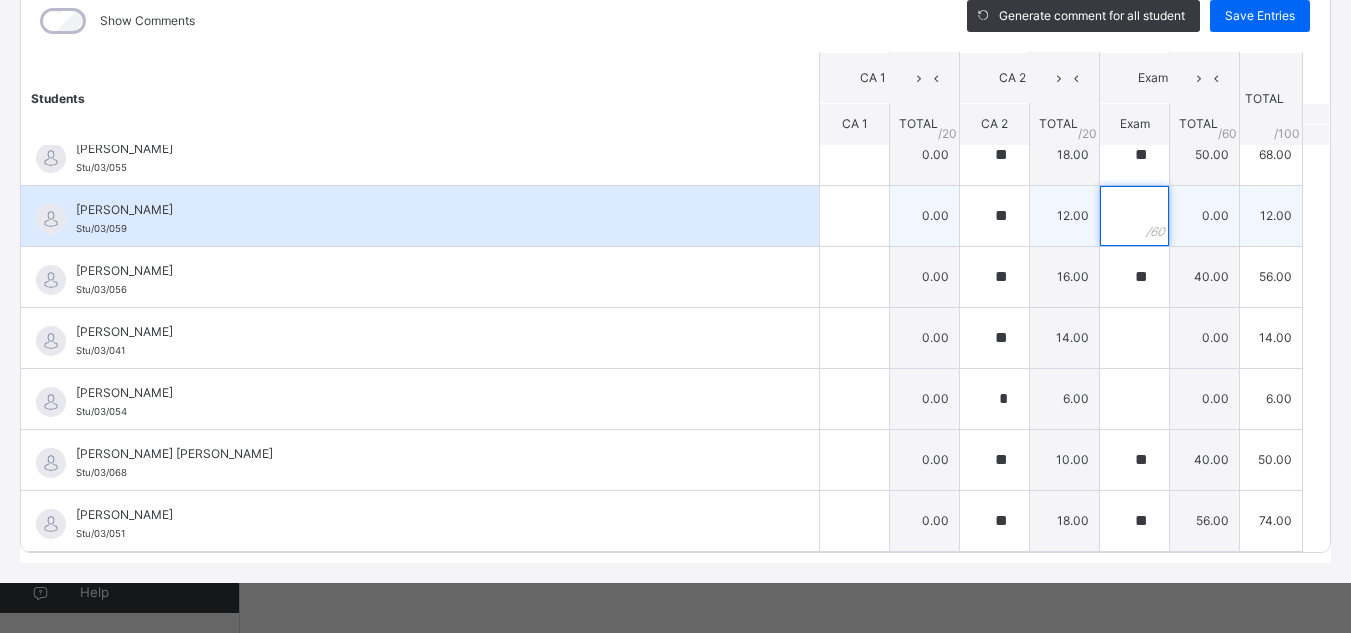 click at bounding box center [1134, 216] 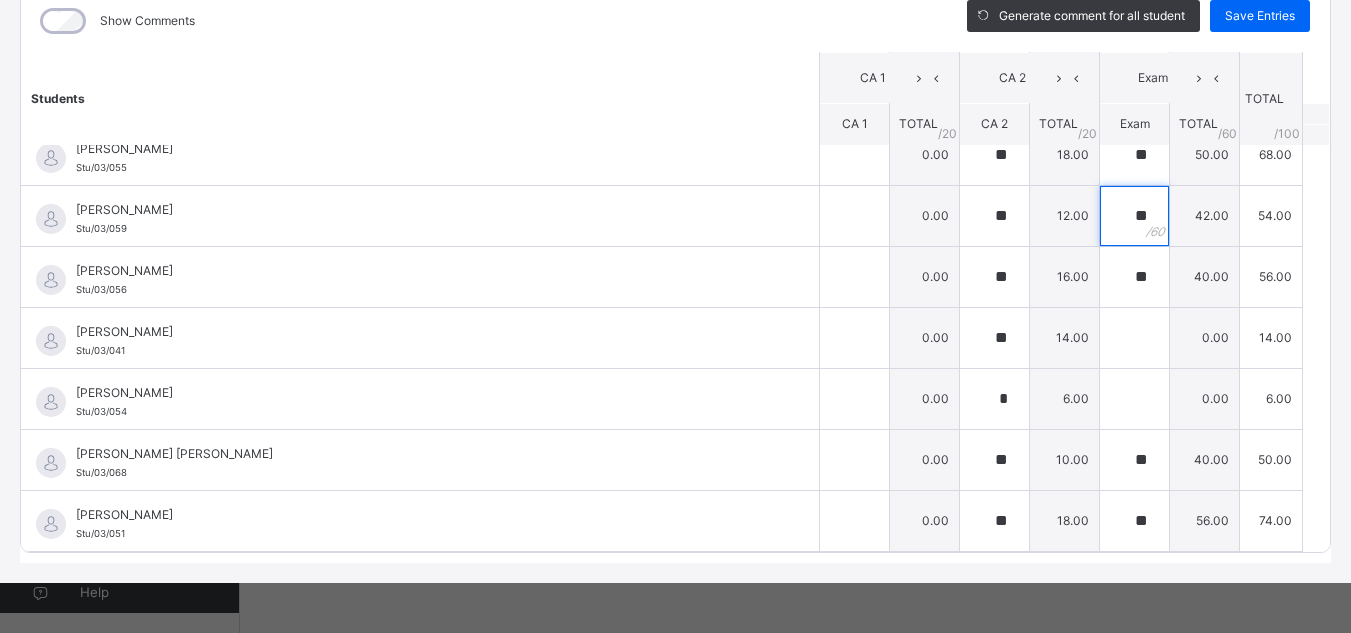 type on "**" 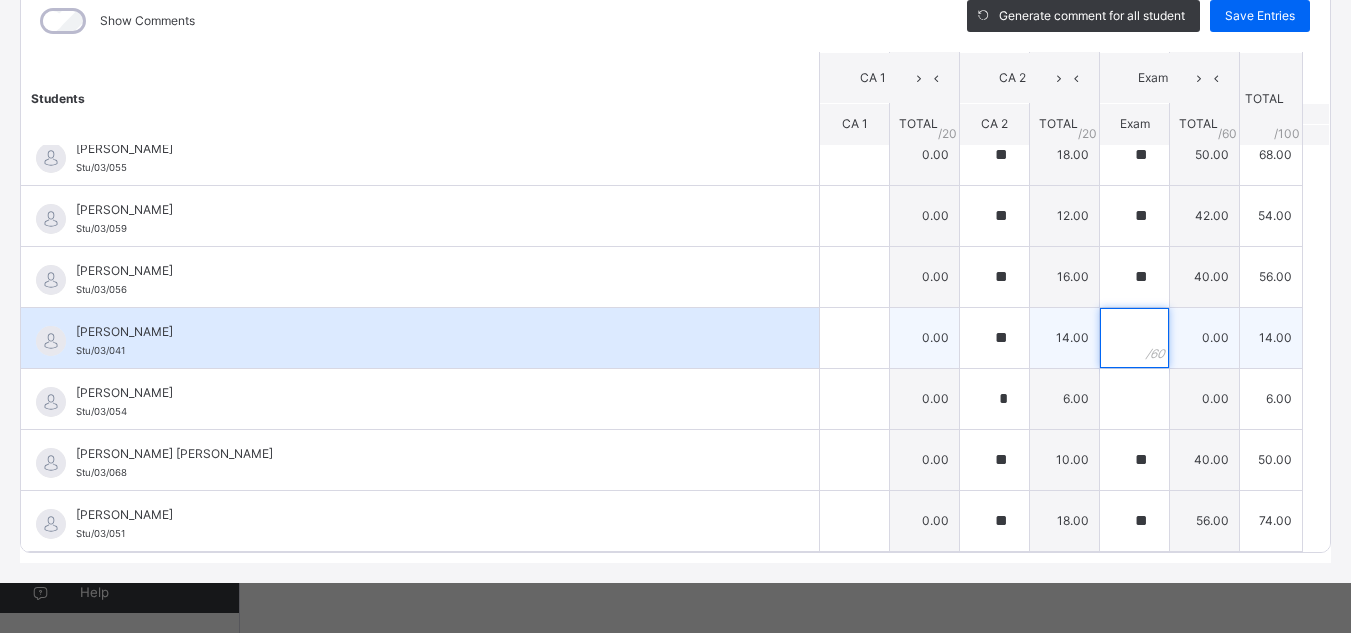 click at bounding box center [1134, 338] 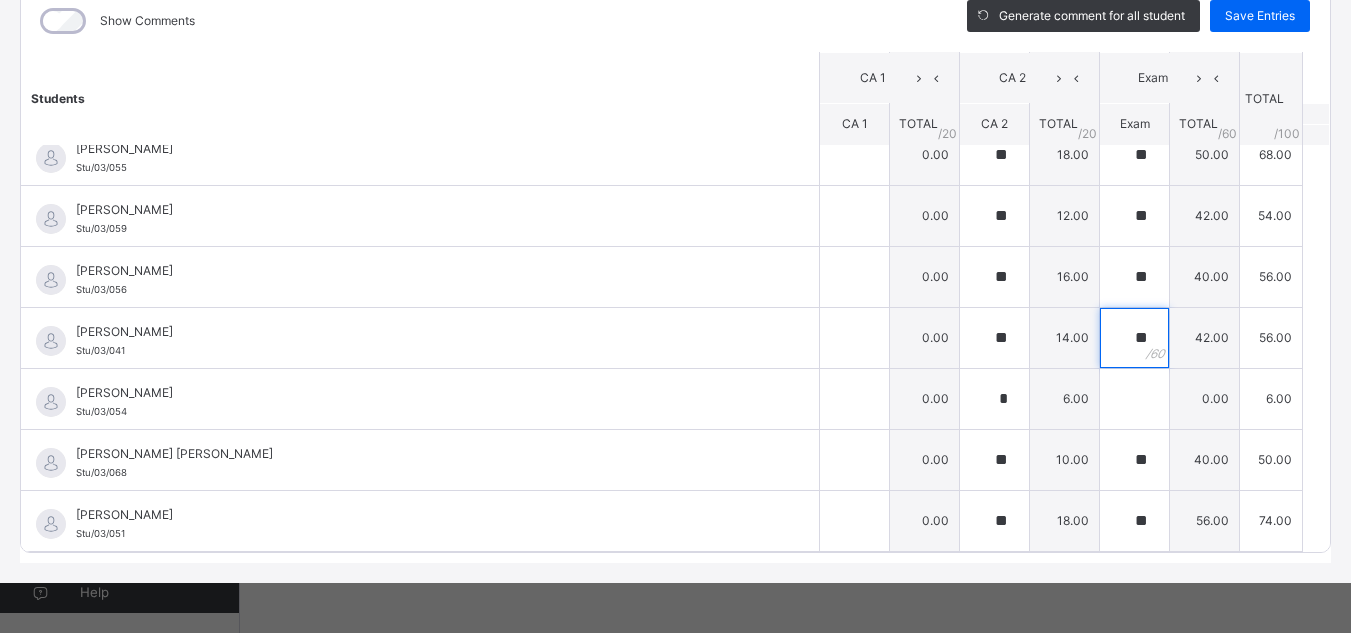 type on "**" 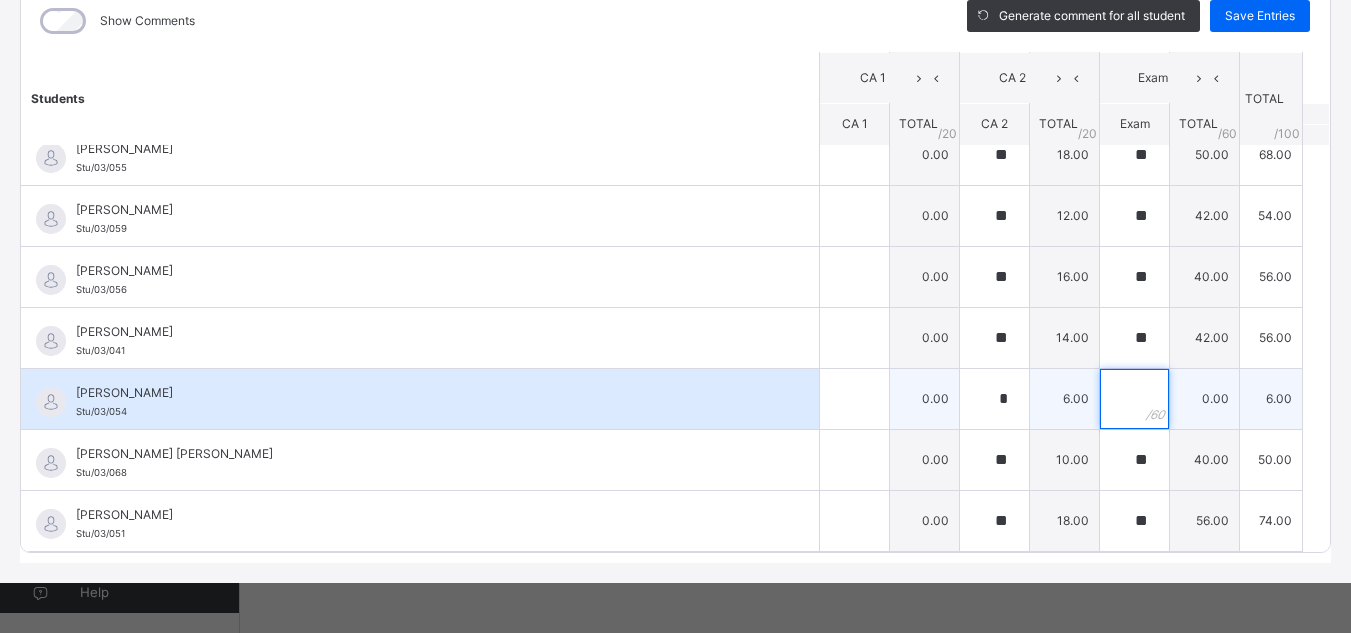 click at bounding box center (1134, 399) 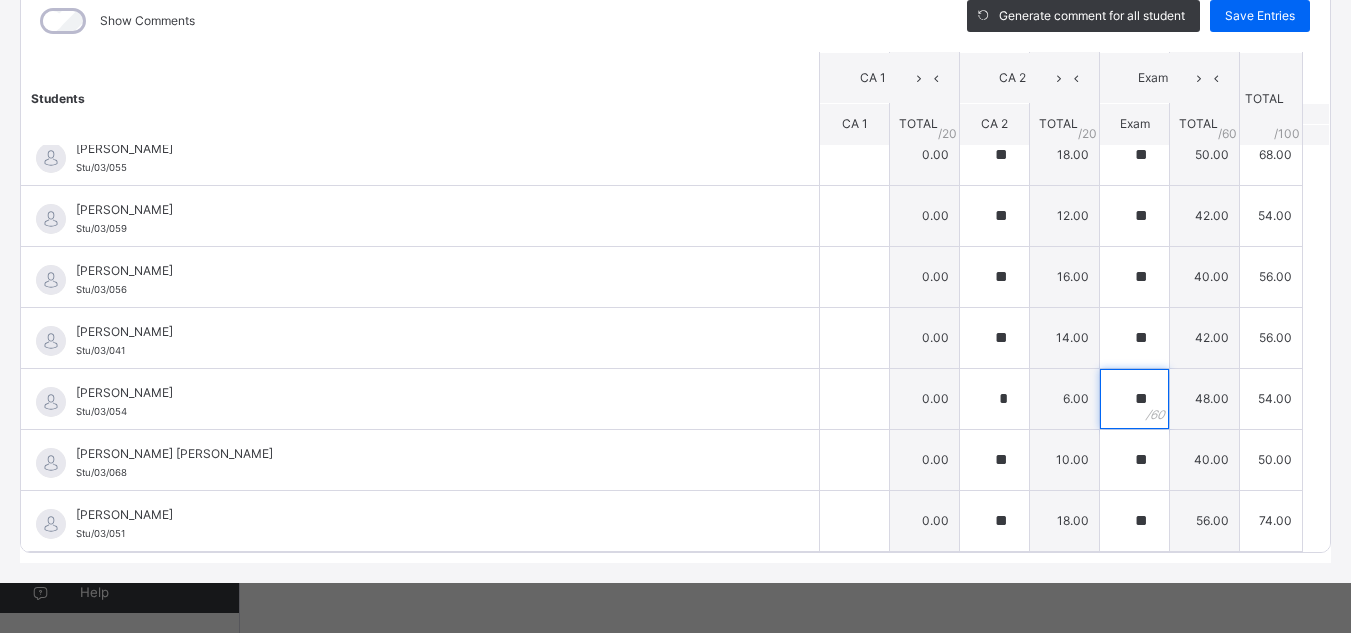 type on "**" 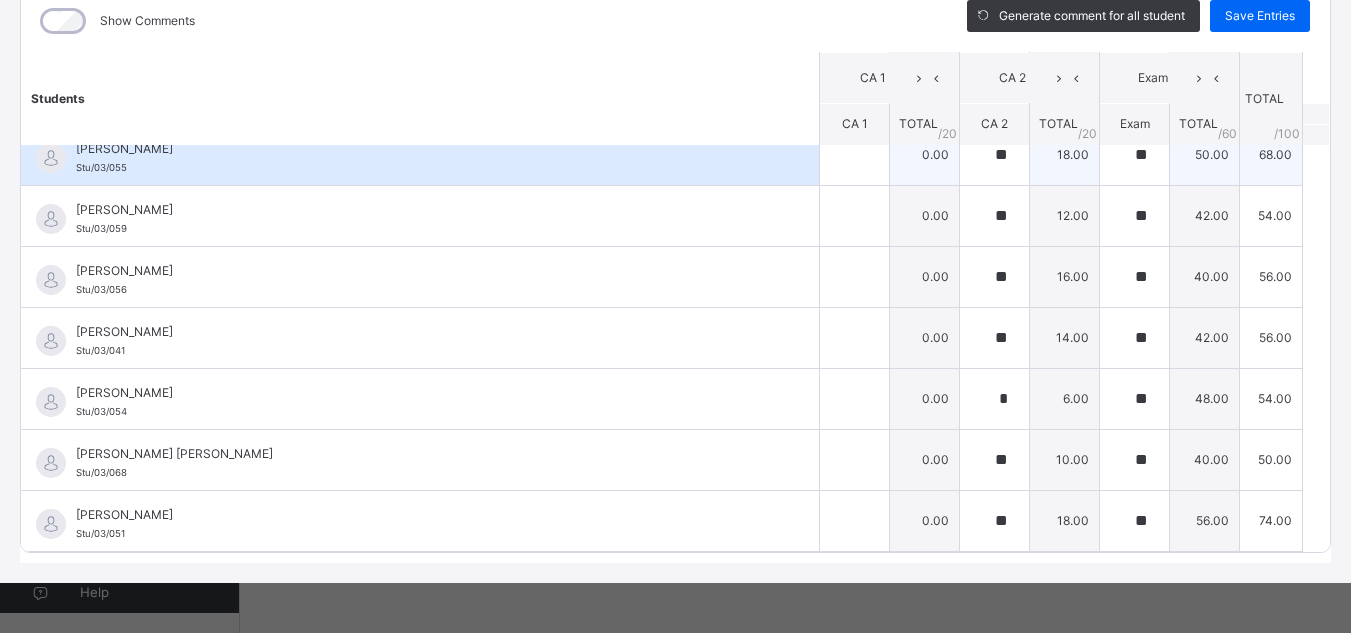 click on "[PERSON_NAME]" at bounding box center [425, 149] 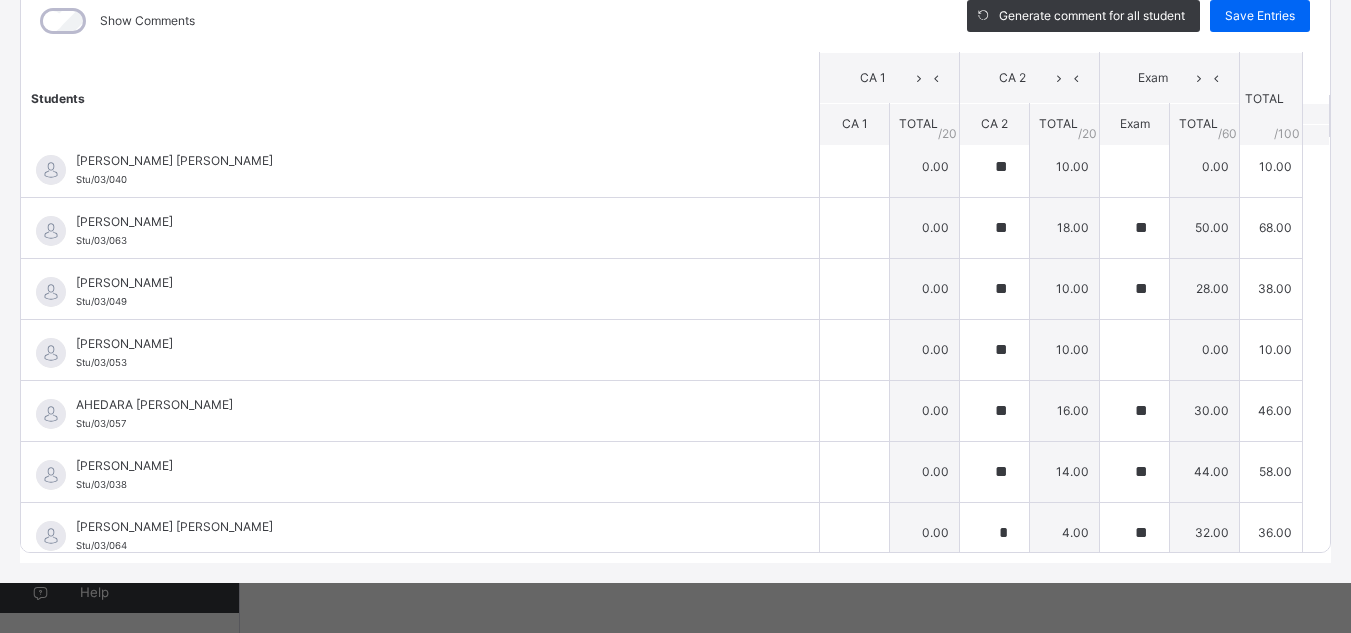 scroll, scrollTop: 0, scrollLeft: 0, axis: both 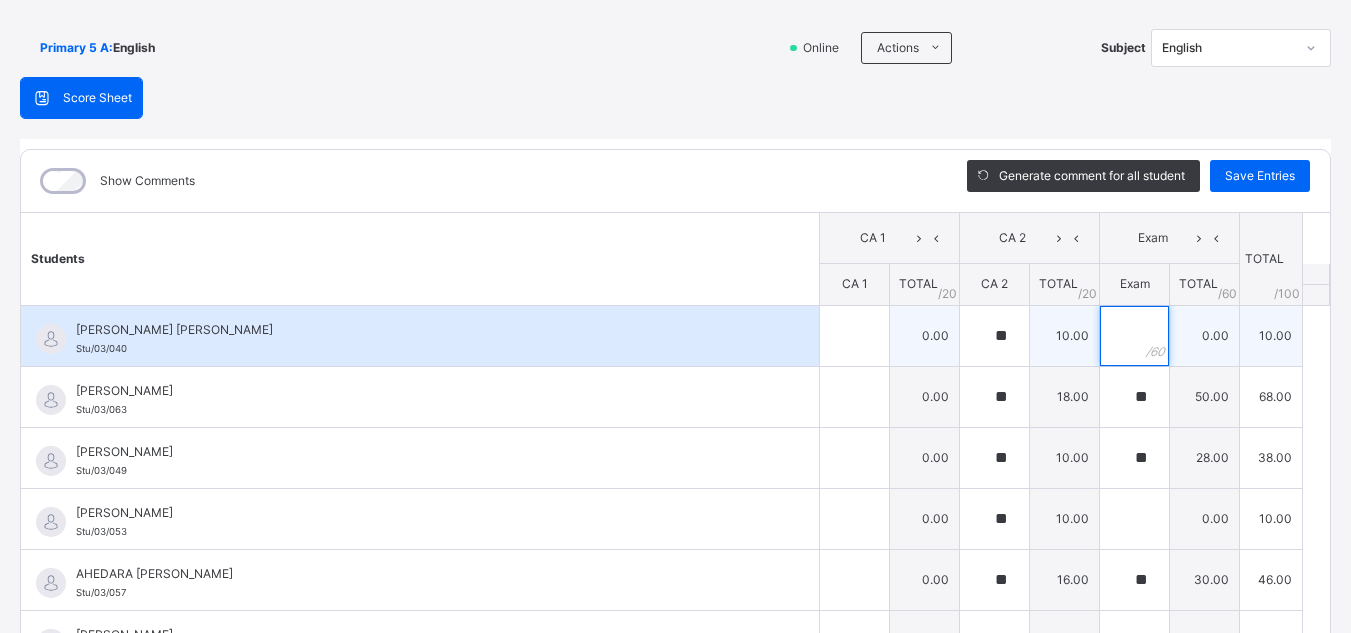 click at bounding box center (1134, 336) 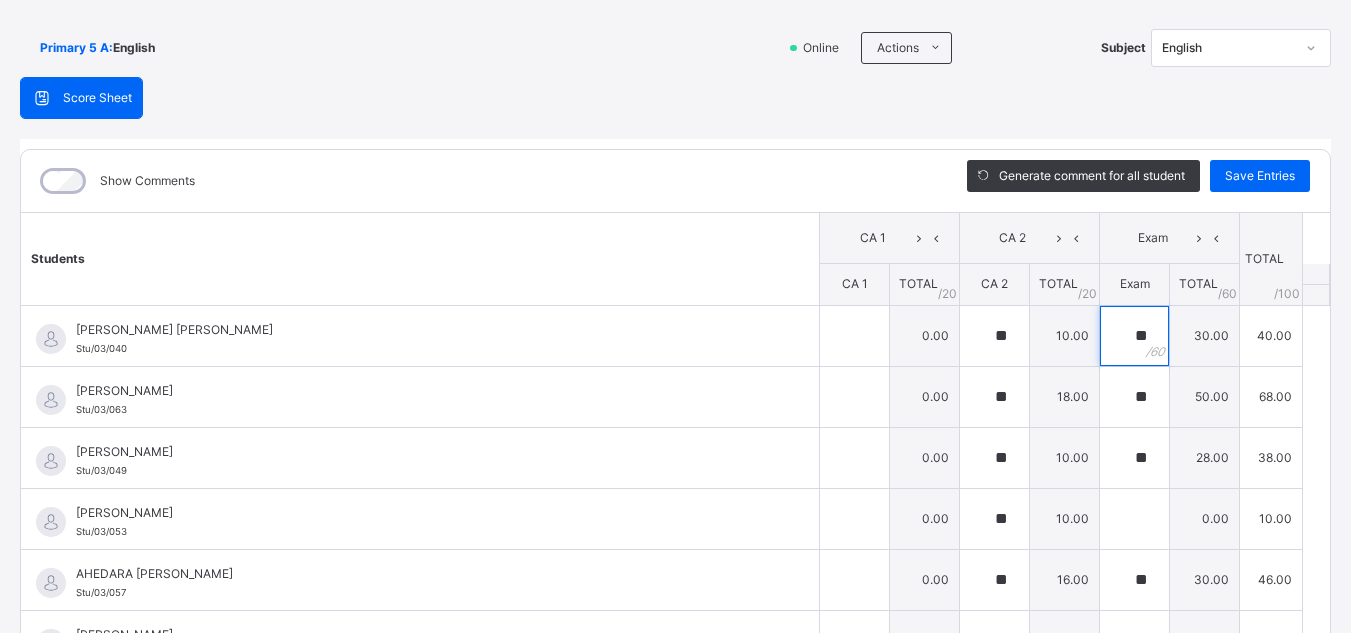type on "**" 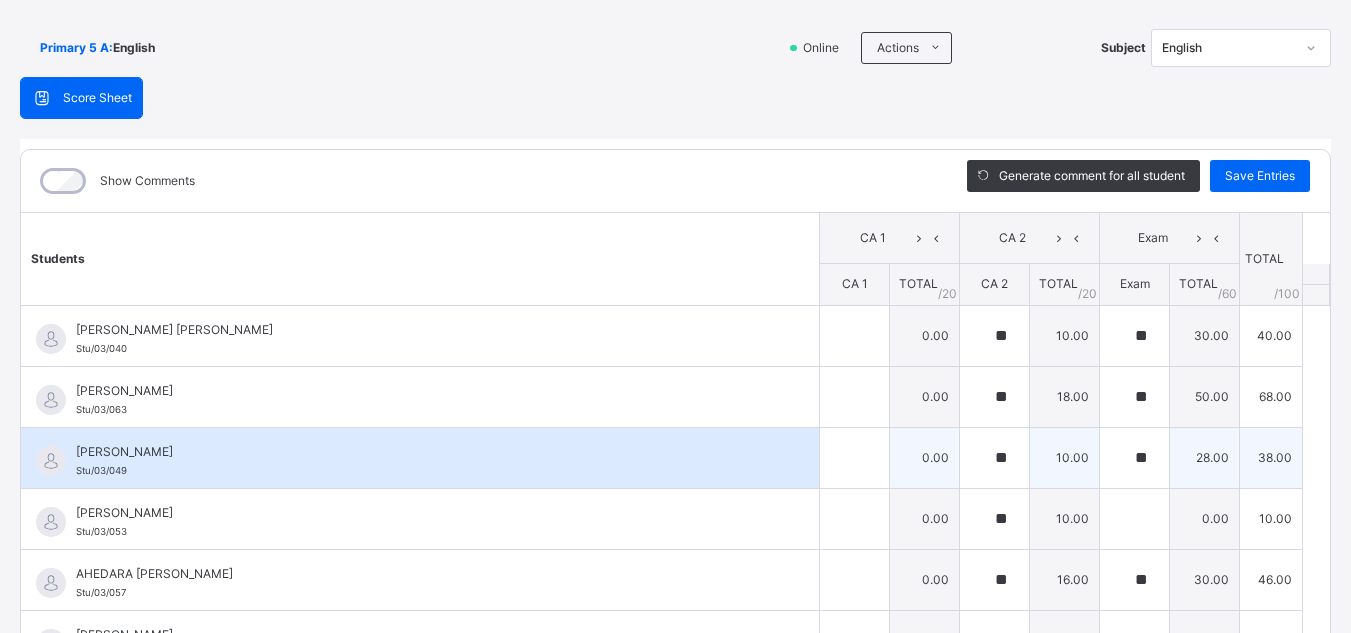 click on "[PERSON_NAME]/03/049" at bounding box center (425, 461) 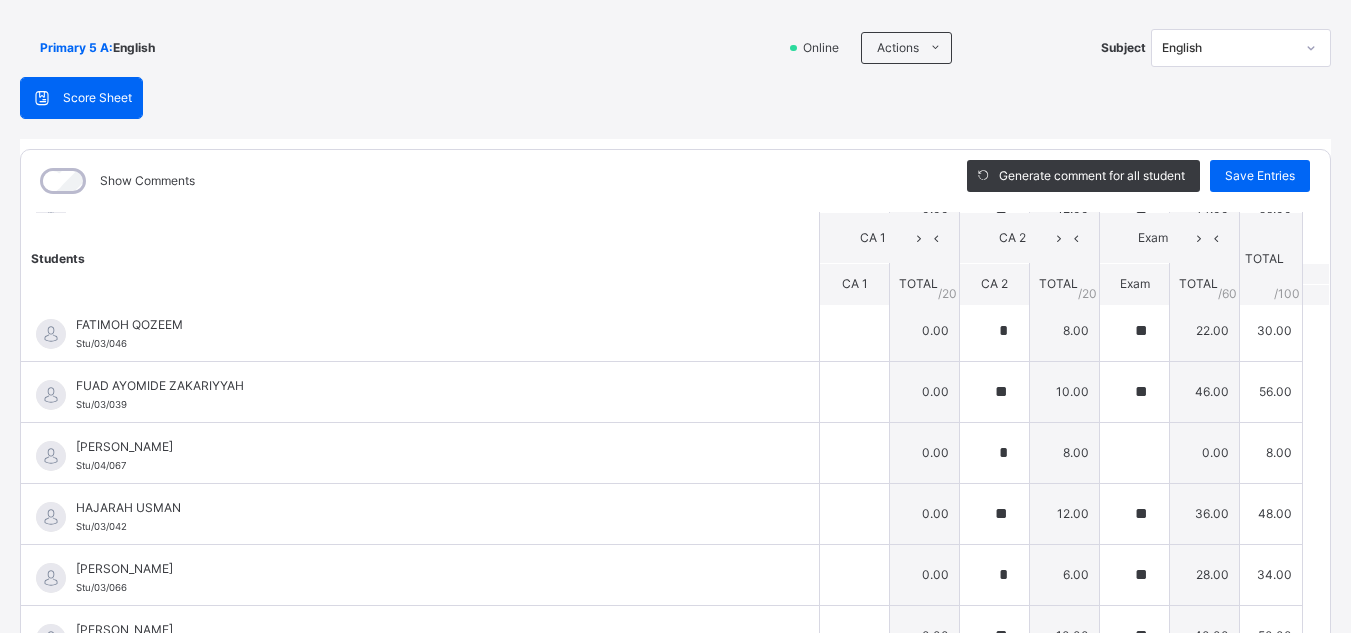 scroll, scrollTop: 680, scrollLeft: 0, axis: vertical 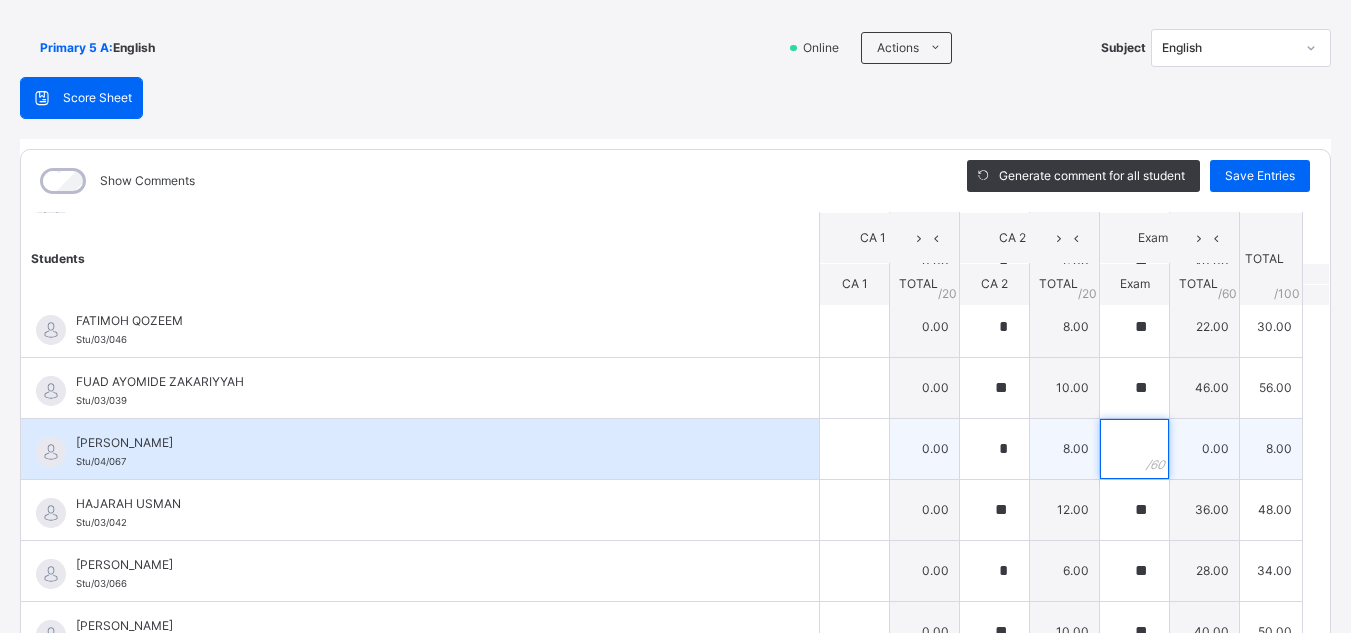 click at bounding box center [1134, 449] 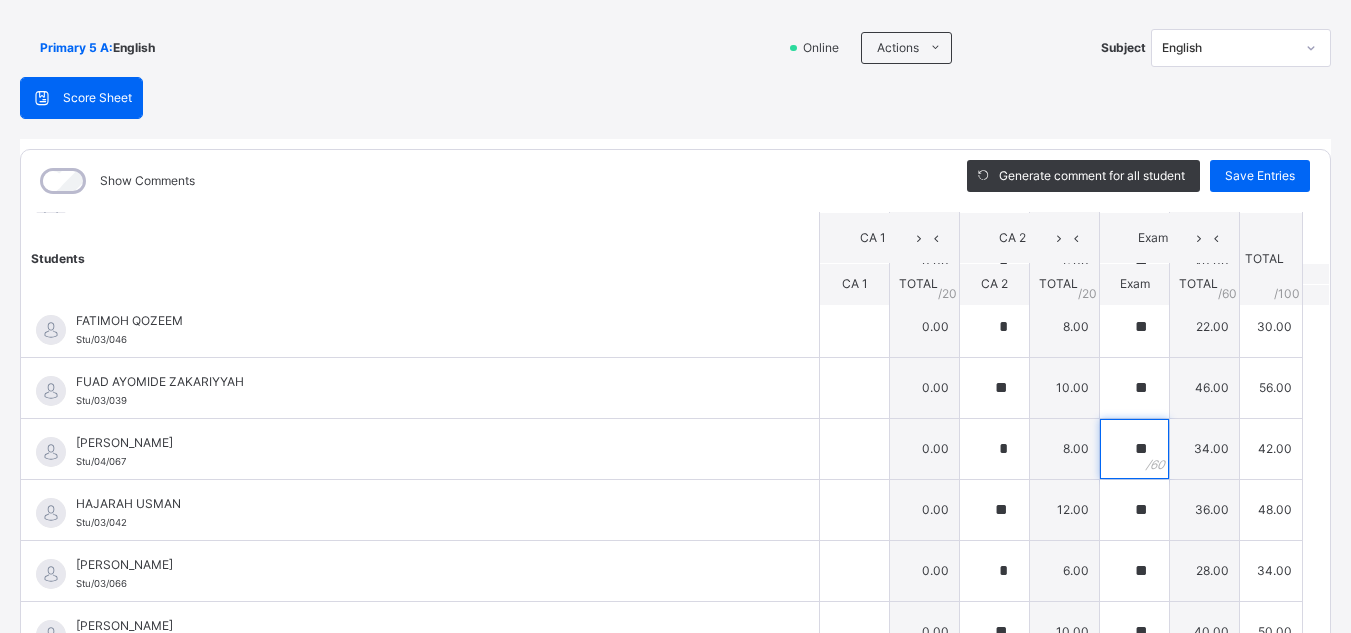 type on "**" 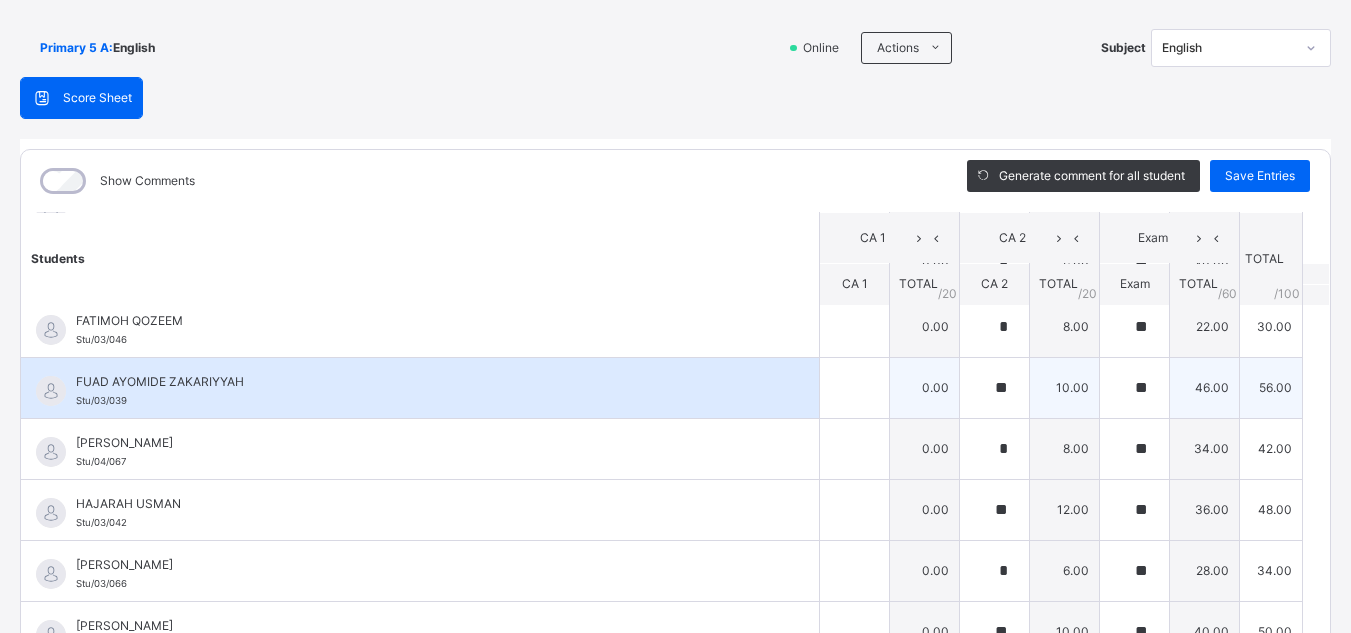 click on "FUAD AYOMIDE ZAKARIYYAH" at bounding box center (425, 382) 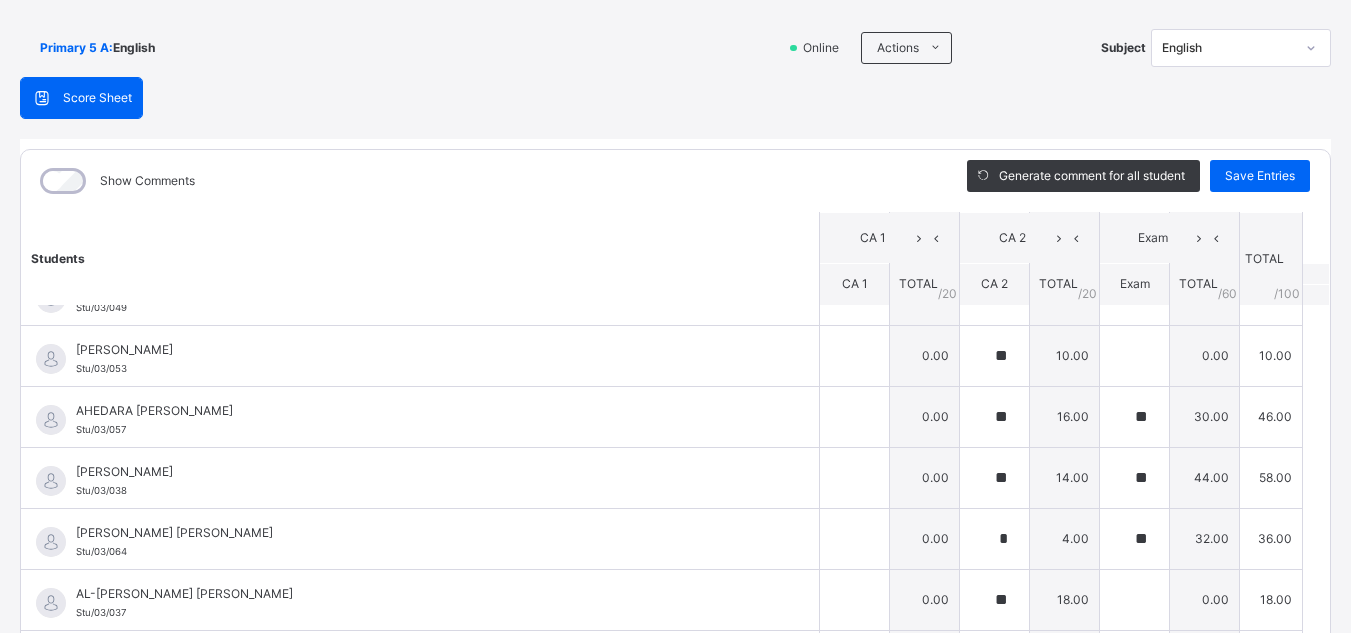 scroll, scrollTop: 160, scrollLeft: 0, axis: vertical 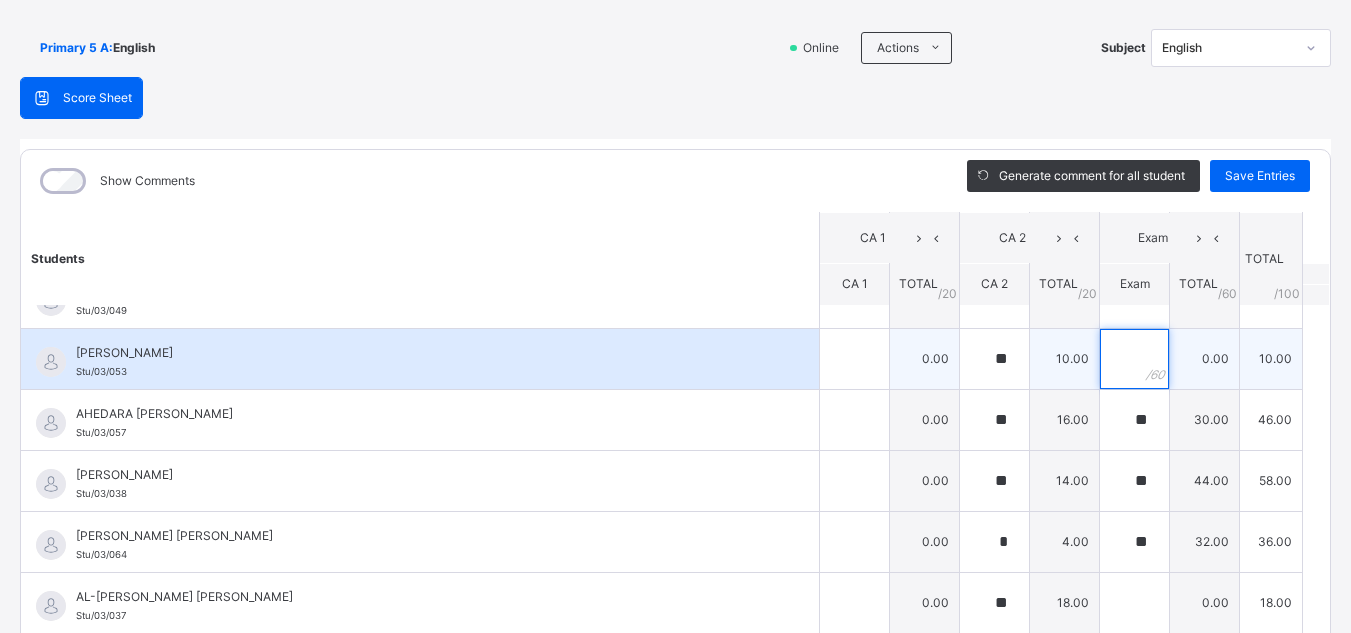 click at bounding box center (1134, 359) 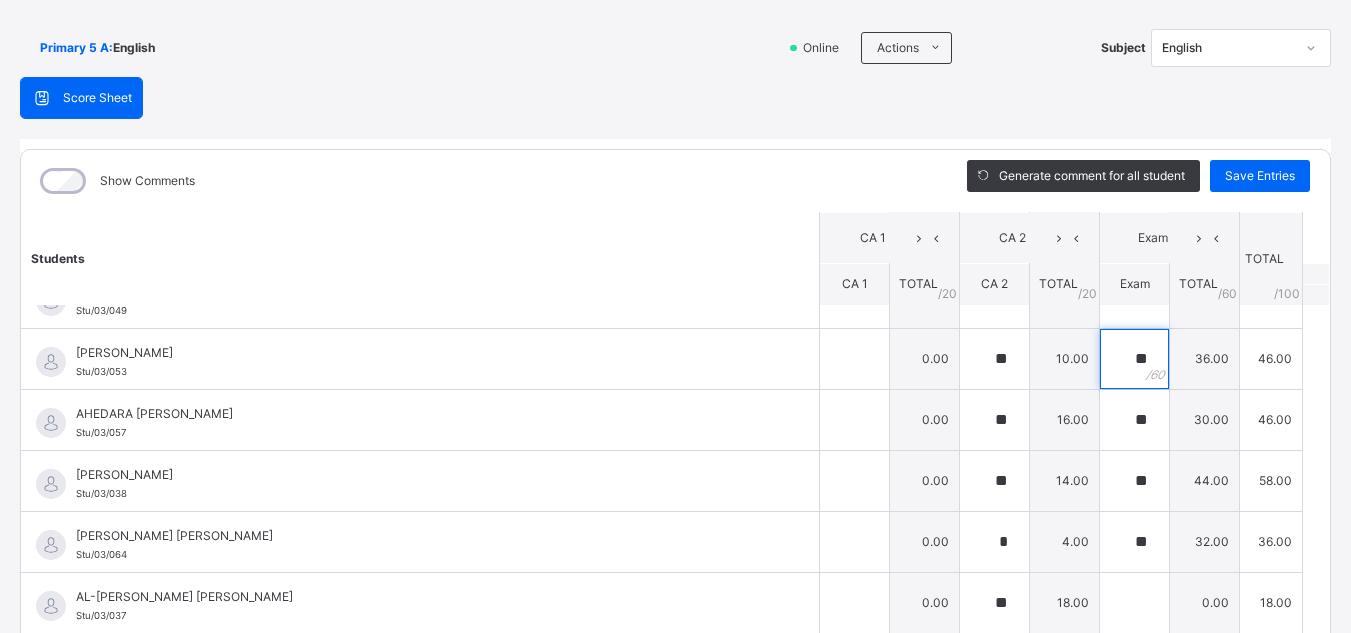type on "**" 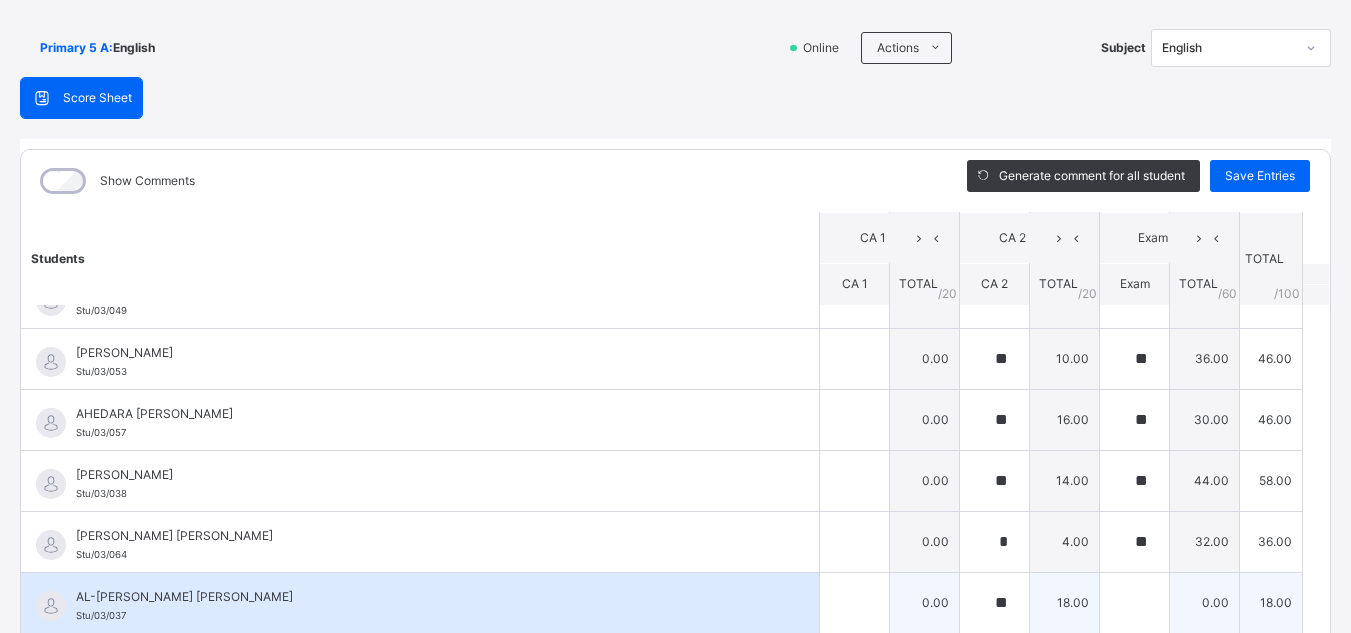 click on "AL-[PERSON_NAME] [PERSON_NAME] Stu/03/037" at bounding box center [425, 606] 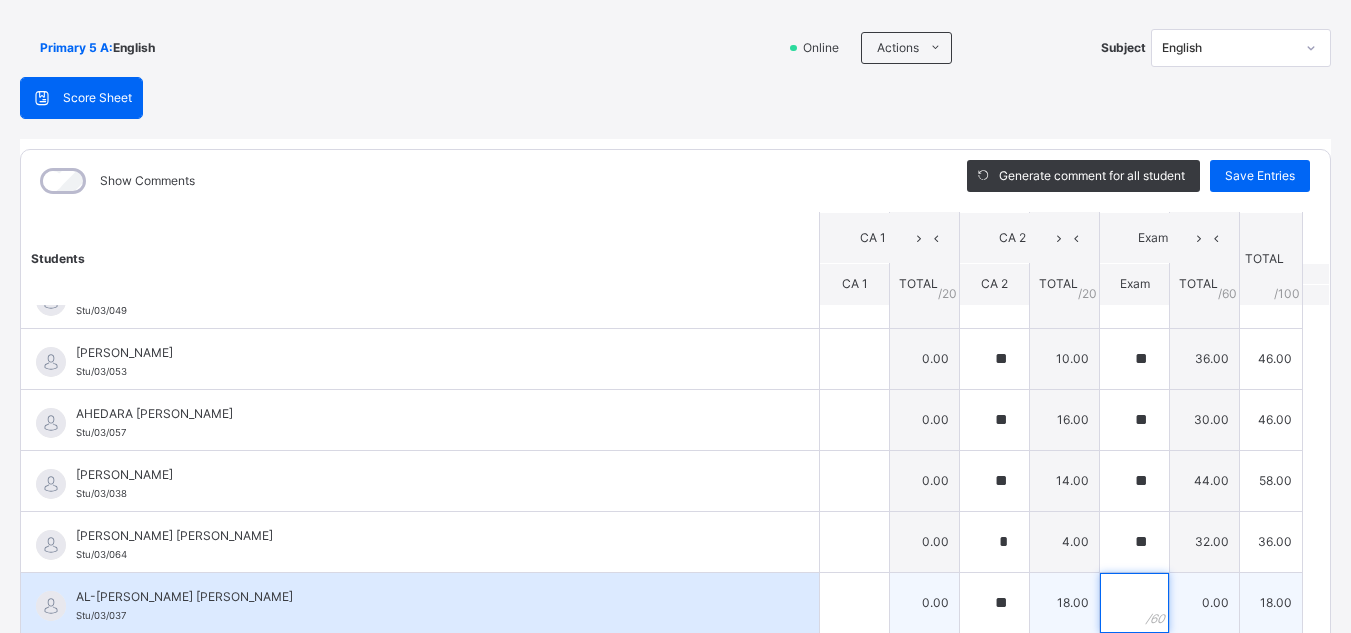 click at bounding box center [1134, 603] 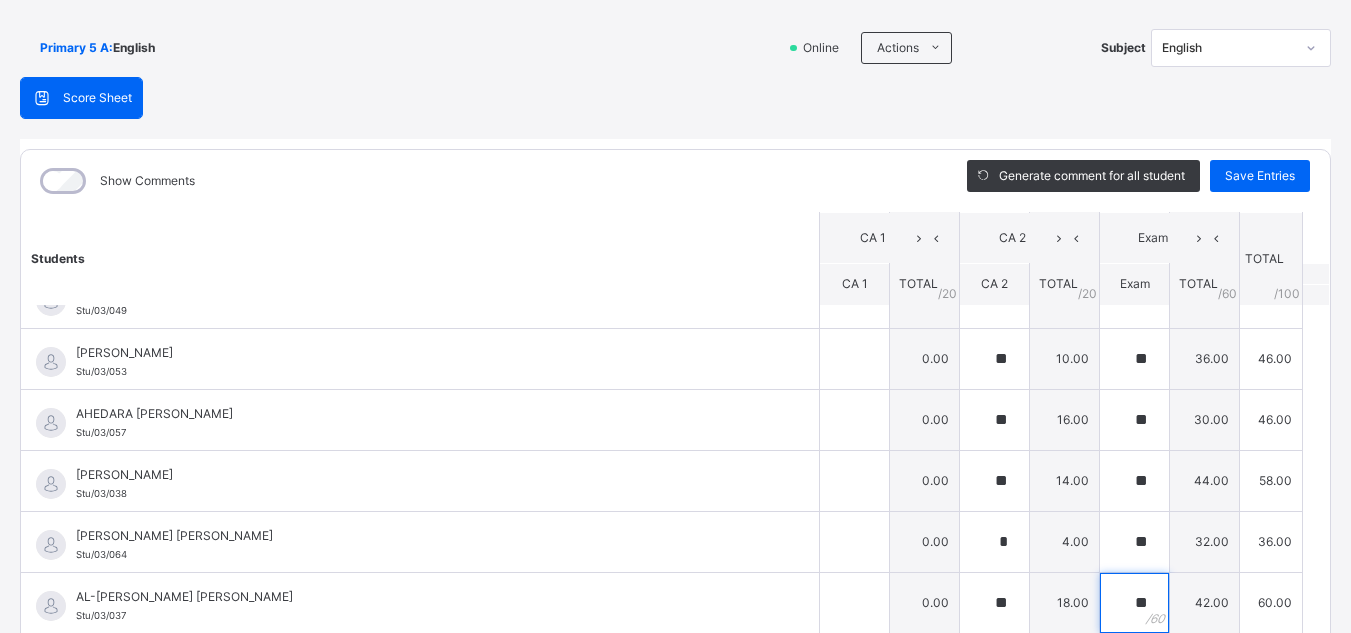 type on "**" 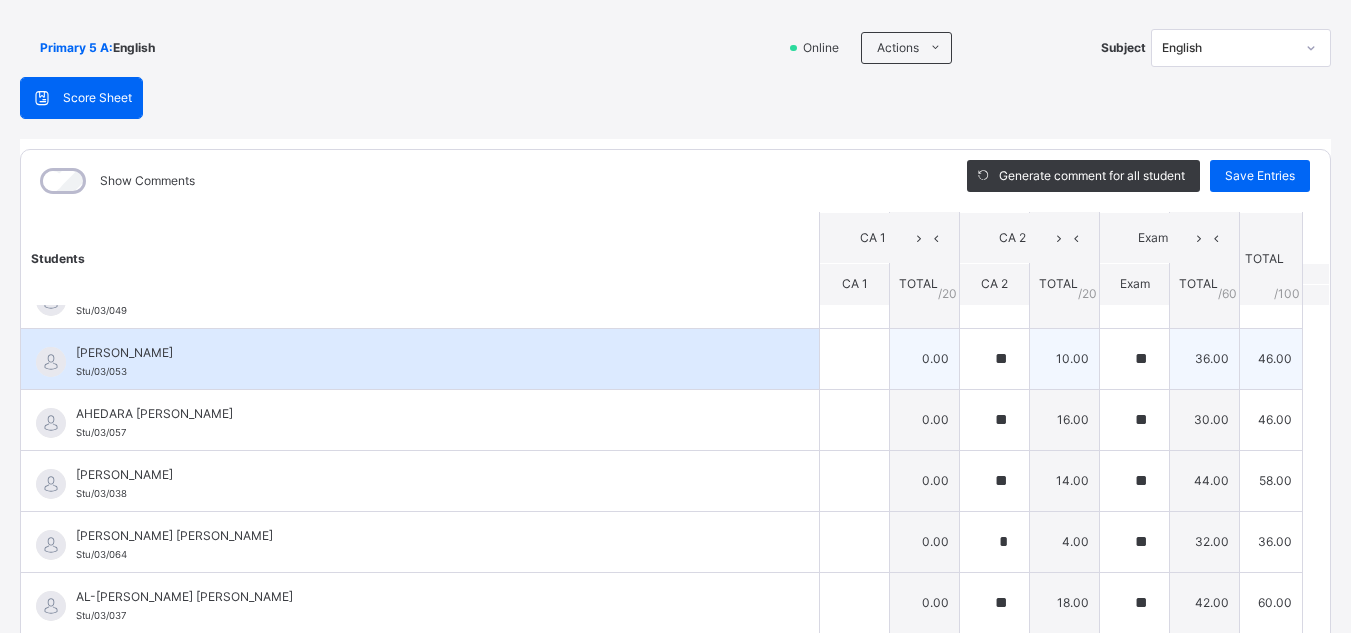 click on "[PERSON_NAME]/03/053" at bounding box center (425, 362) 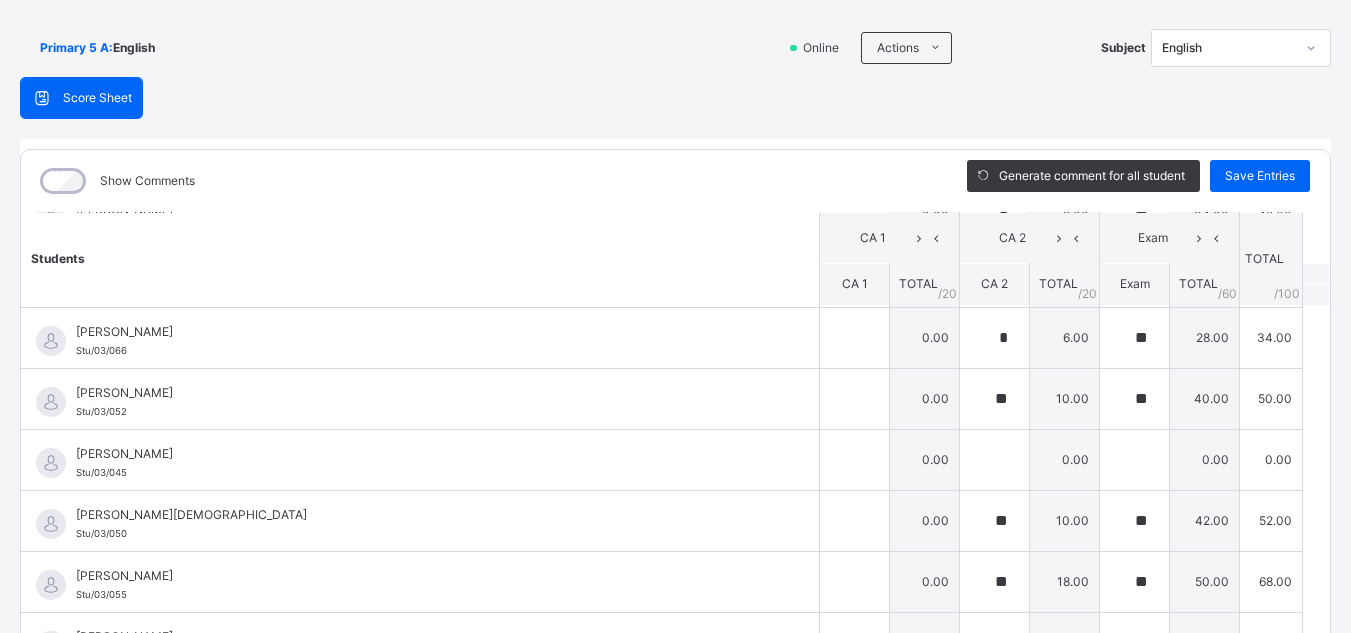 scroll, scrollTop: 920, scrollLeft: 0, axis: vertical 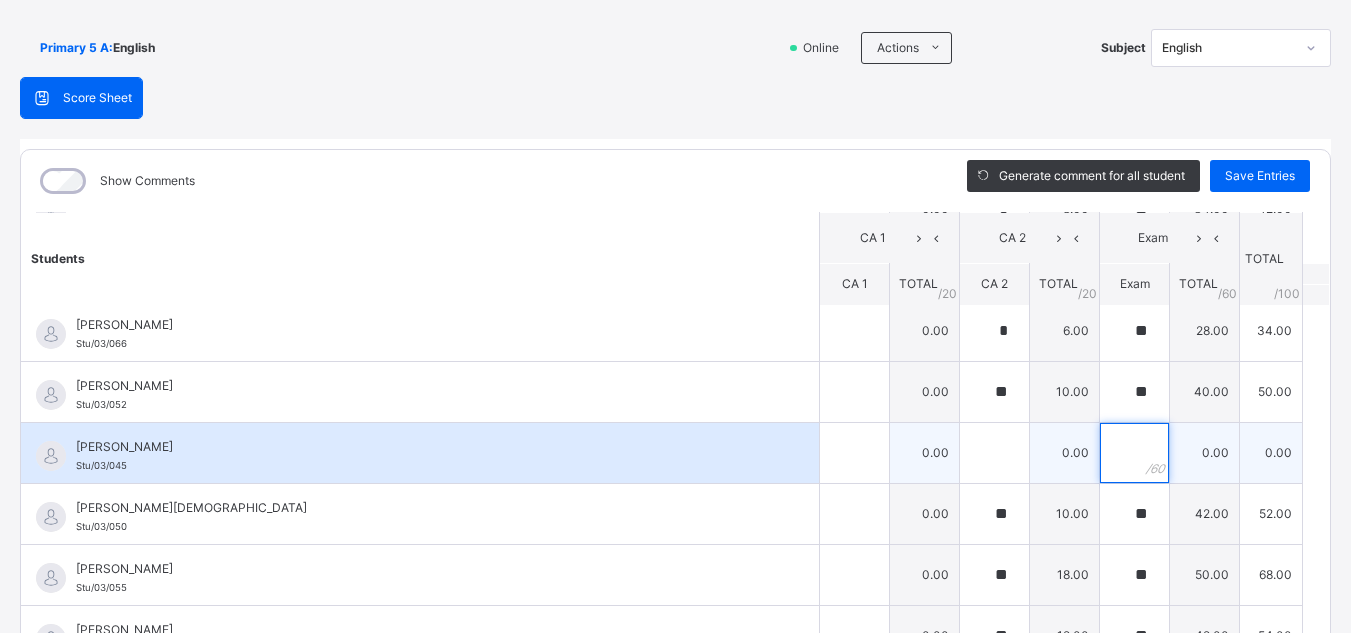 click at bounding box center (1134, 453) 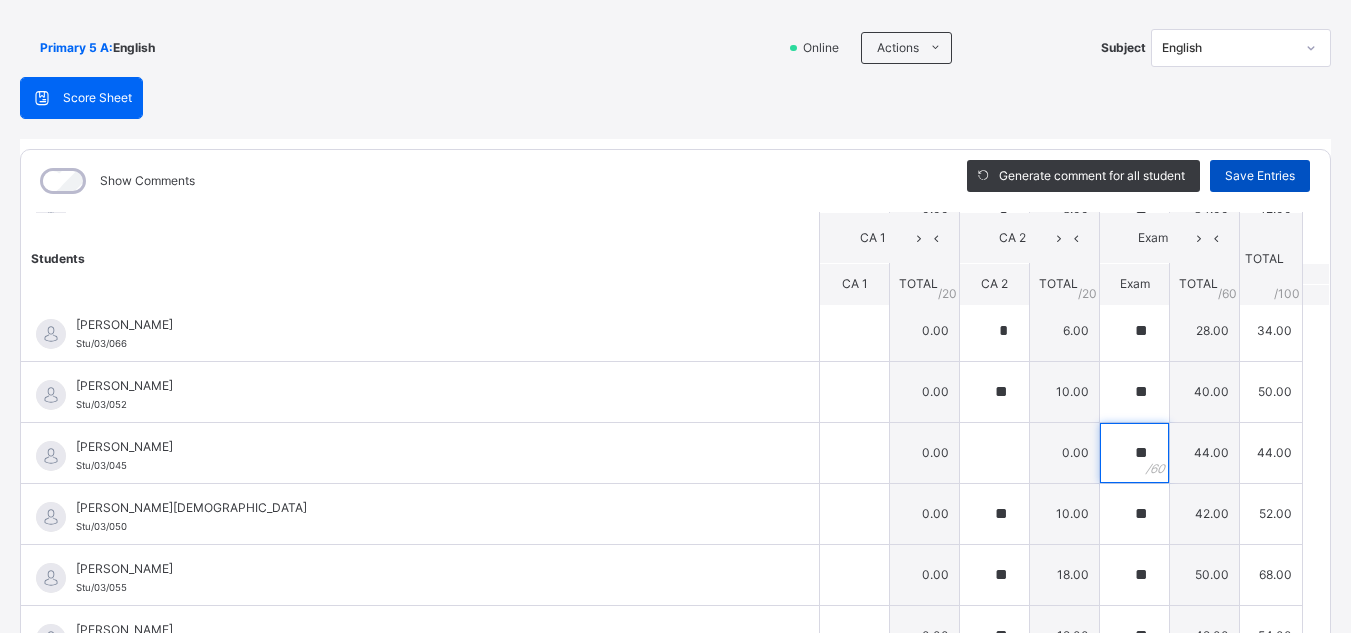type on "**" 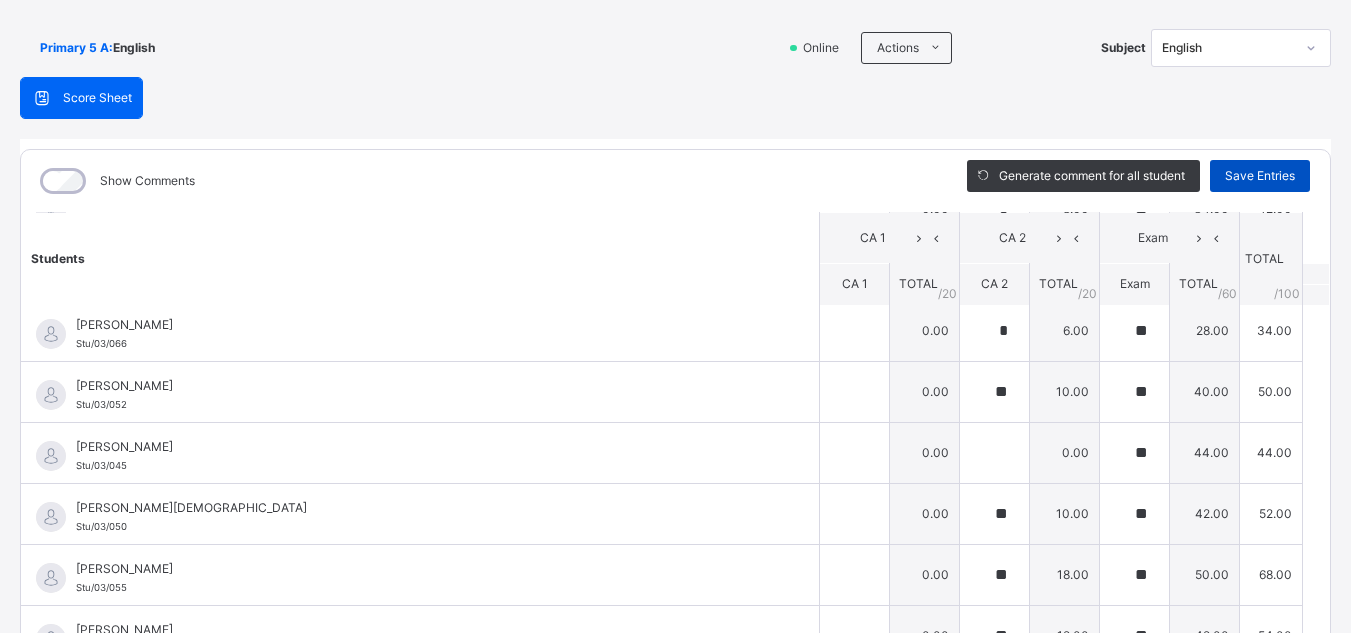 click on "Save Entries" at bounding box center (1260, 176) 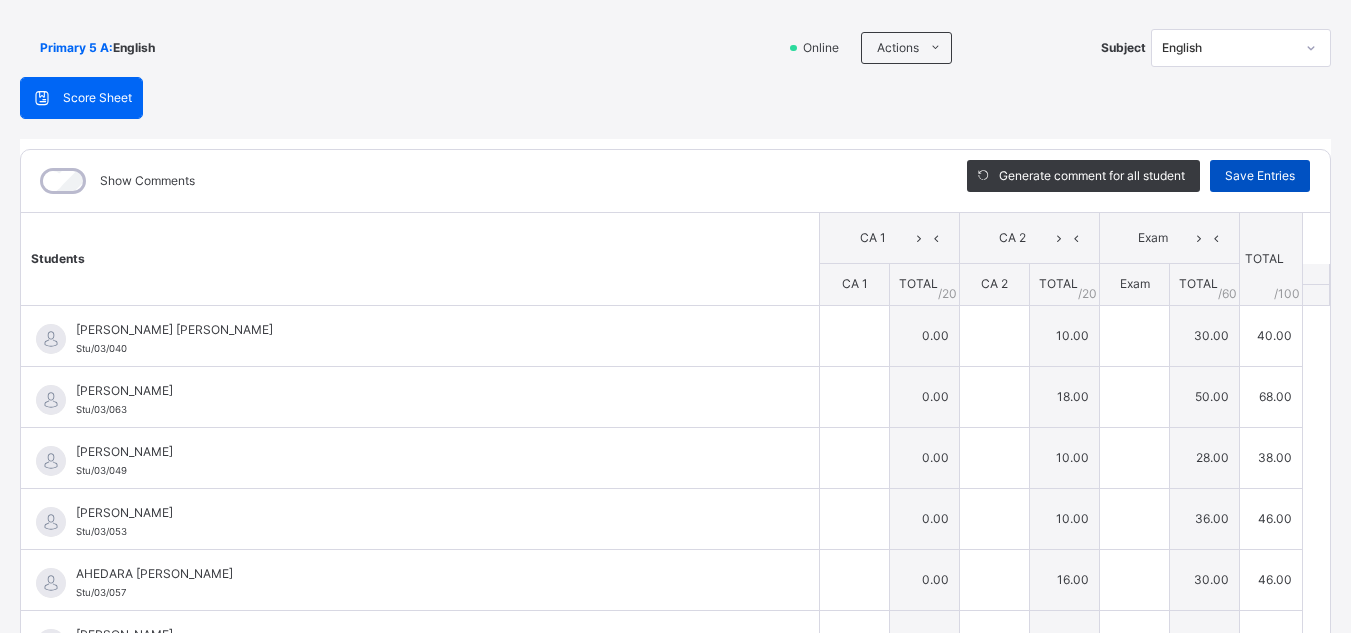 type on "**" 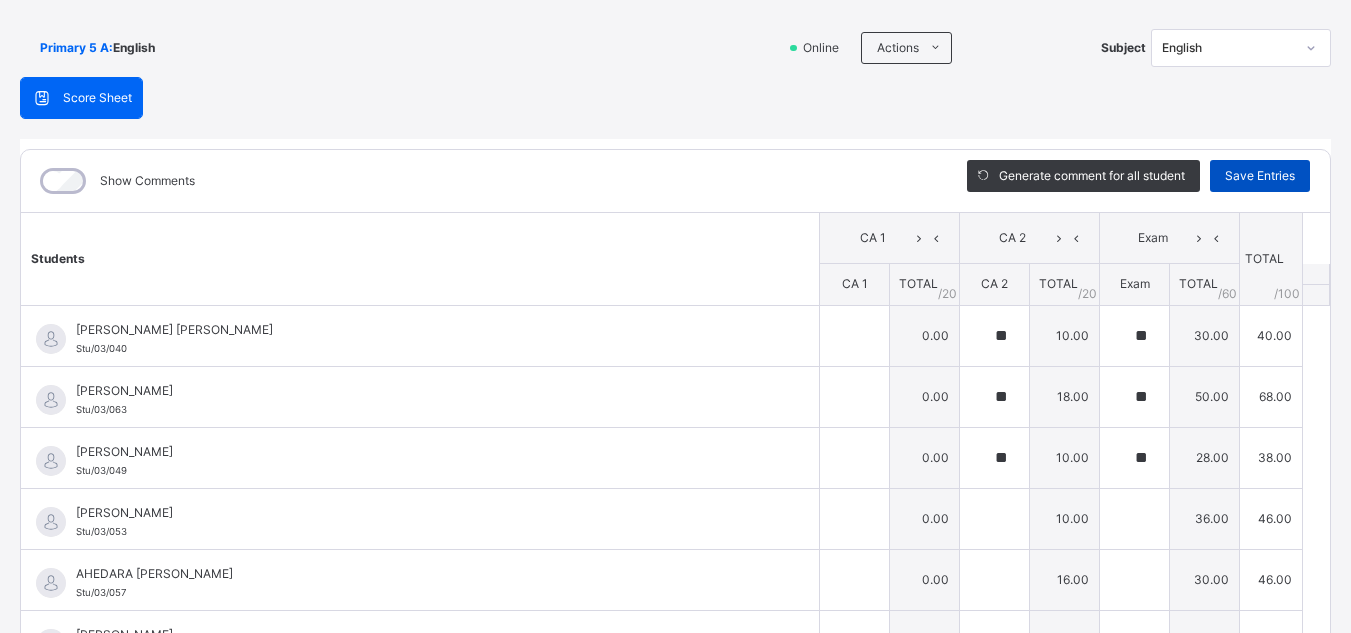 type on "**" 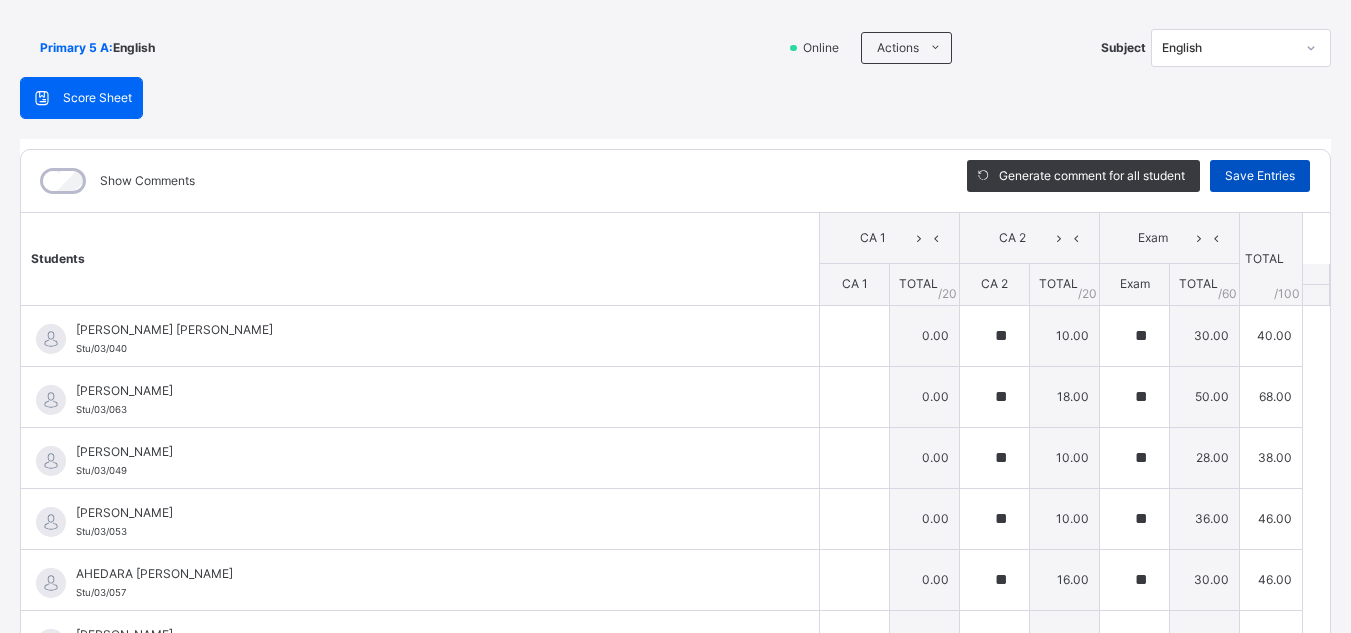click on "Save Entries" at bounding box center (1260, 176) 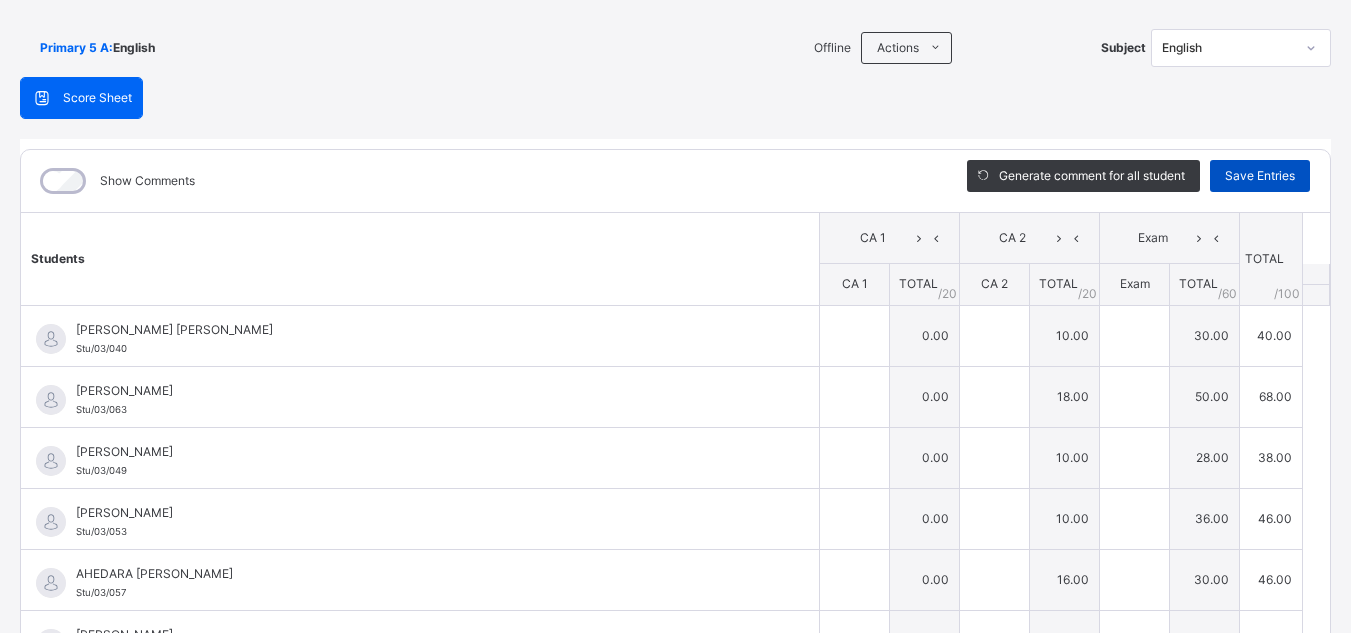 type on "**" 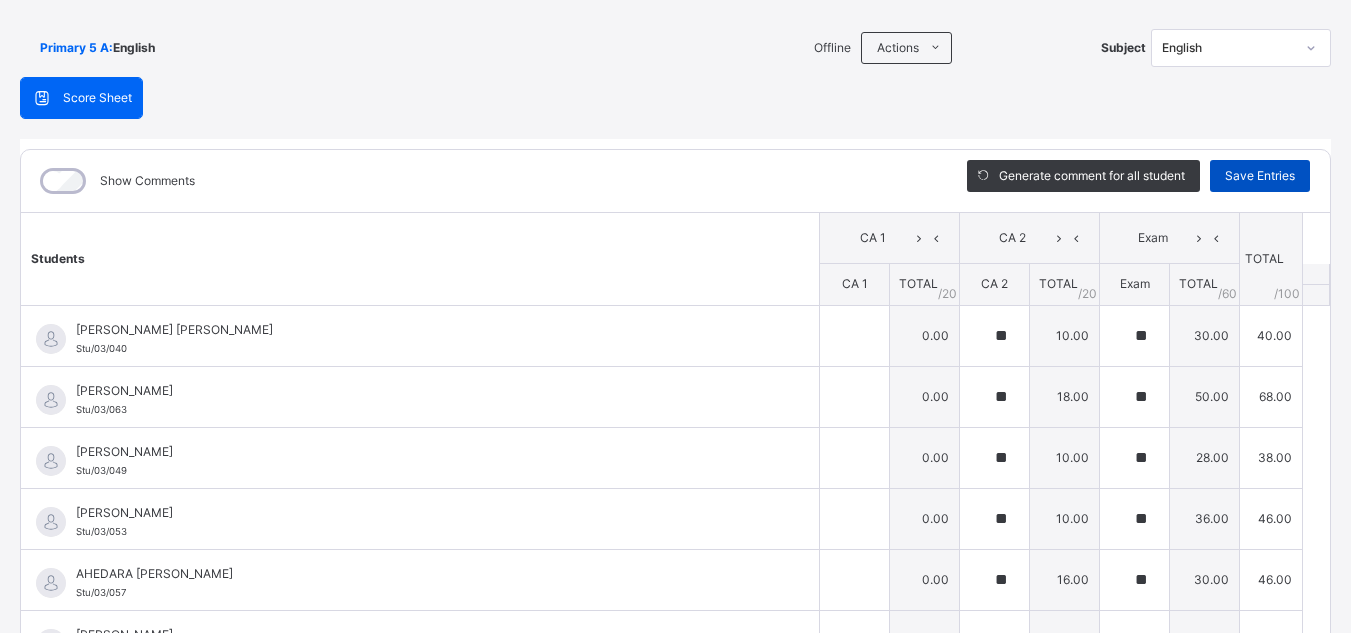 type on "**" 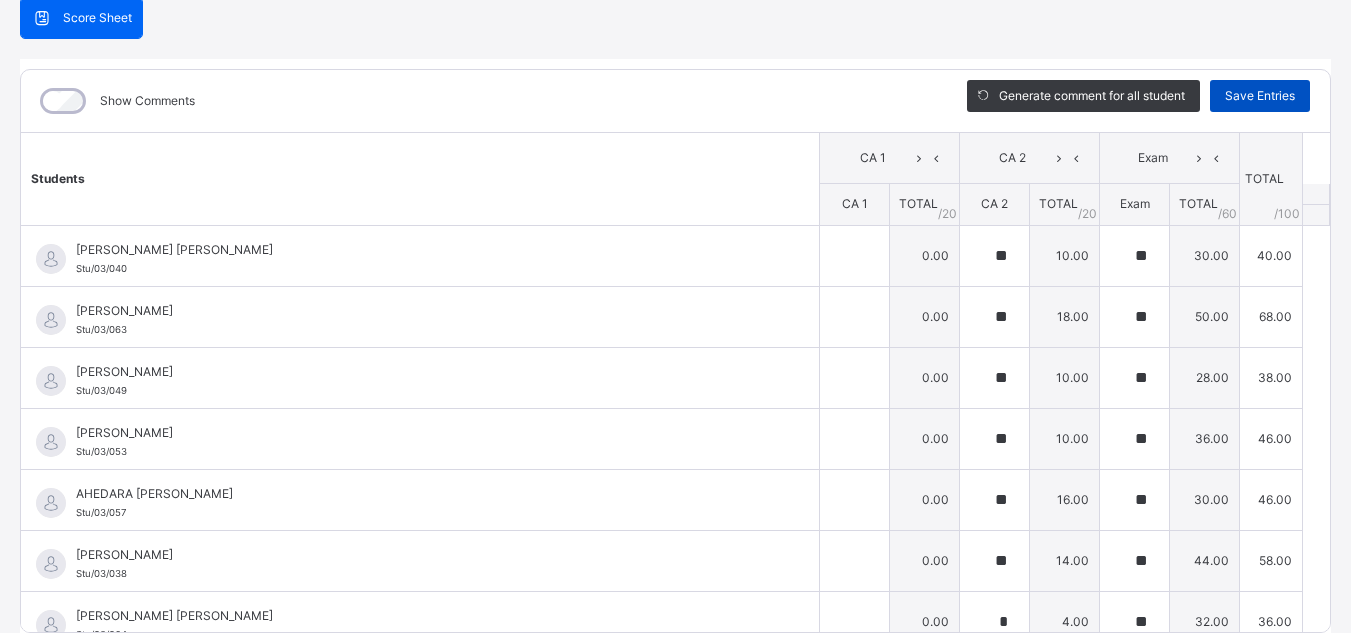 scroll, scrollTop: 278, scrollLeft: 0, axis: vertical 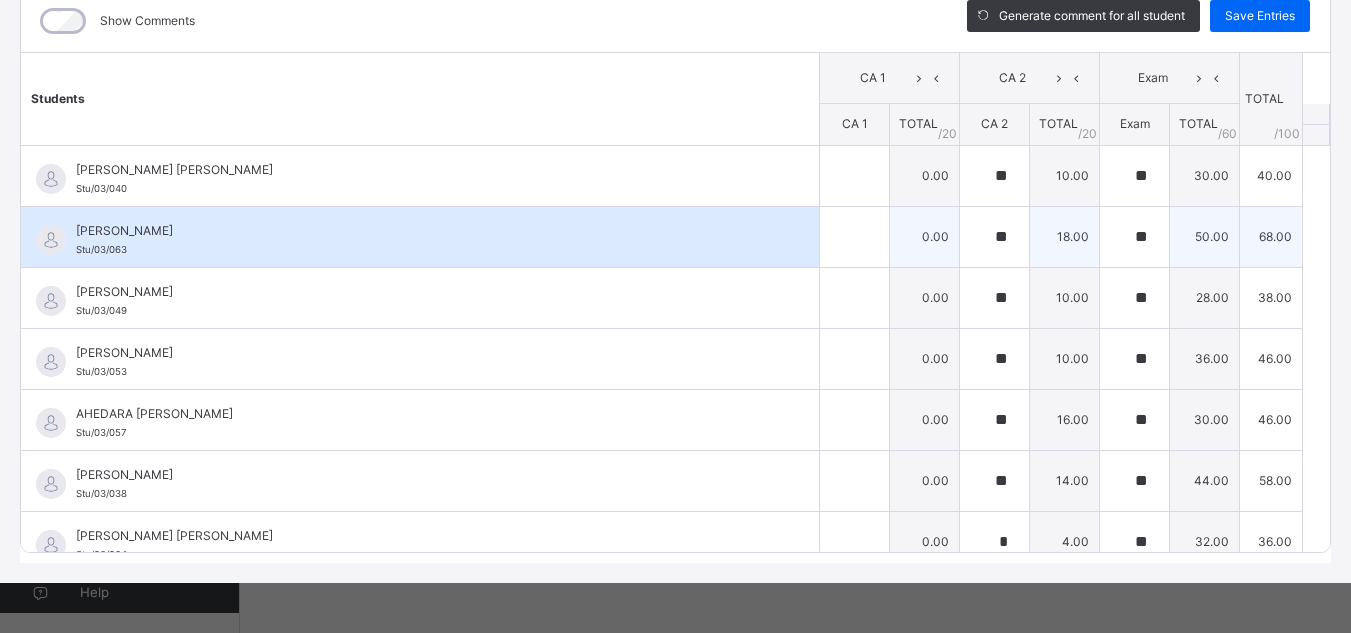click on "[PERSON_NAME]" at bounding box center (425, 231) 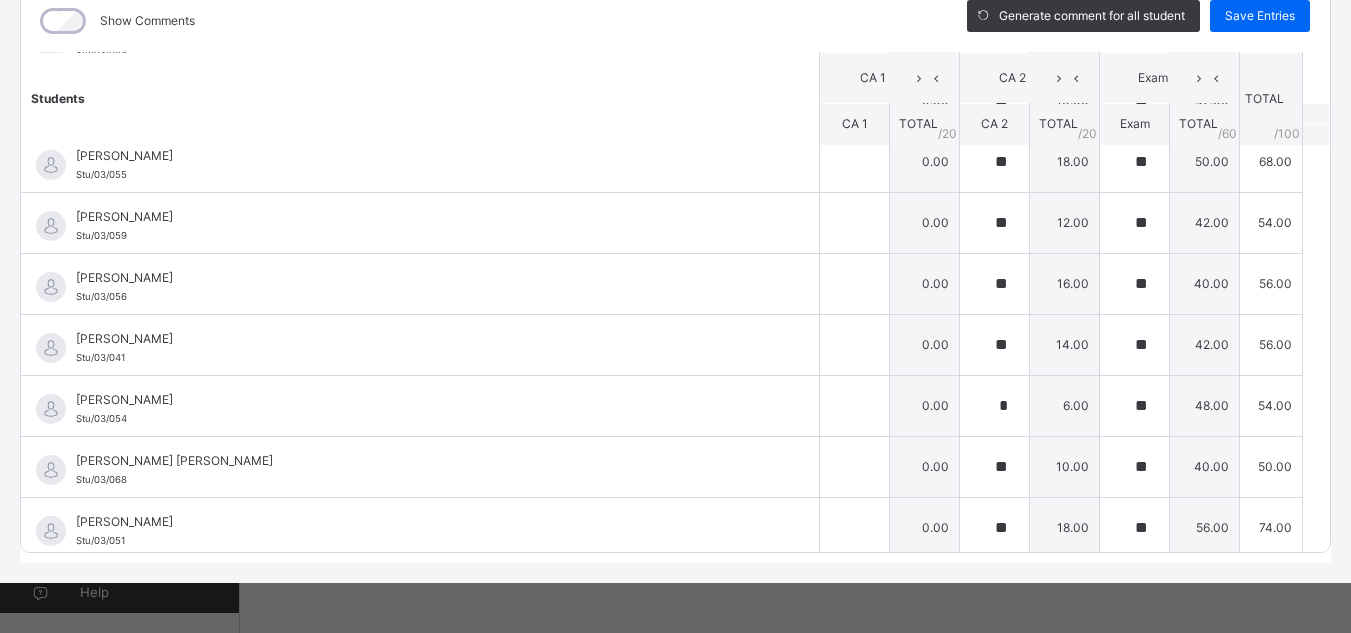 scroll, scrollTop: 1180, scrollLeft: 0, axis: vertical 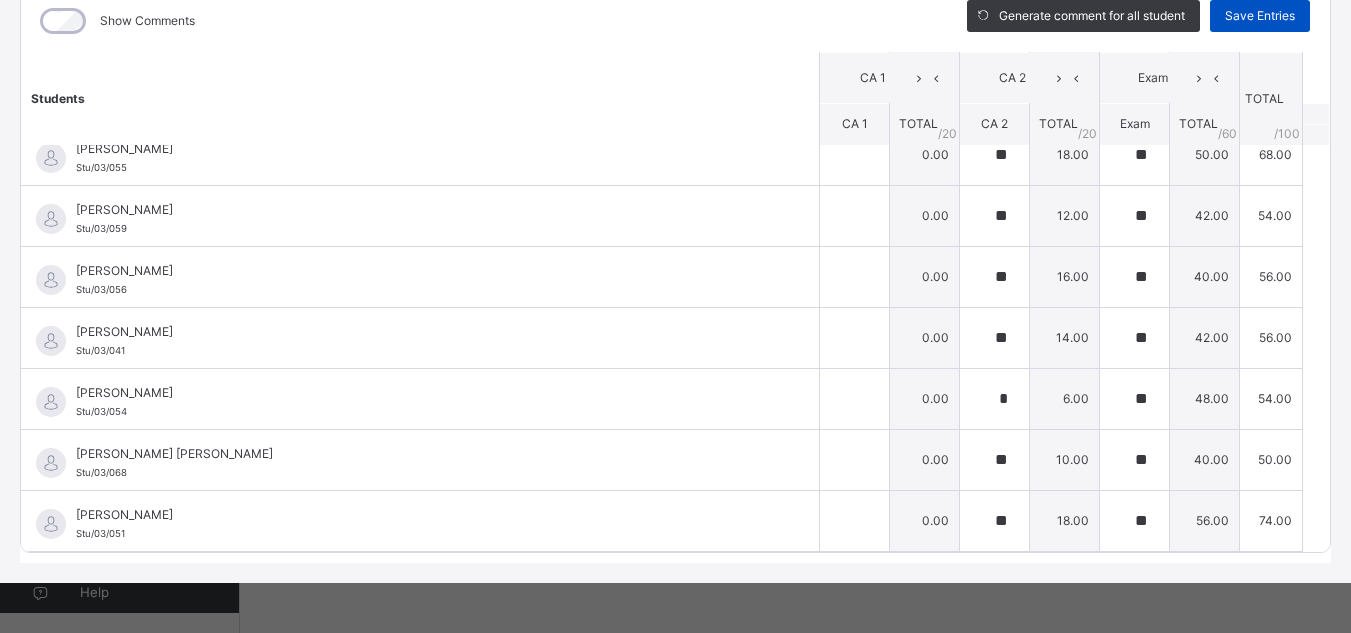 click on "Save Entries" at bounding box center [1260, 16] 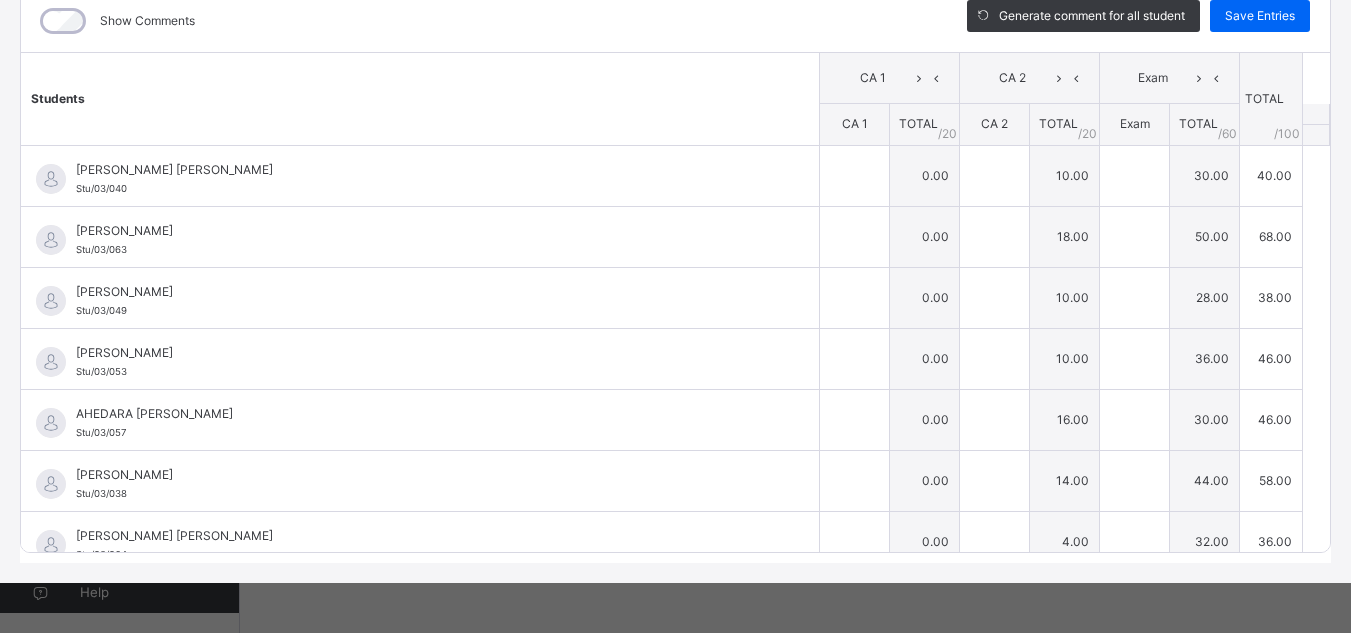 type on "**" 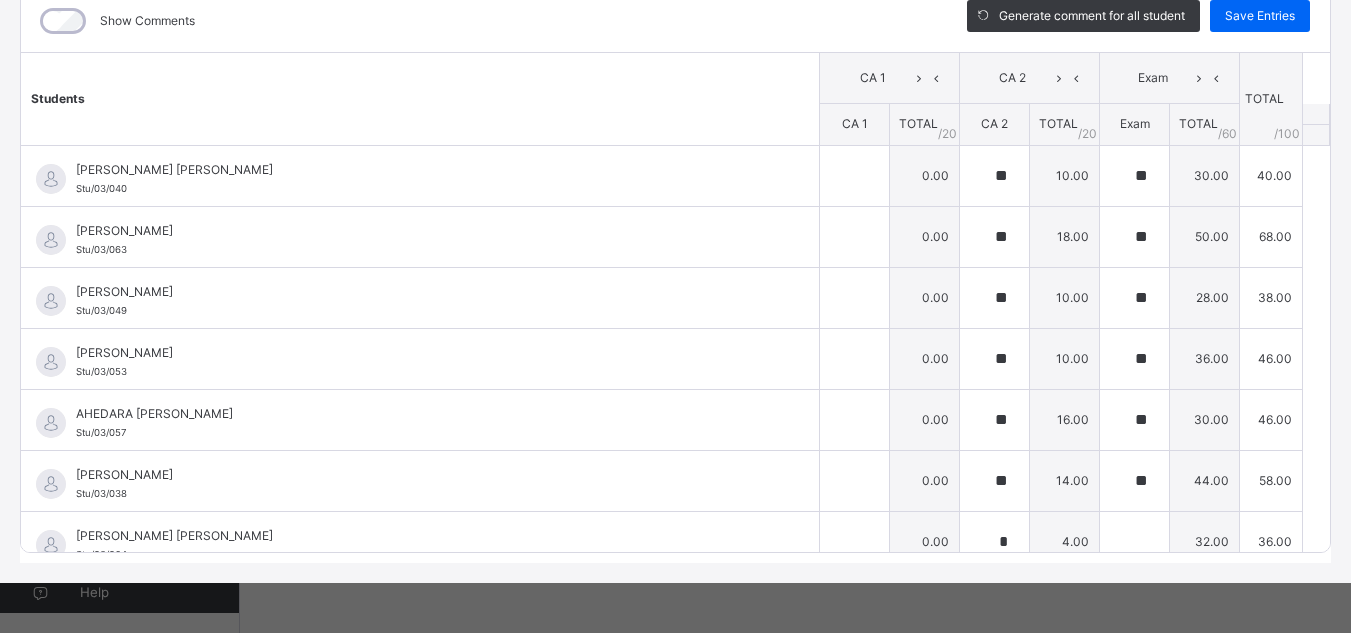 type on "**" 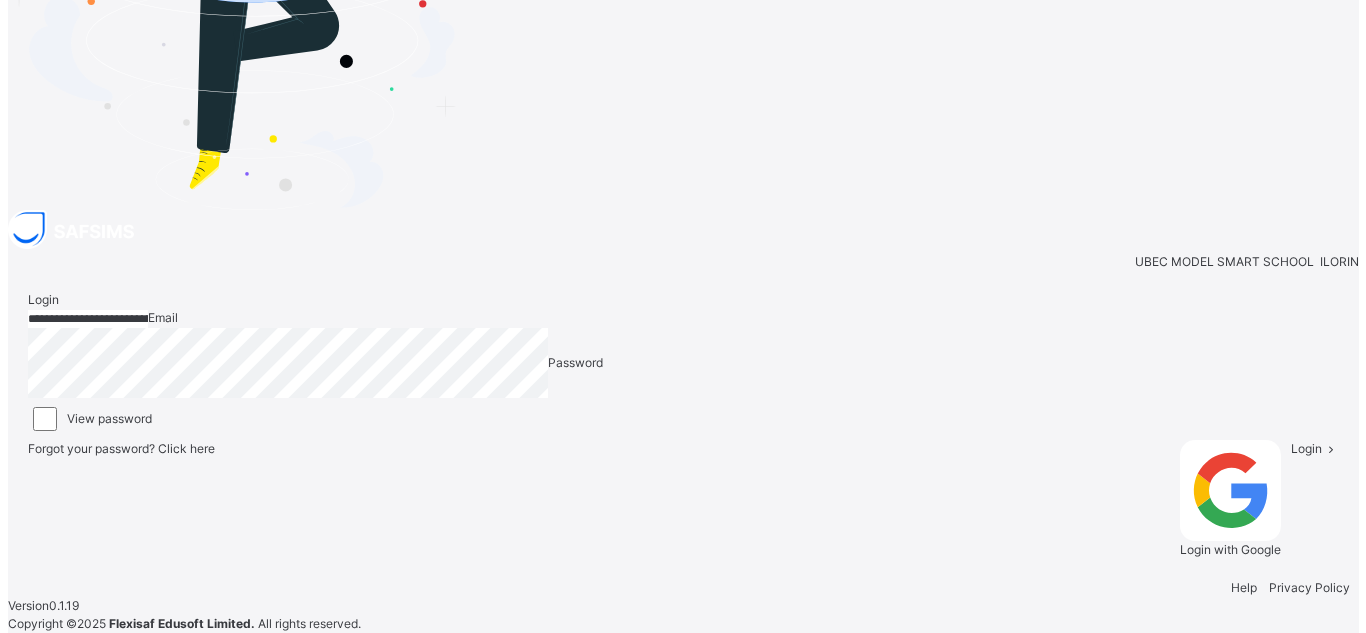 scroll, scrollTop: 0, scrollLeft: 0, axis: both 